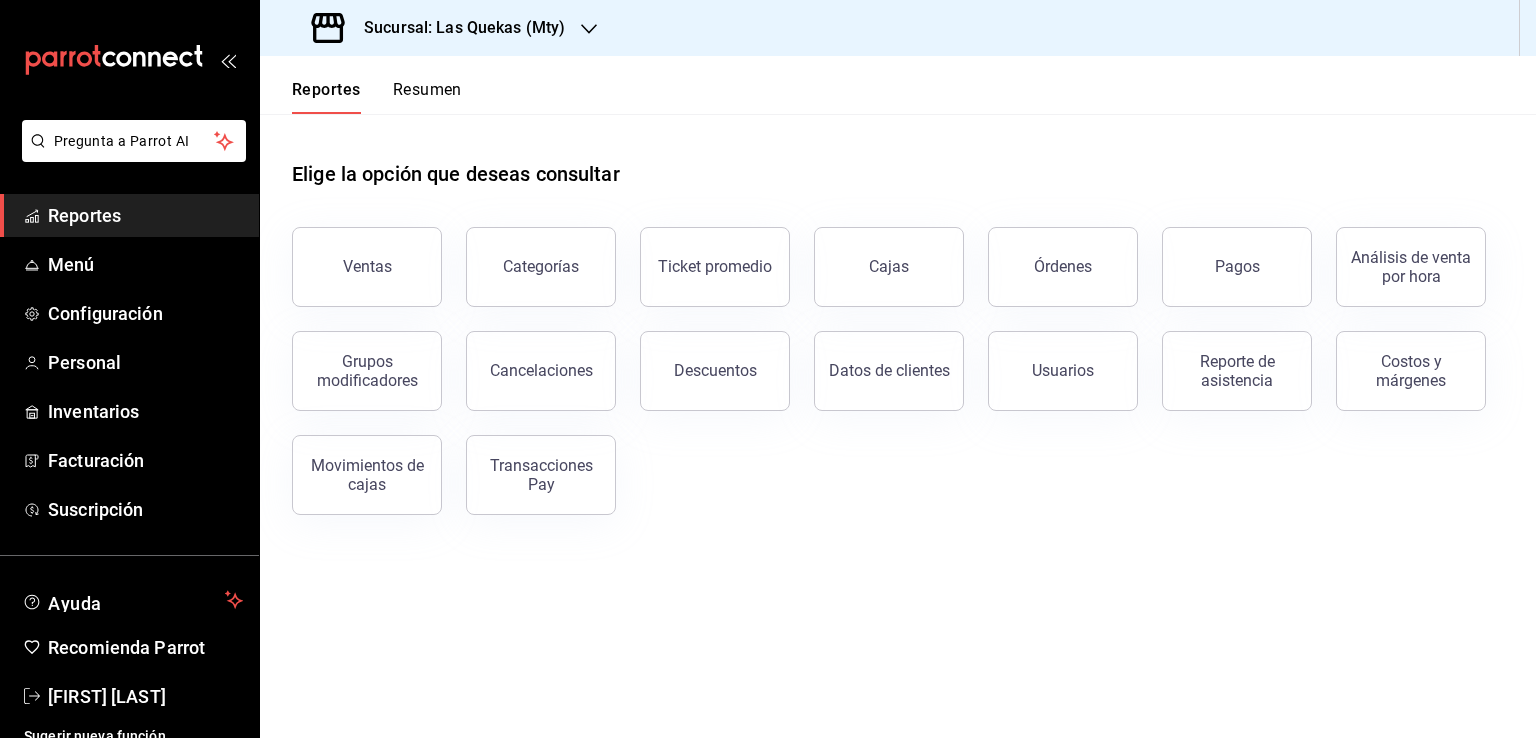 scroll, scrollTop: 0, scrollLeft: 0, axis: both 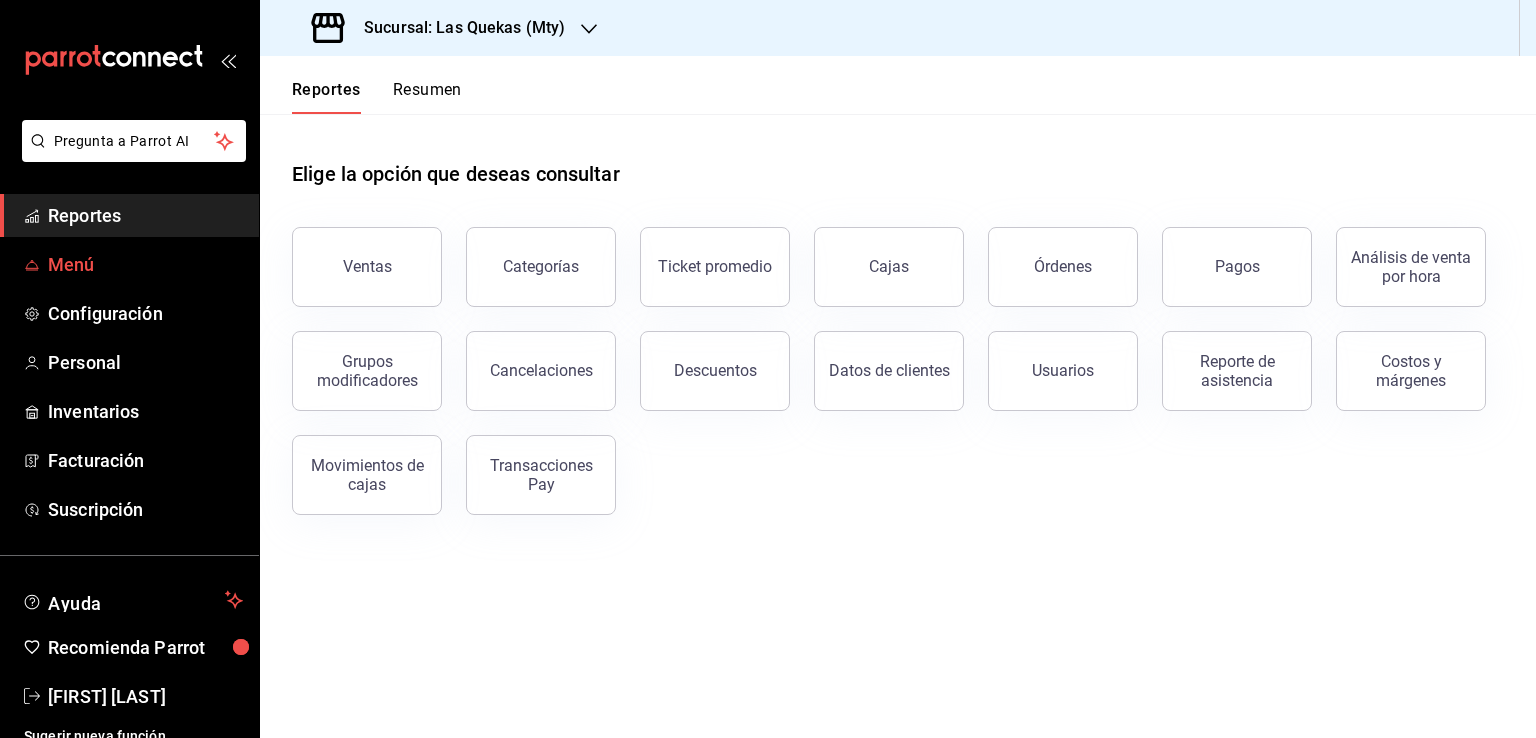 click on "Menú" at bounding box center (145, 264) 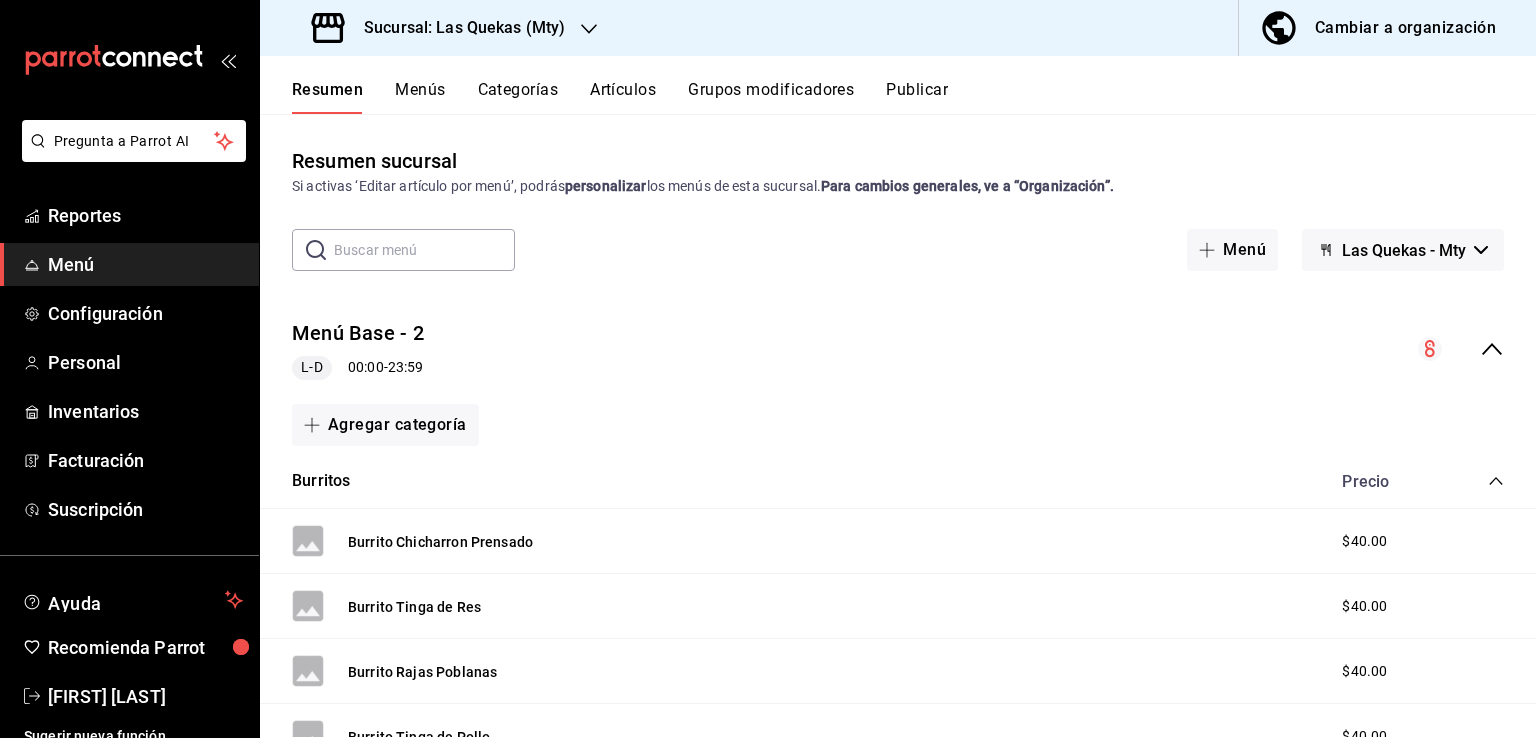 click on "Cambiar a organización" at bounding box center [1405, 28] 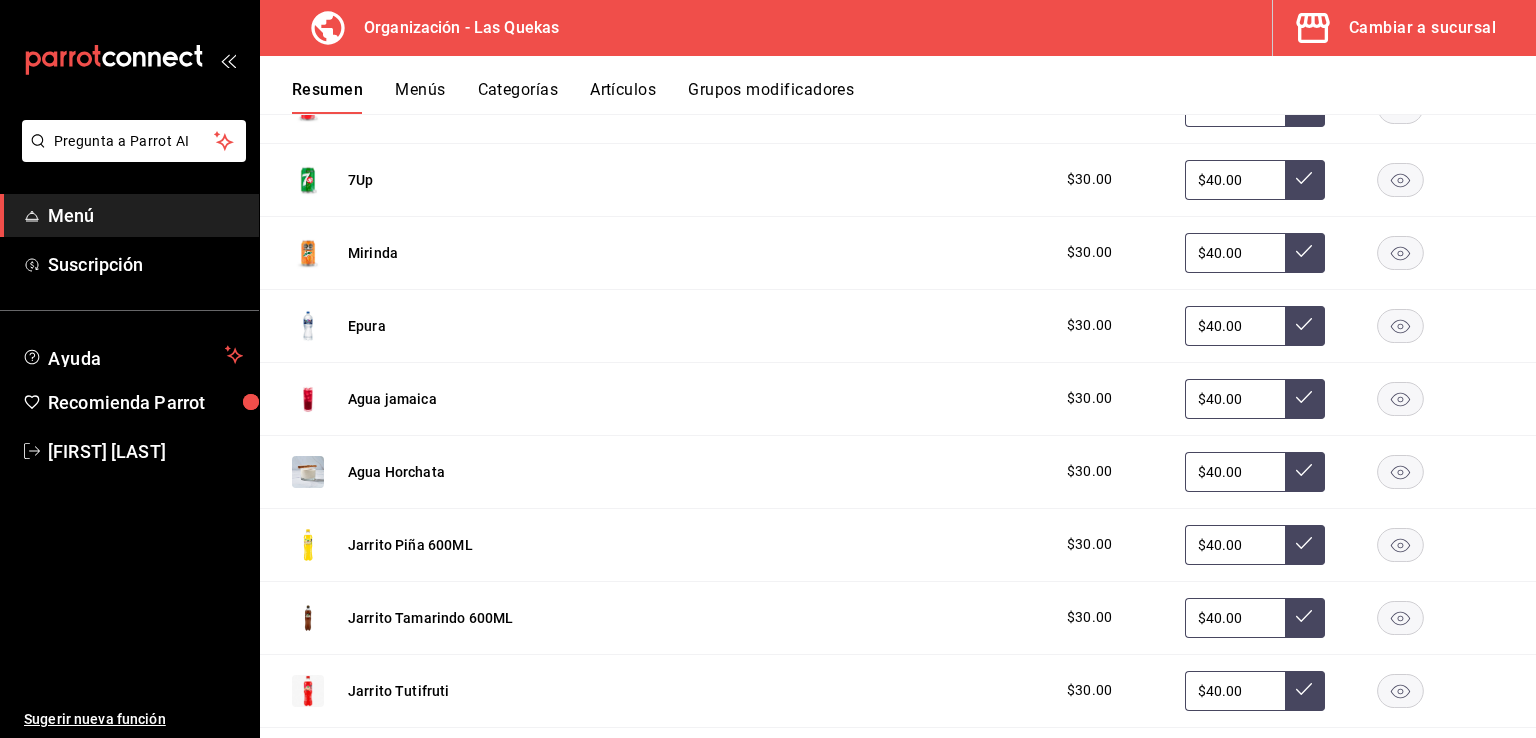 scroll, scrollTop: 200, scrollLeft: 0, axis: vertical 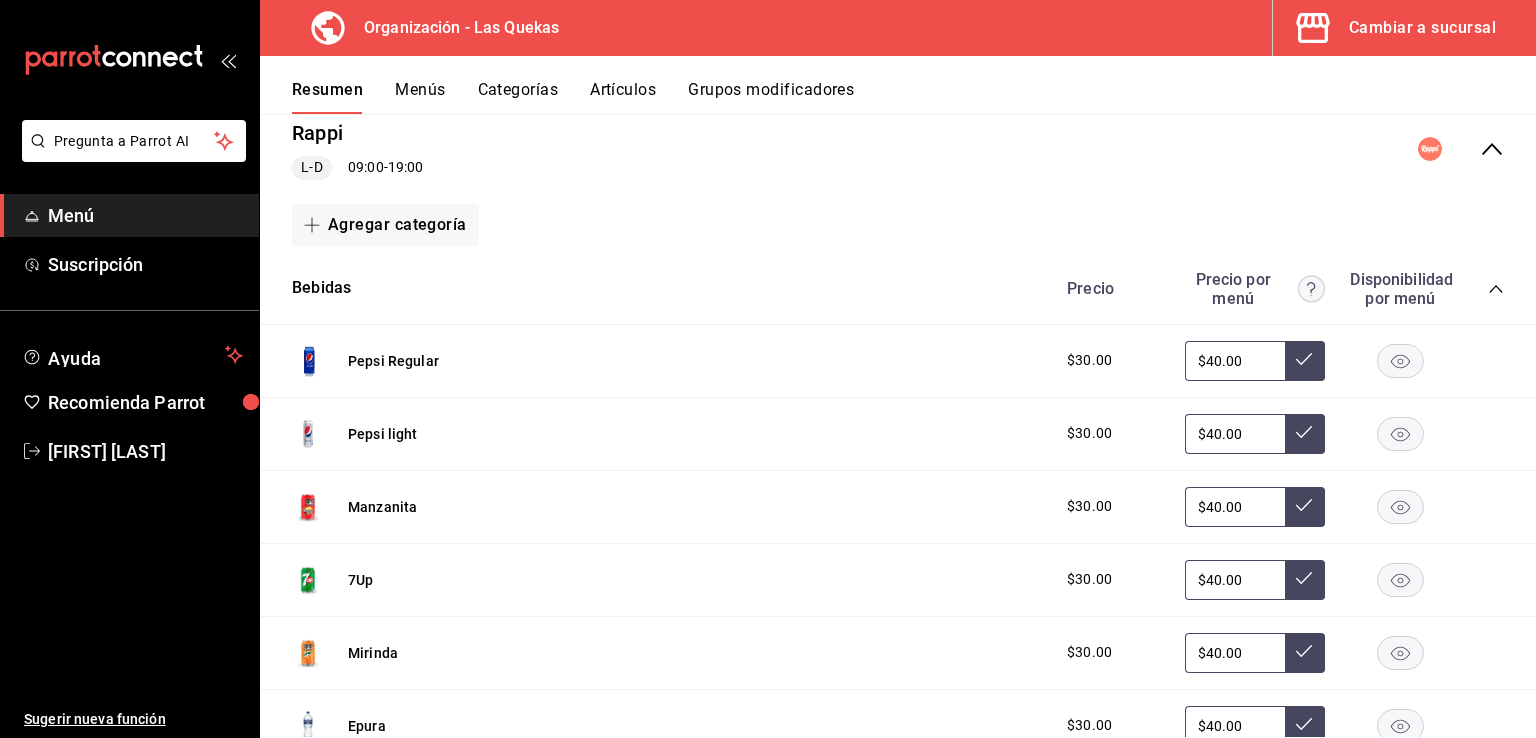 click on "Categorías" at bounding box center (518, 97) 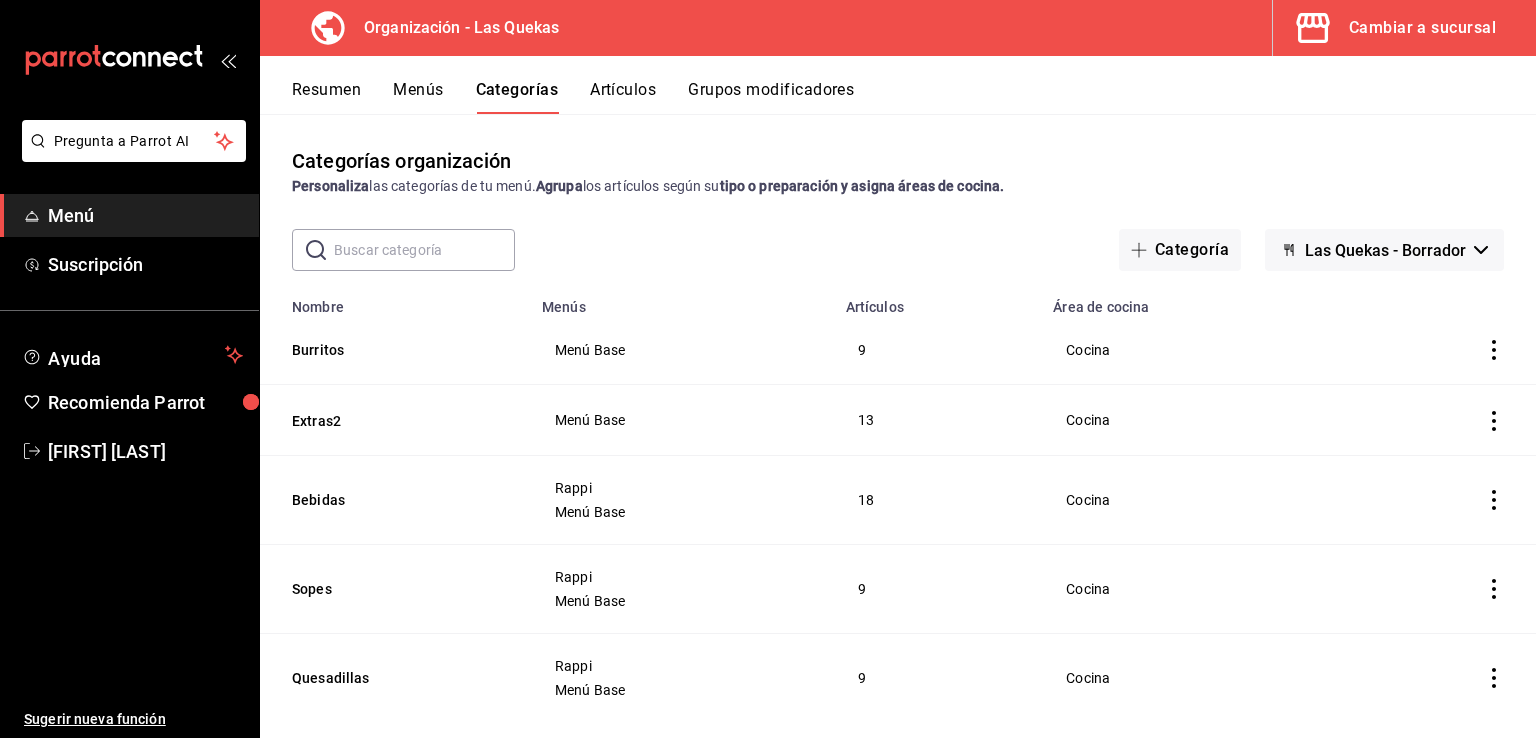click 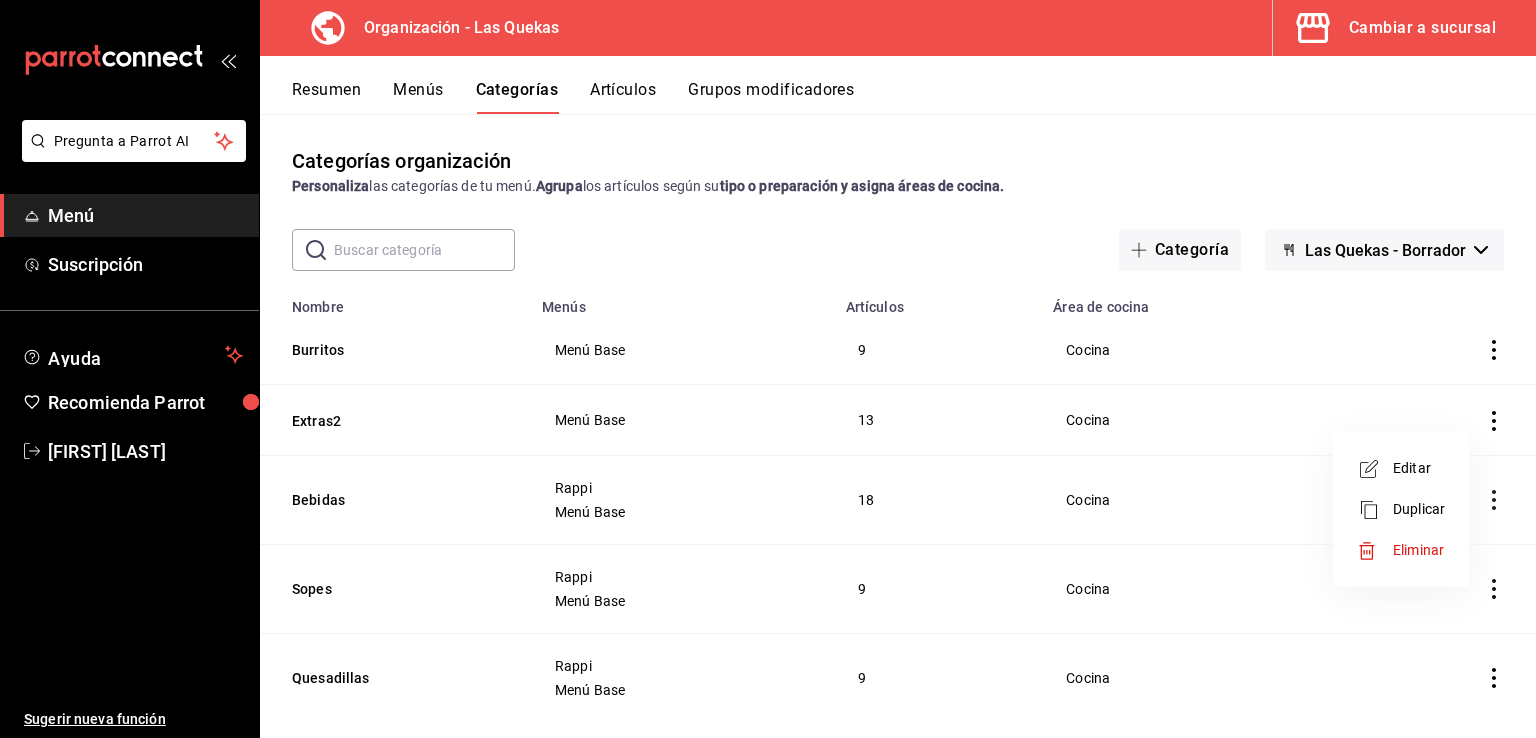 click on "Editar" at bounding box center (1419, 468) 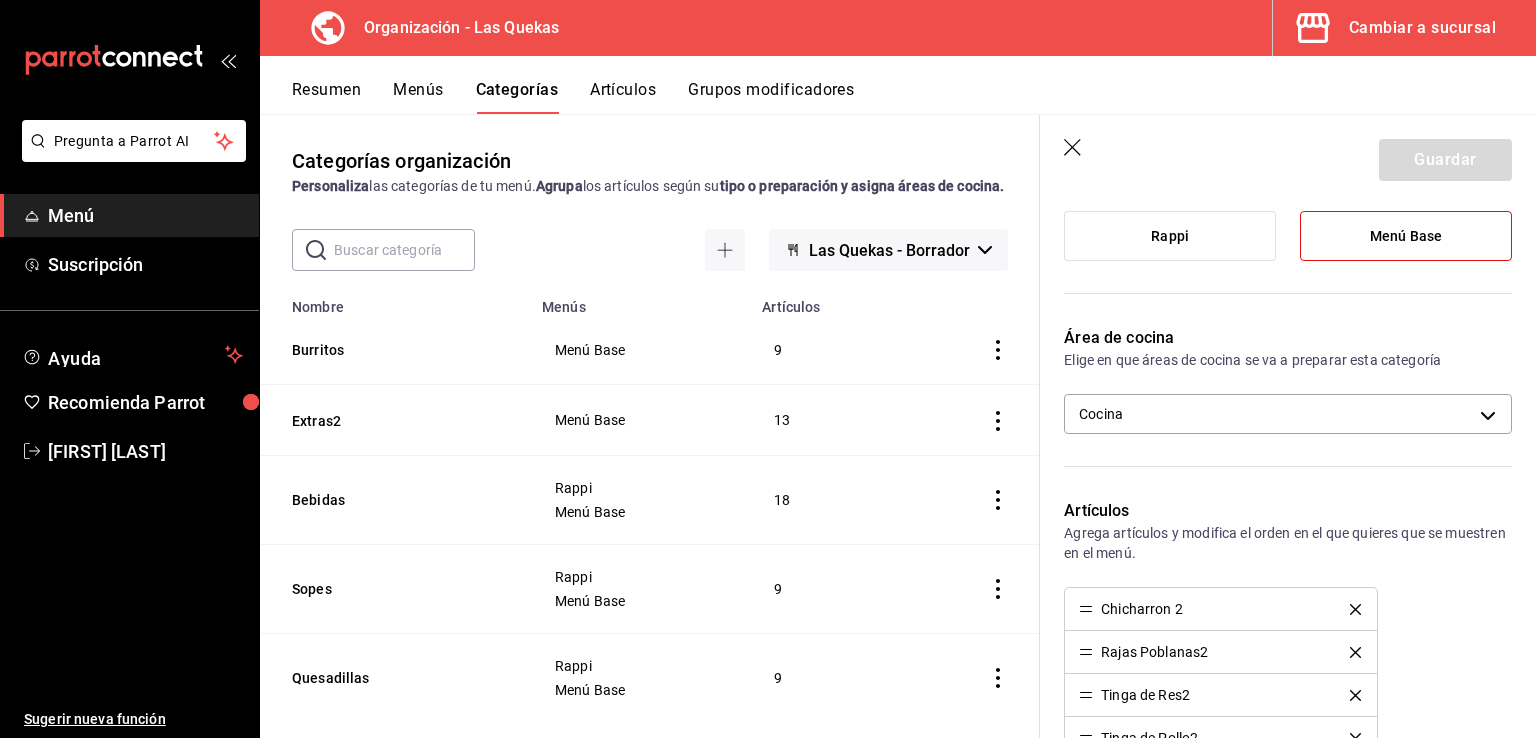 scroll, scrollTop: 200, scrollLeft: 0, axis: vertical 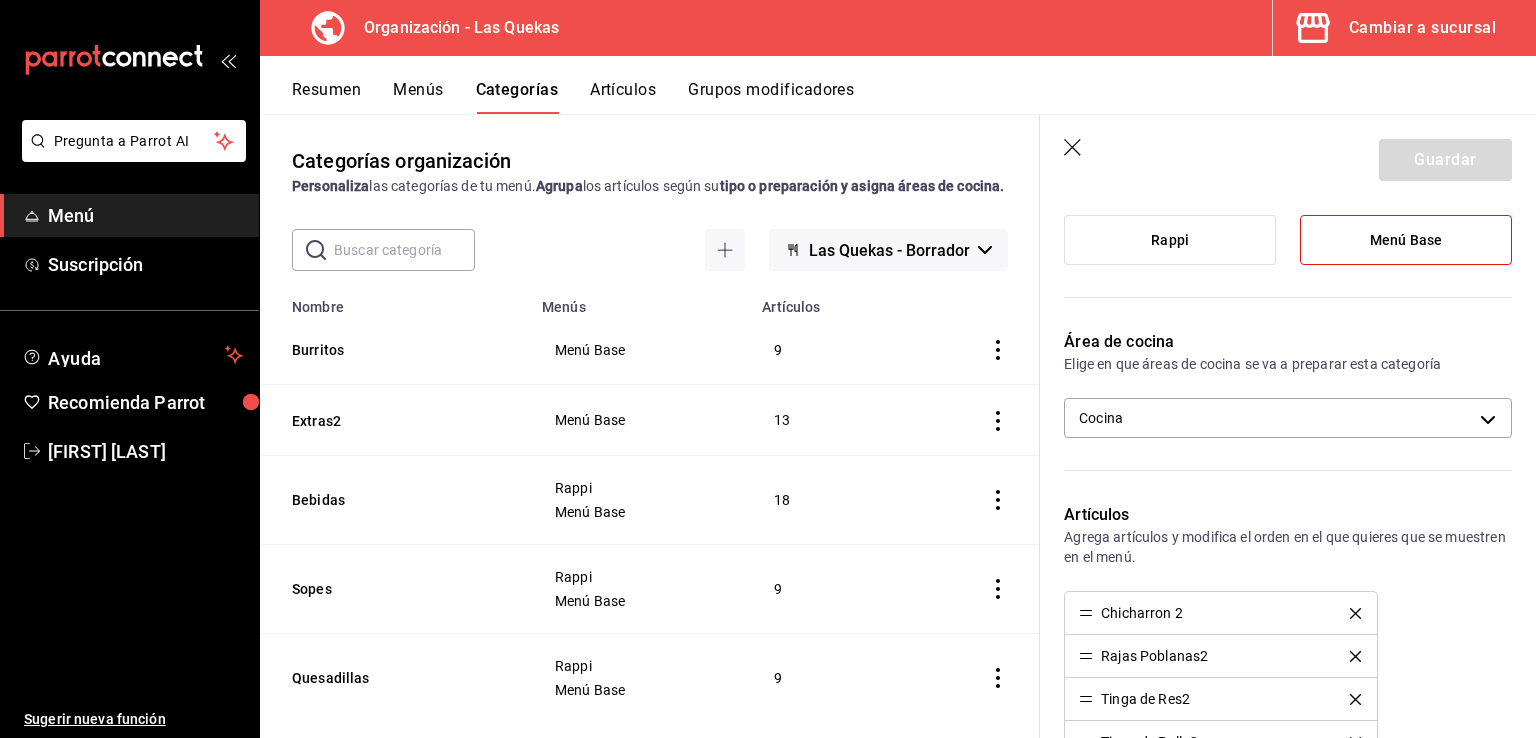 click 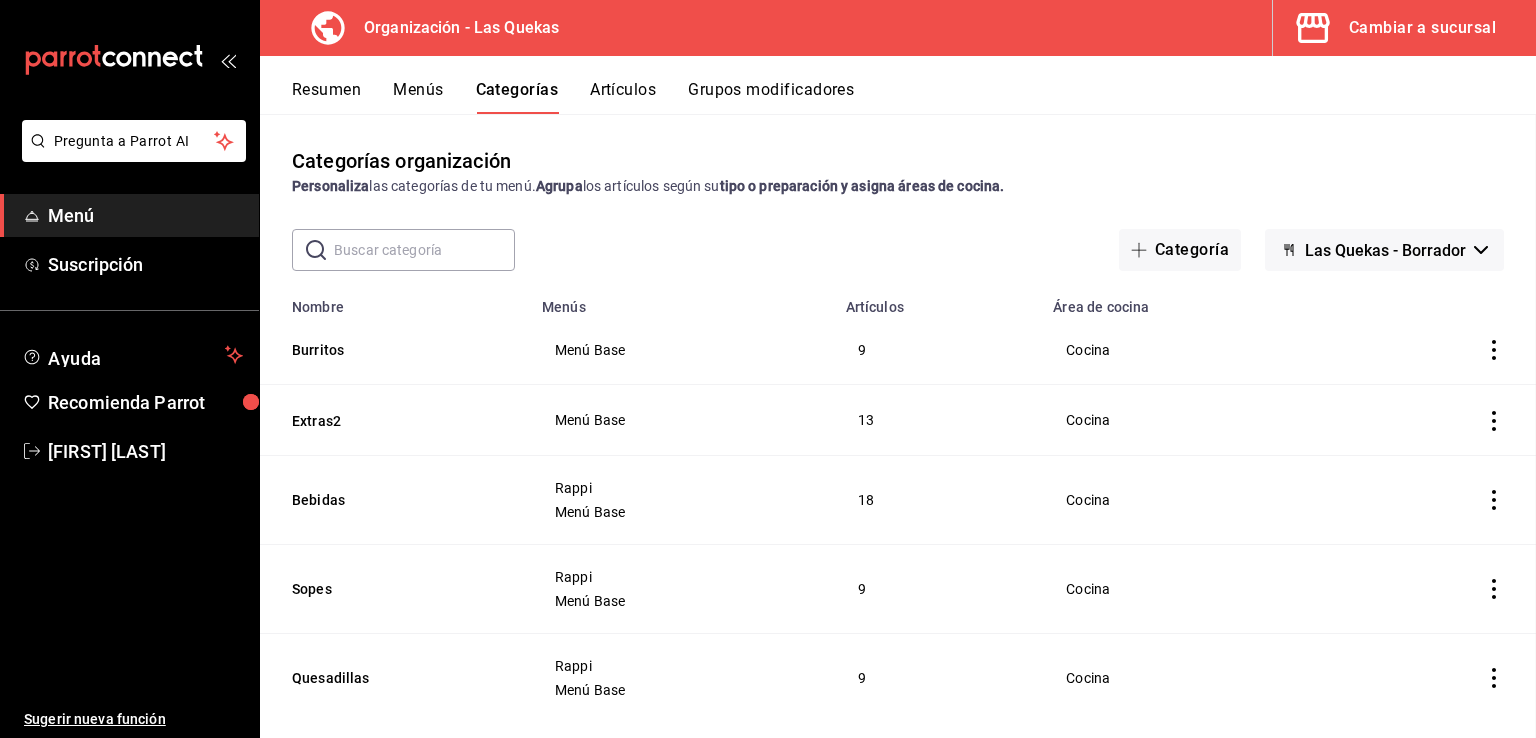 scroll, scrollTop: 0, scrollLeft: 0, axis: both 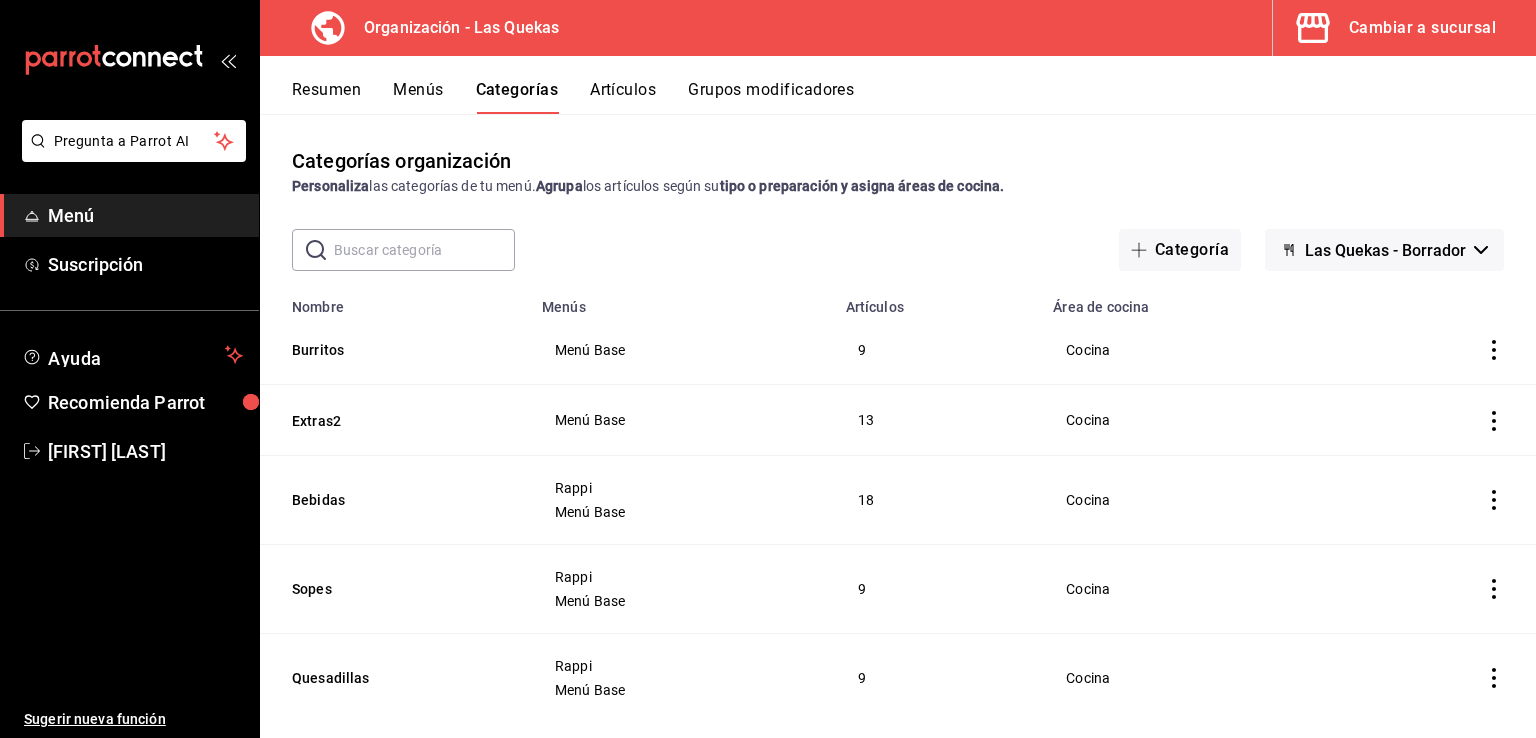 click on "Artículos" at bounding box center (623, 97) 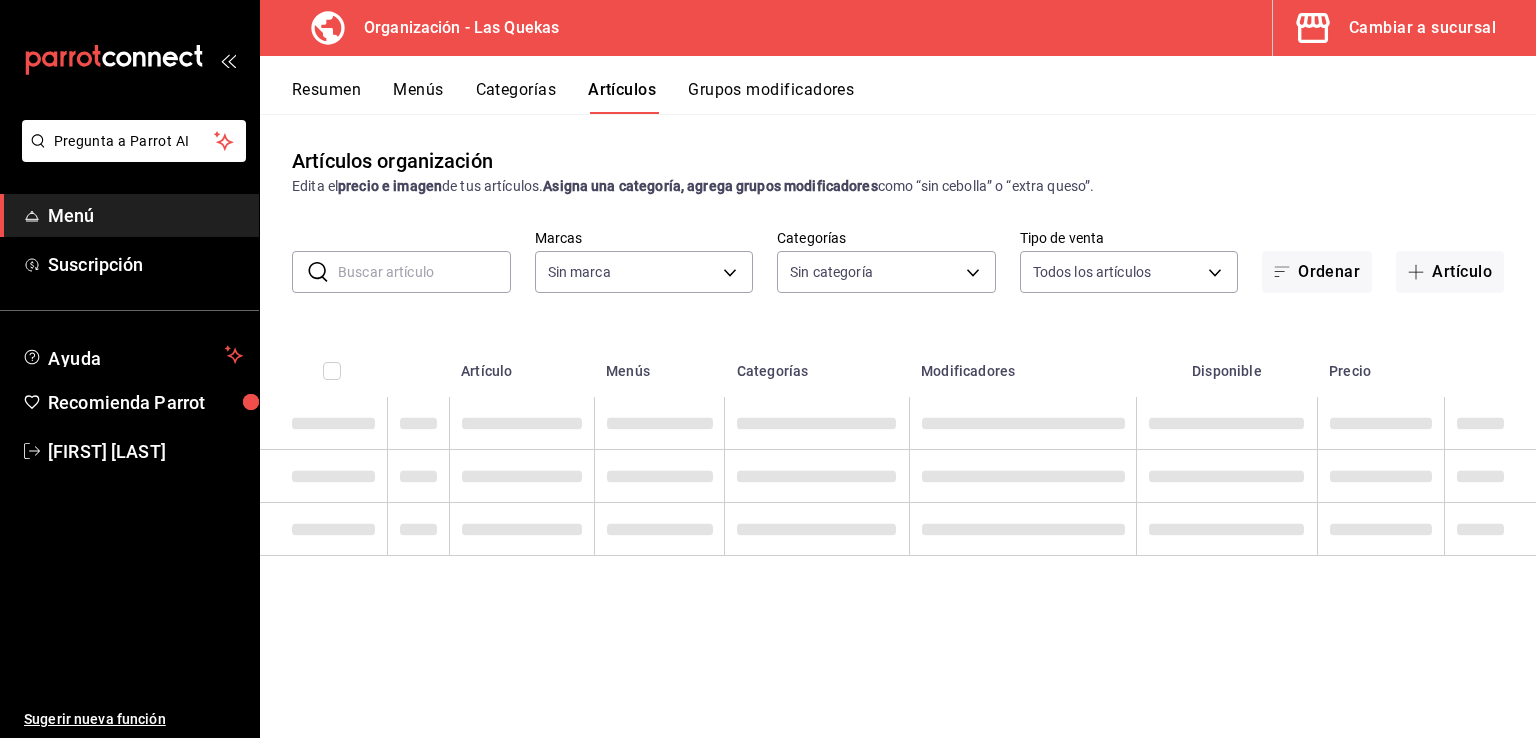 type on "10db9dd2-a01e-4e41-a06a-acad9392e6b8" 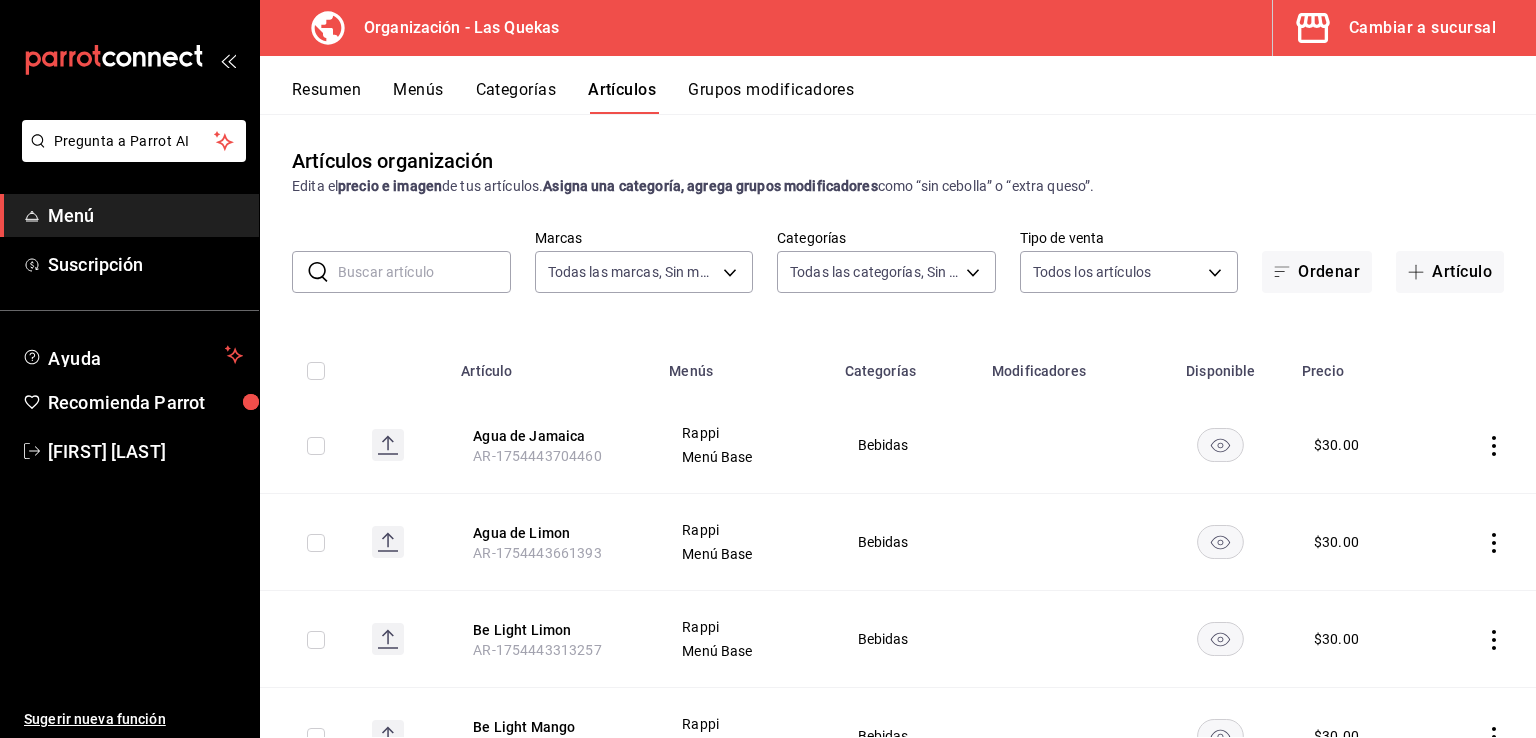type on "f30465a1-924b-416d-808f-0fdde7a12ce6,790f2478-a427-4185-acbb-ab606dc387bc,f5e40d39-b70a-441c-a82c-bfdd9b60858e,8f57f62c-f680-42c7-9cc3-8708c9d5a8ae,1397b6e8-2d3e-4d94-9867-08ccef00acf5,b3b79d79-a594-4160-bc45-8211c6d6dbbb" 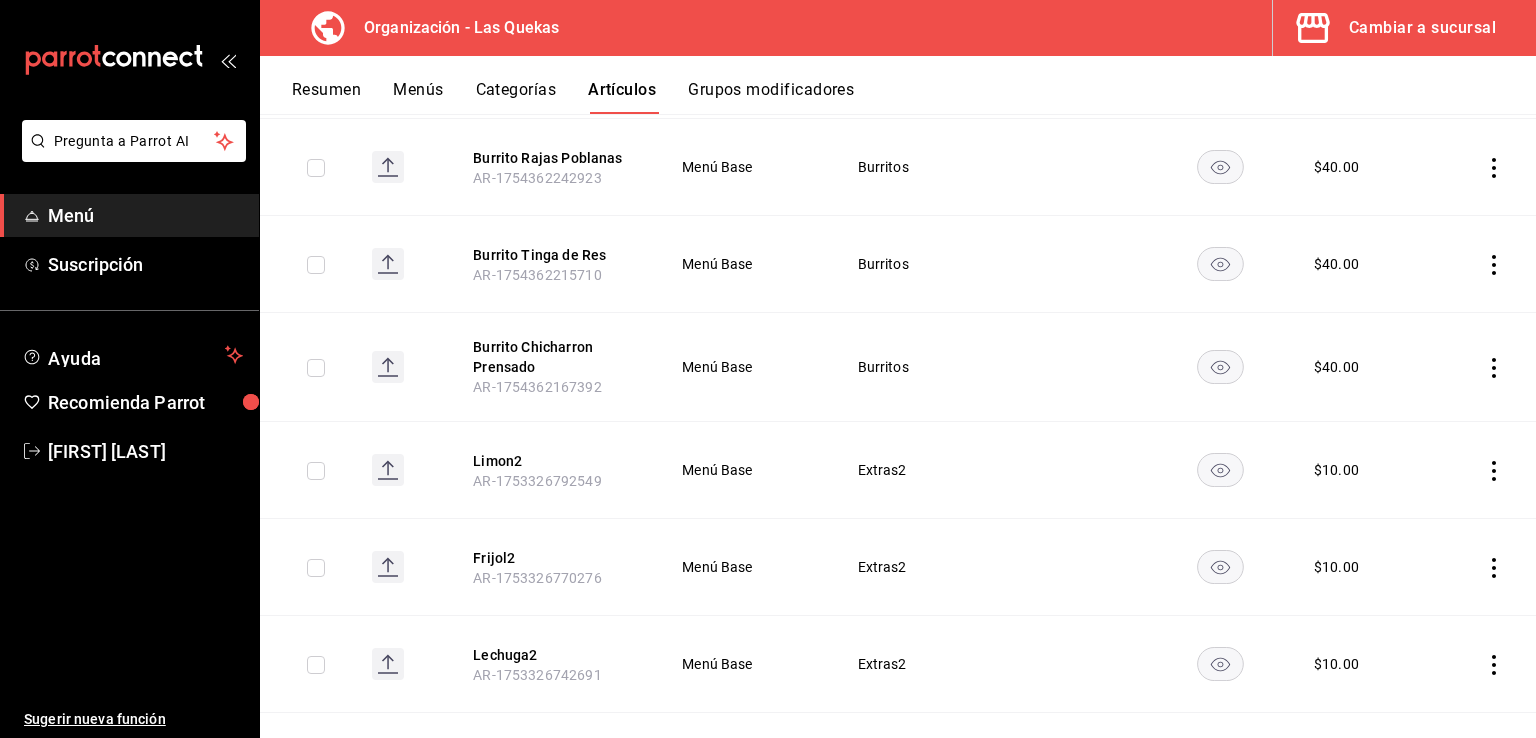 scroll, scrollTop: 1200, scrollLeft: 0, axis: vertical 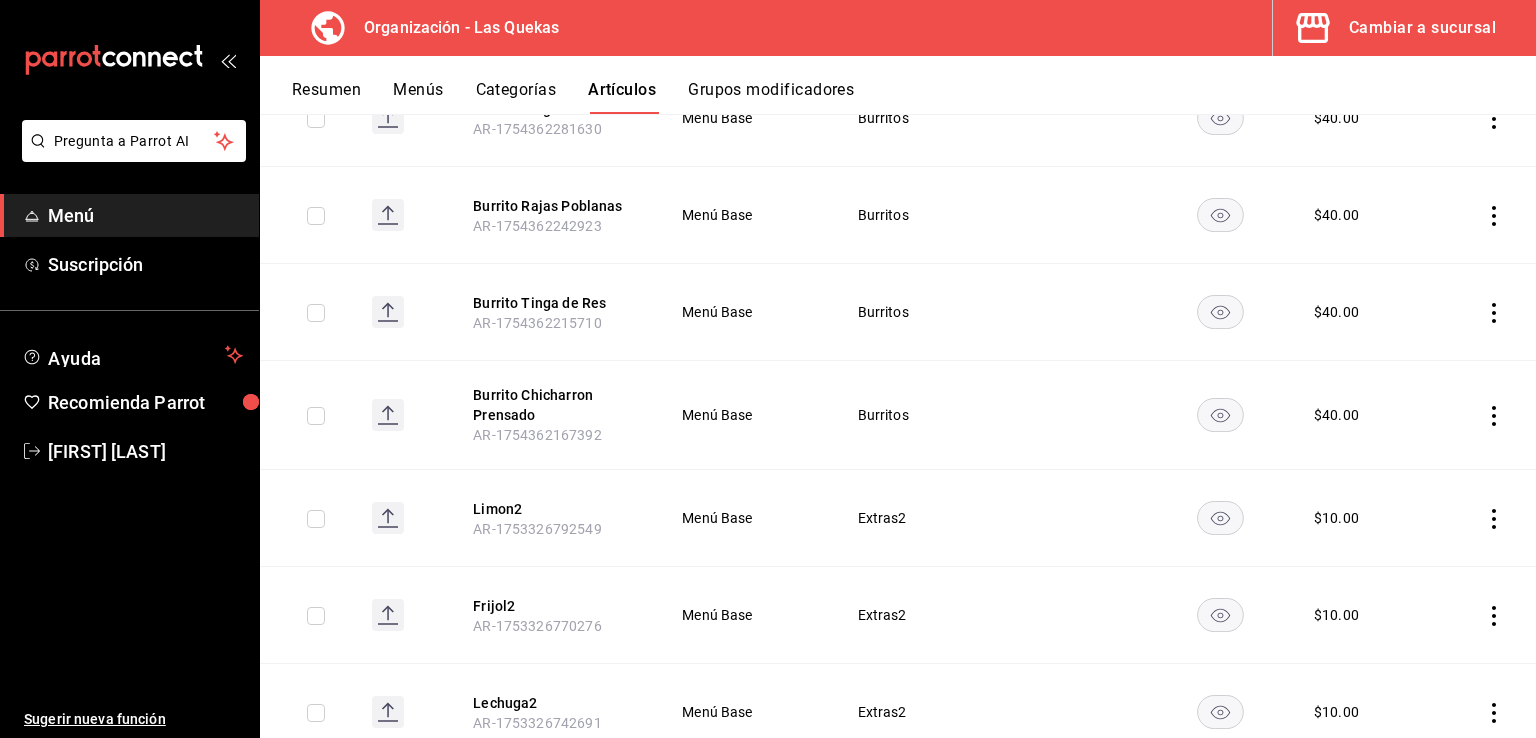 click 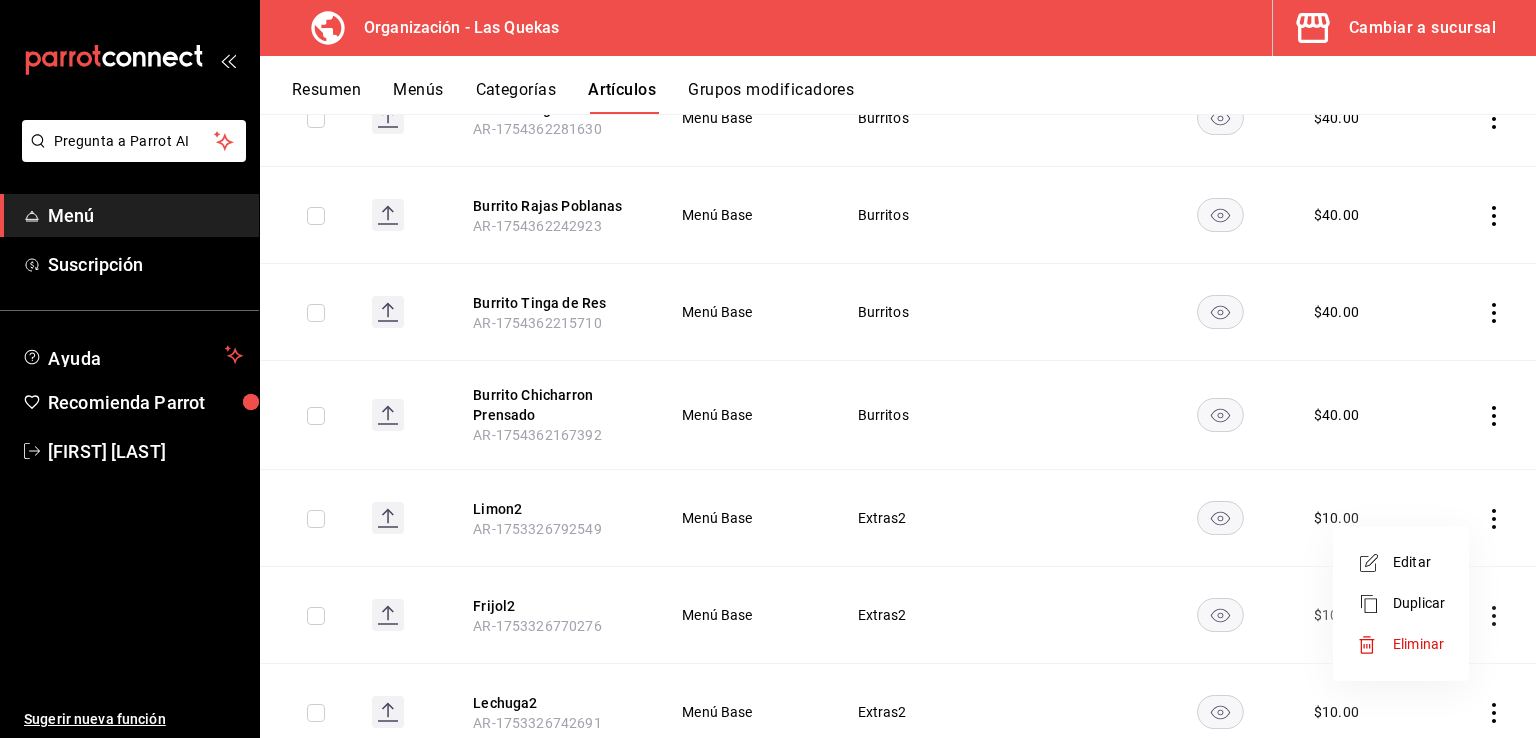click on "Editar" at bounding box center (1419, 562) 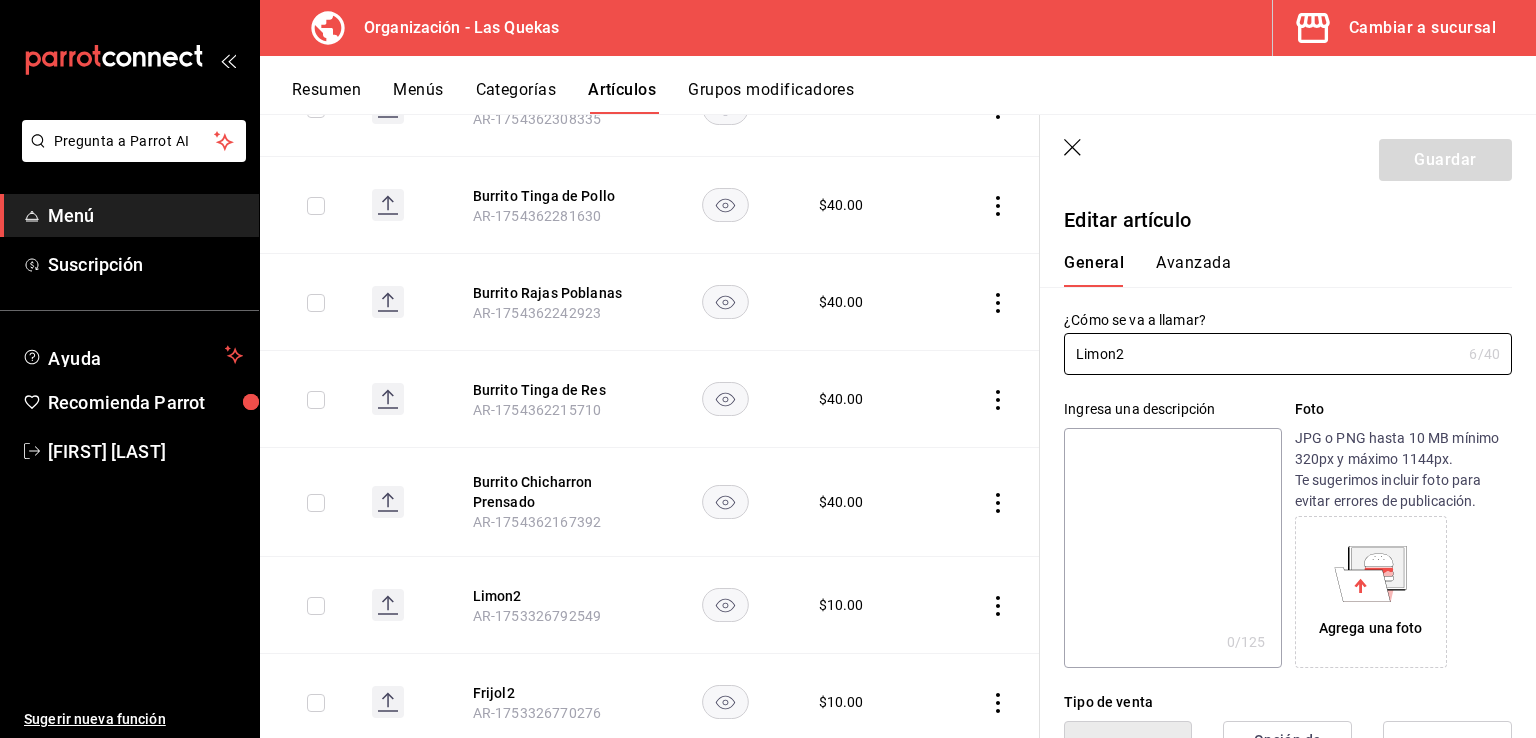 type on "$10.00" 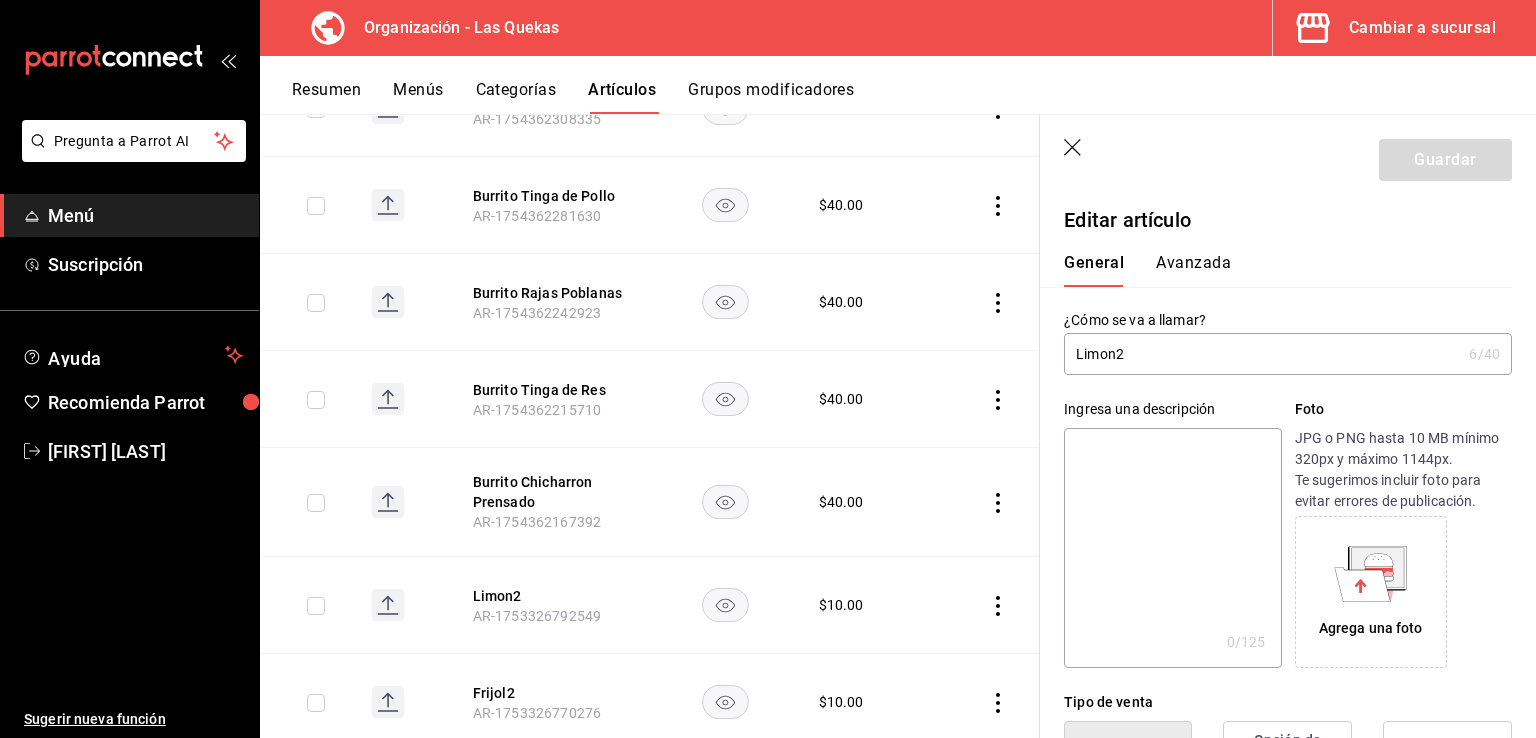 click on "Limon2" at bounding box center (1262, 354) 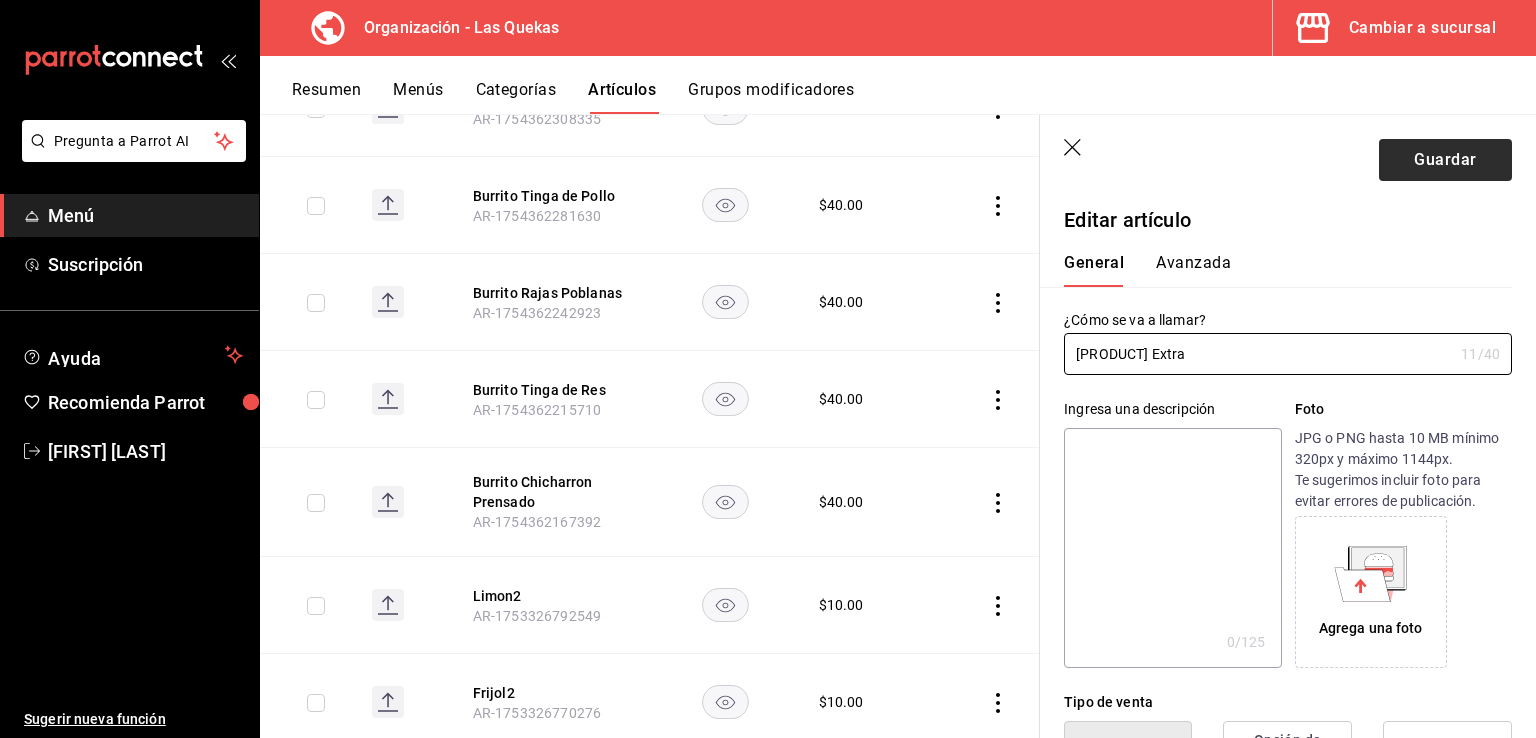 type on "[PRODUCT] Extra" 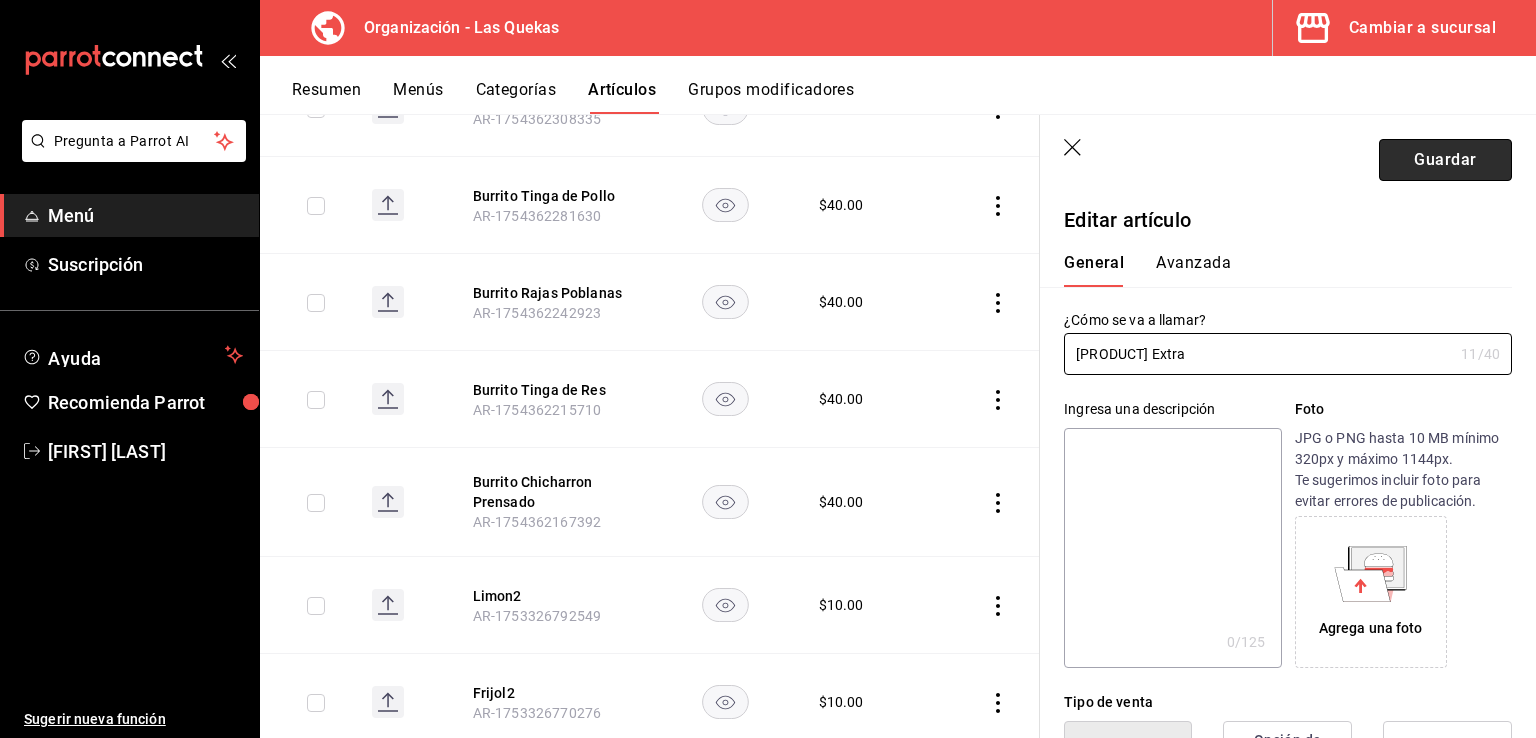 click on "Guardar" at bounding box center (1445, 160) 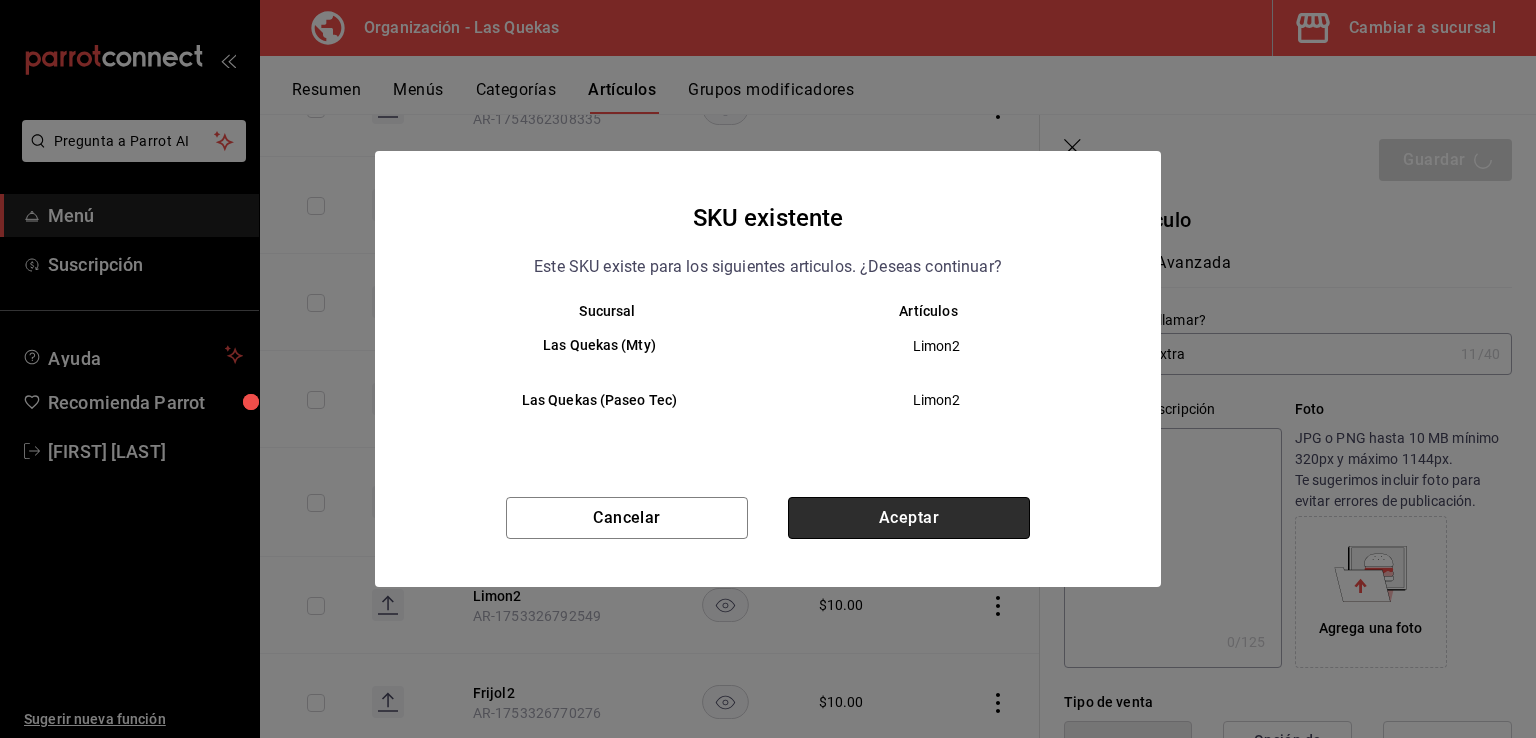 click on "Aceptar" at bounding box center [909, 518] 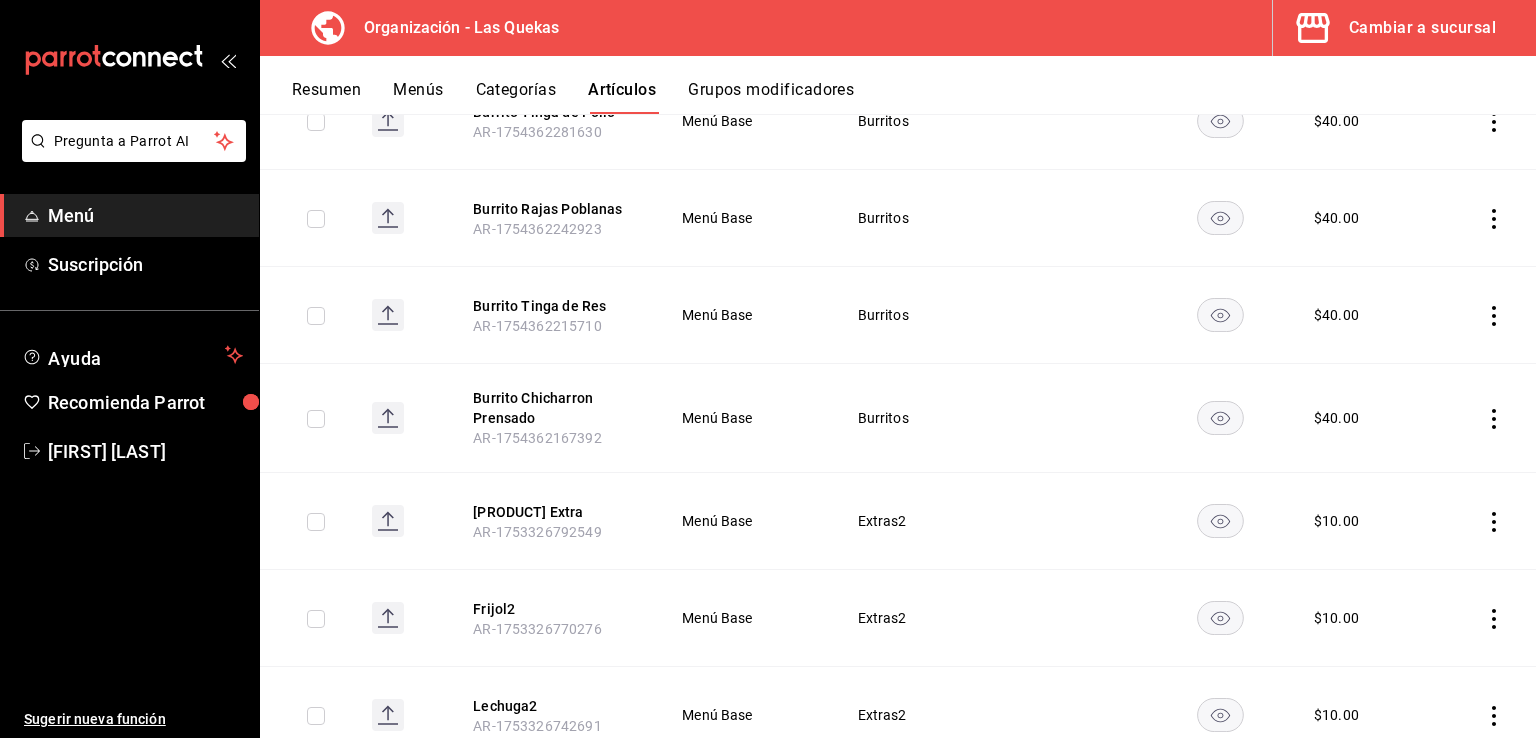 scroll, scrollTop: 1200, scrollLeft: 0, axis: vertical 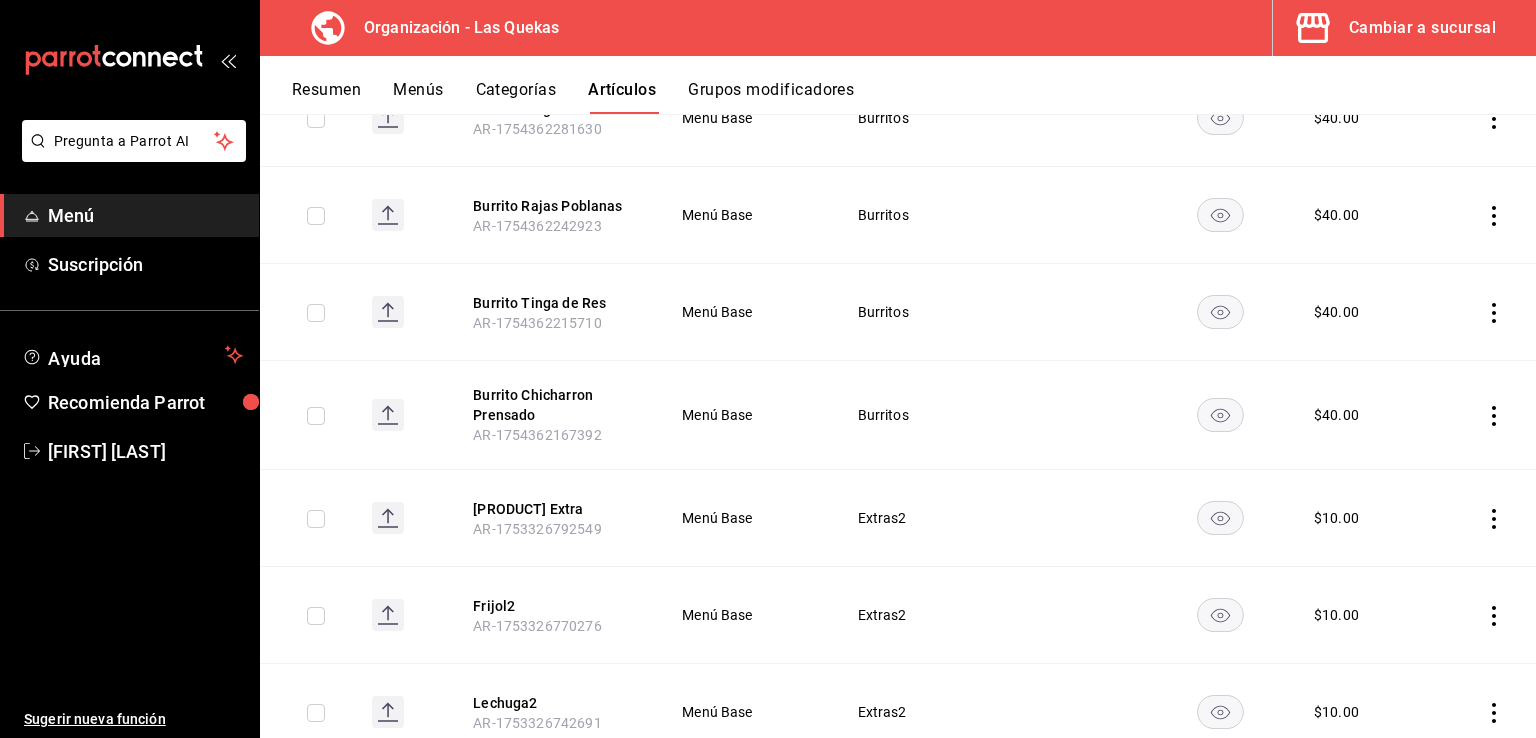 click 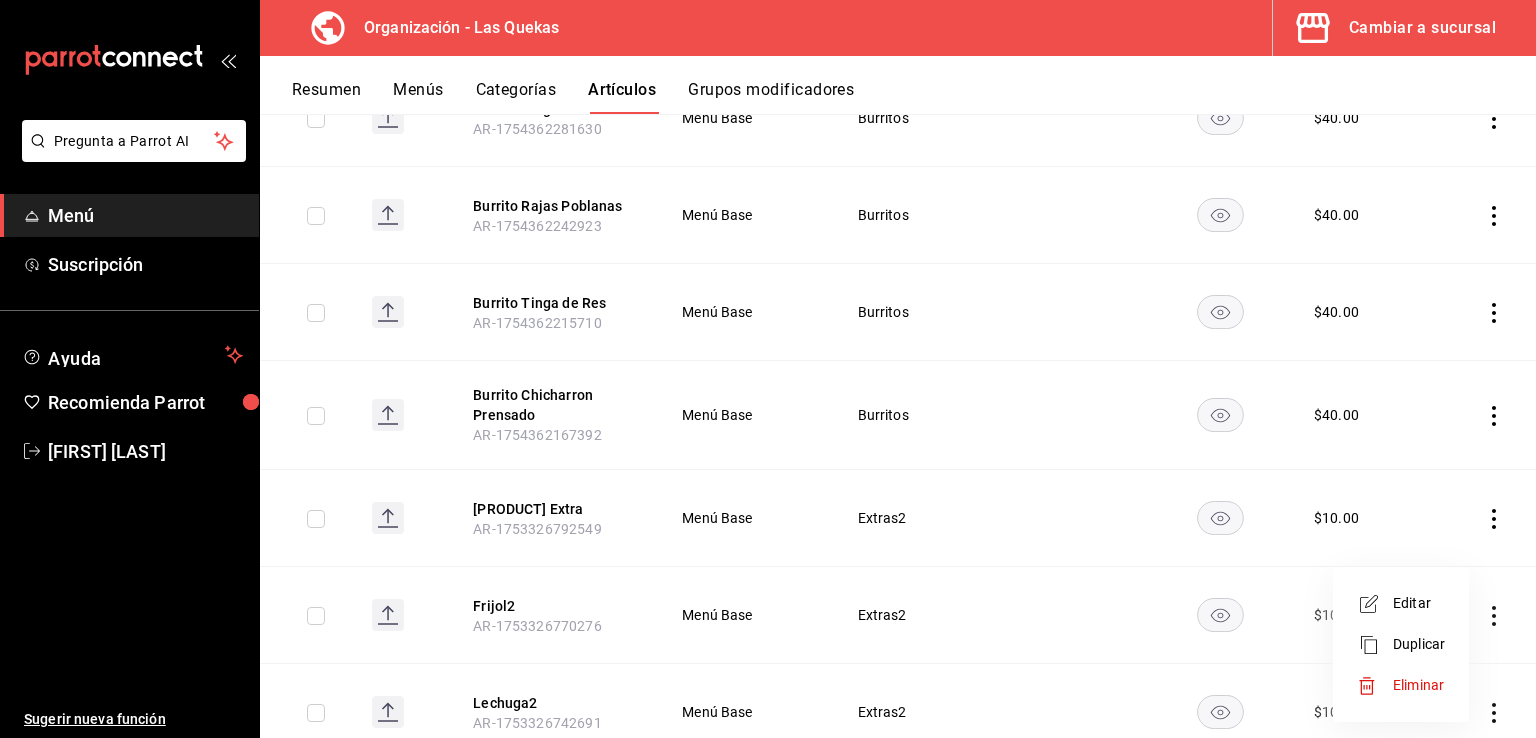 click at bounding box center [1375, 604] 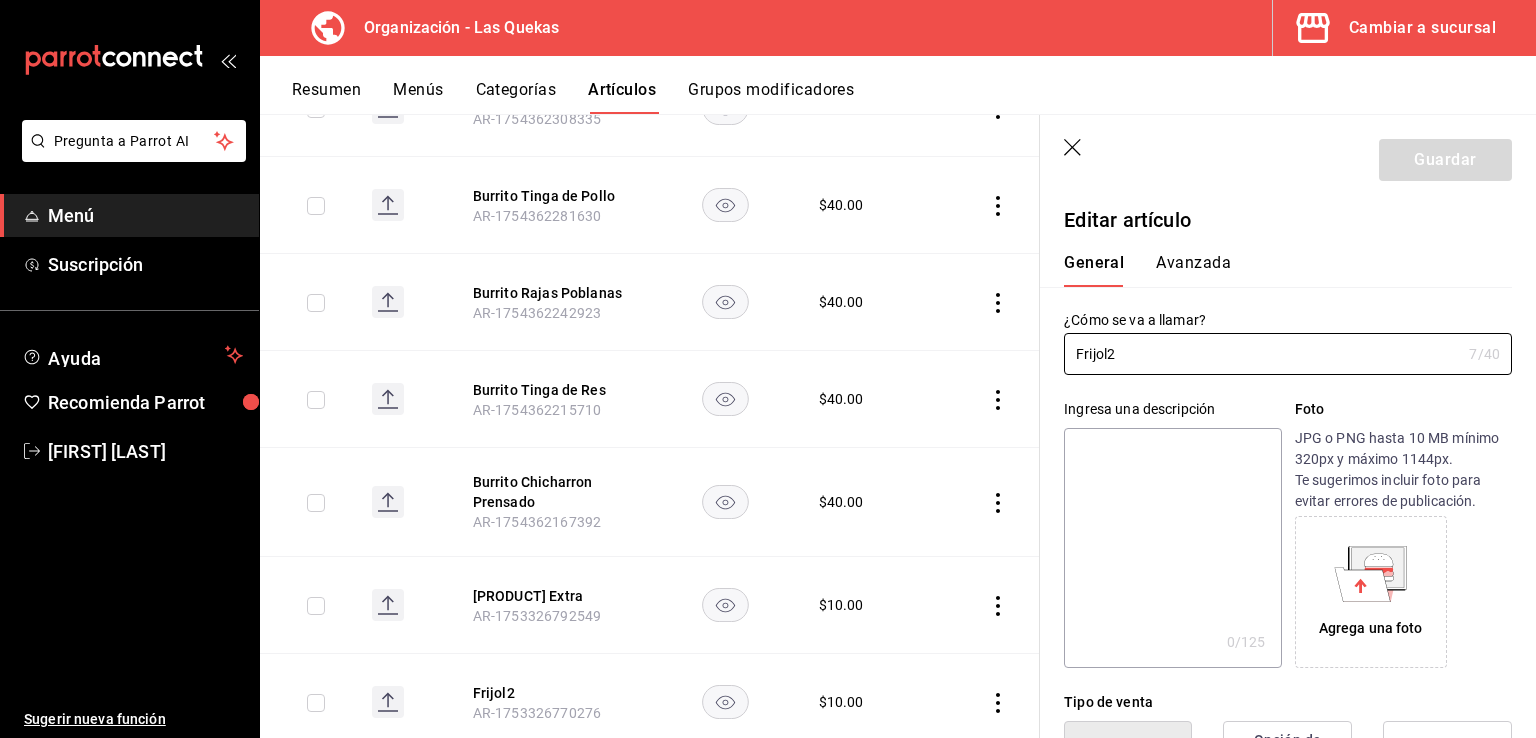 type on "$10.00" 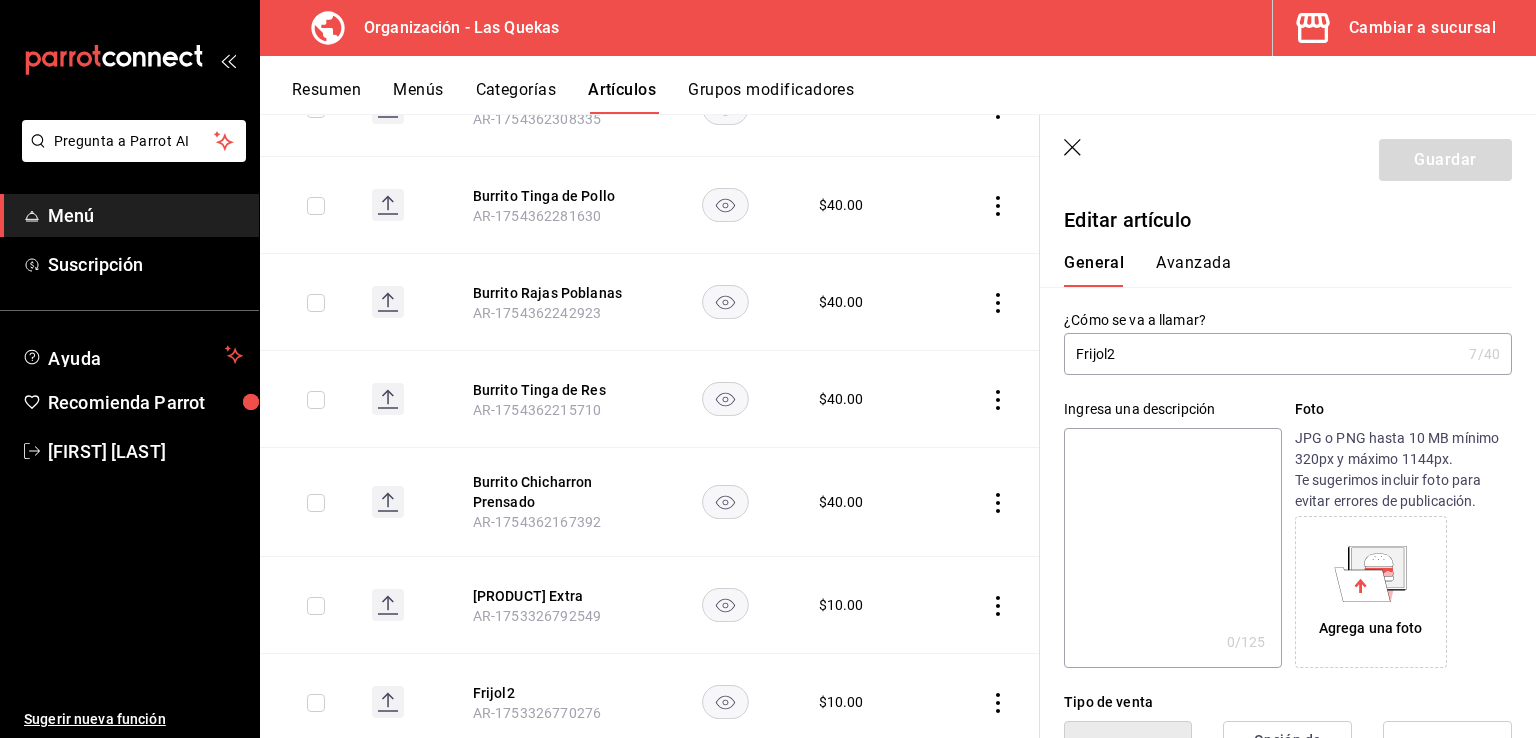 click on "Frijol2" at bounding box center (1262, 354) 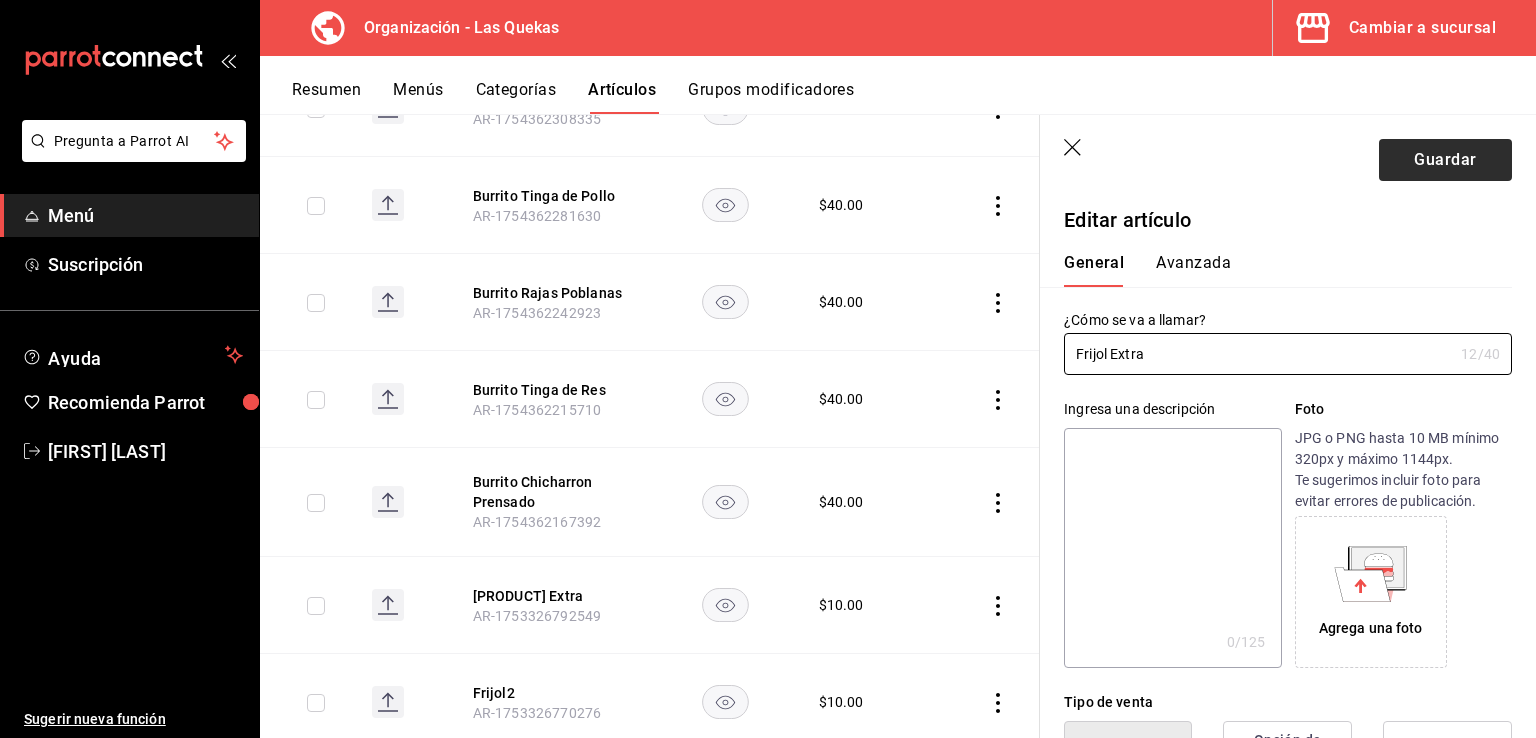 type on "Frijol Extra" 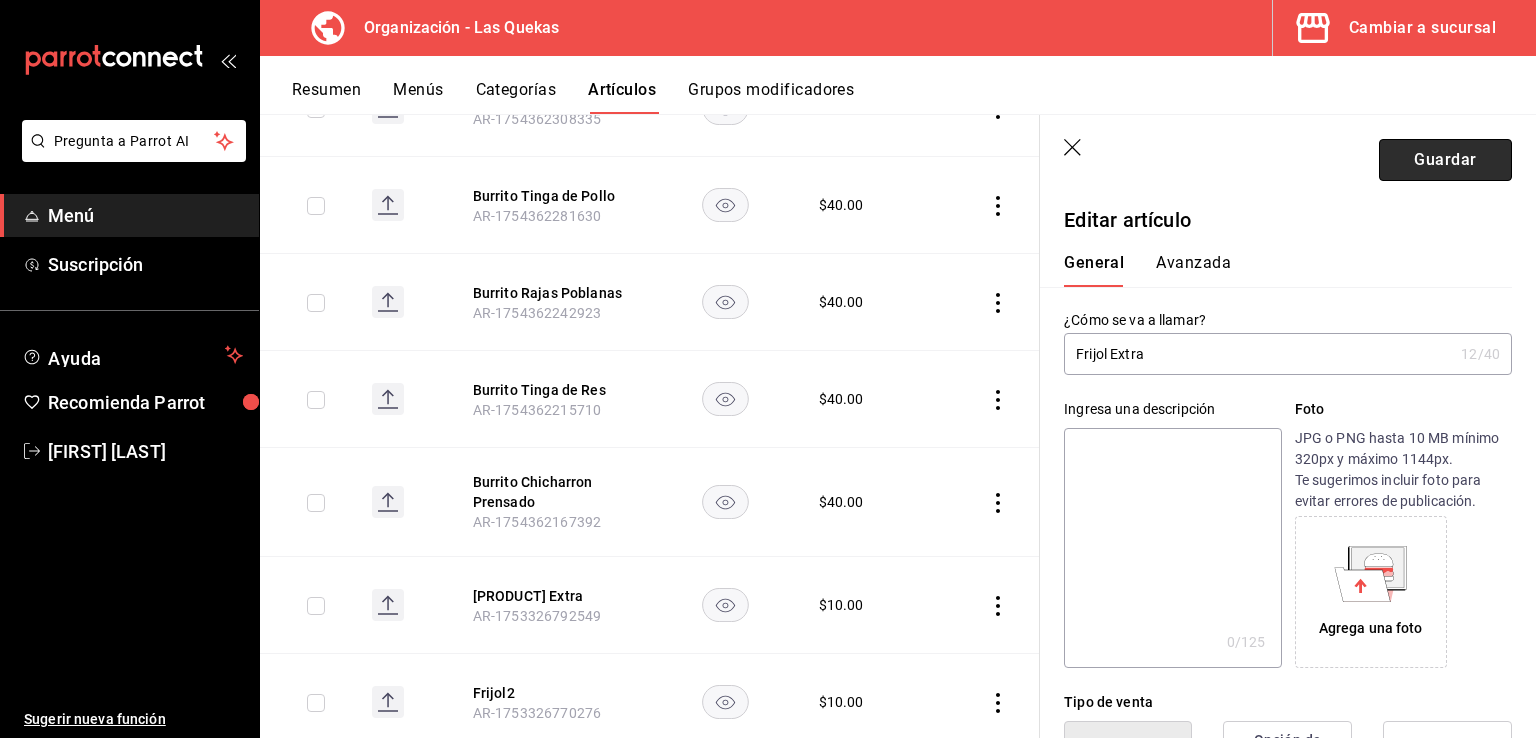 click on "Guardar" at bounding box center [1445, 160] 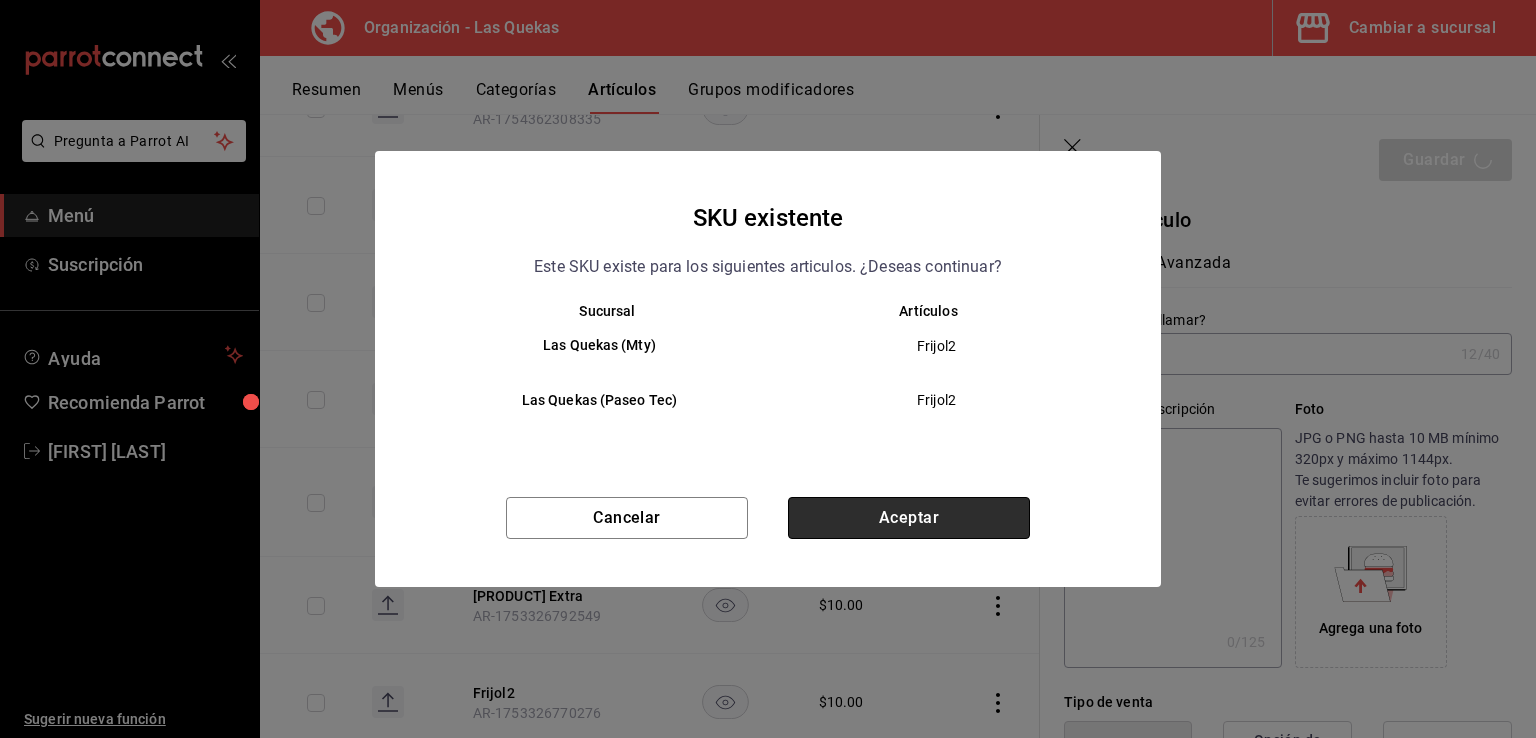 click on "Aceptar" at bounding box center (909, 518) 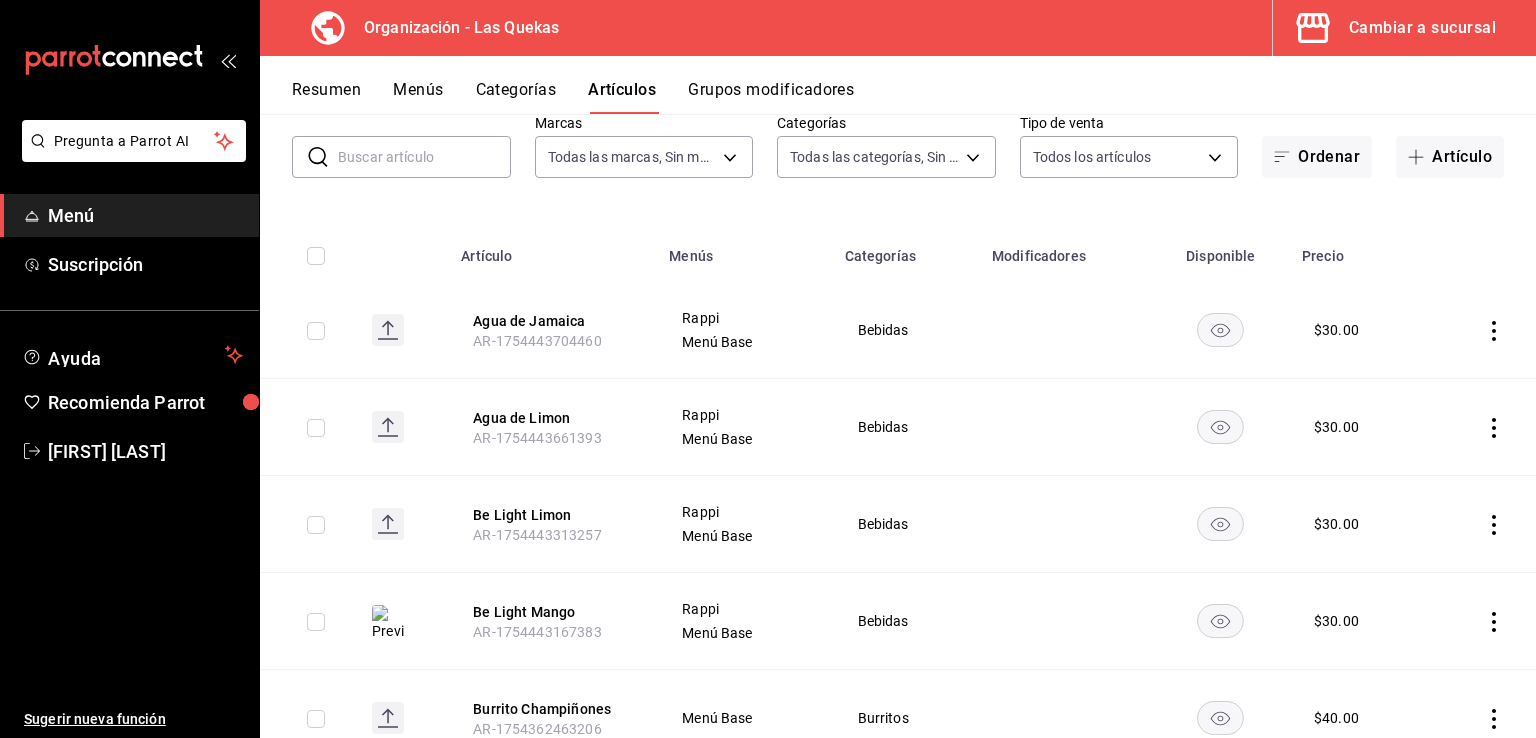 scroll, scrollTop: 0, scrollLeft: 0, axis: both 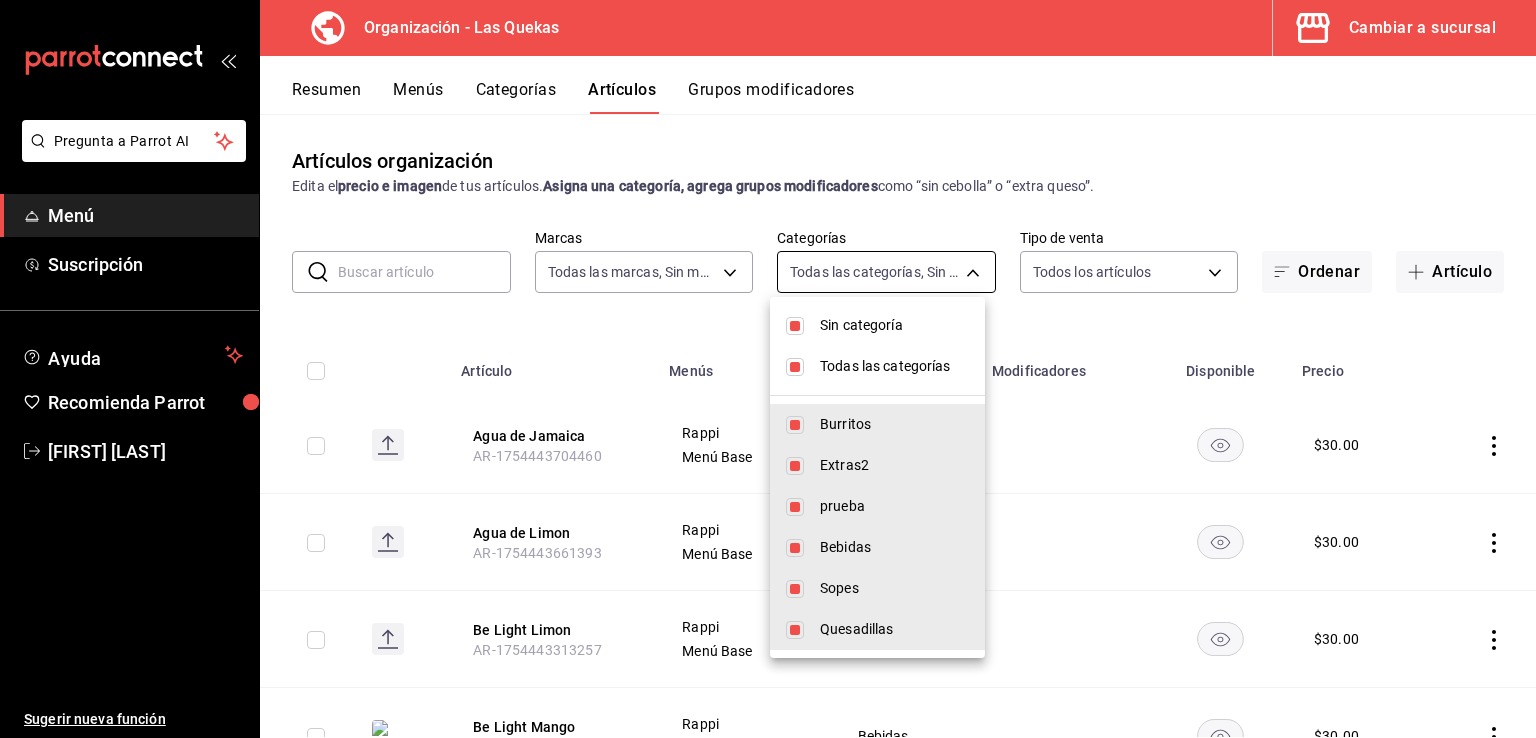 click on "Pregunta a Parrot AI Menú   Suscripción   Ayuda Recomienda Parrot   [FIRST] [LAST]   Sugerir nueva función   Organización - Las Quekas Cambiar a sucursal Resumen Menús Categorías Artículos Grupos modificadores Artículos organización Edita el  precio e imagen  de tus artículos.  Asigna una categoría, agrega grupos modificadores  como “sin cebolla” o “extra queso”. ​ ​ Marcas Todas las marcas, Sin marca 10db9dd2-a01e-4e41-a06a-acad9392e6b8 Categorías Todas las categorías, Sin categoría f30465a1-924b-416d-808f-0fdde7a12ce6,790f2478-a427-4185-acbb-ab606dc387bc,f5e40d39-b70a-441c-a82c-bfdd9b60858e,8f57f62c-f680-42c7-9cc3-8708c9d5a8ae,1397b6e8-2d3e-4d94-9867-08ccef00acf5,b3b79d79-a594-4160-bc45-8211c6d6dbbb Tipo de venta Todos los artículos ALL Ordenar Artículo Artículo Menús Categorías Modificadores Disponible Precio Agua de Jamaica AR-1754443704460 Rappi Menú Base Bebidas $ 30.00 Agua de Limon AR-1754443661393 Rappi Menú Base Bebidas $ 30.00 Be Light Limon AR-1754443313257 Rappi" at bounding box center (768, 369) 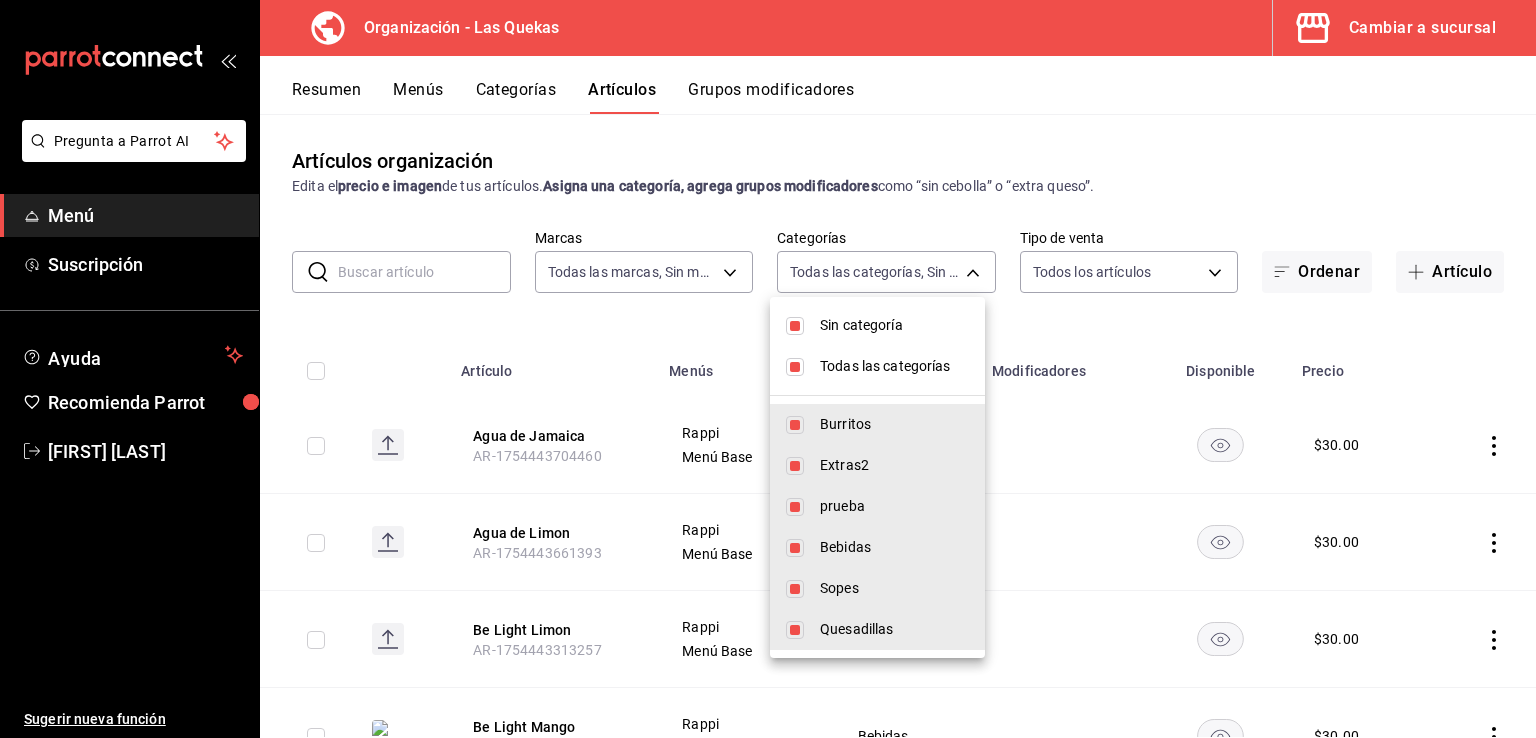click at bounding box center (795, 326) 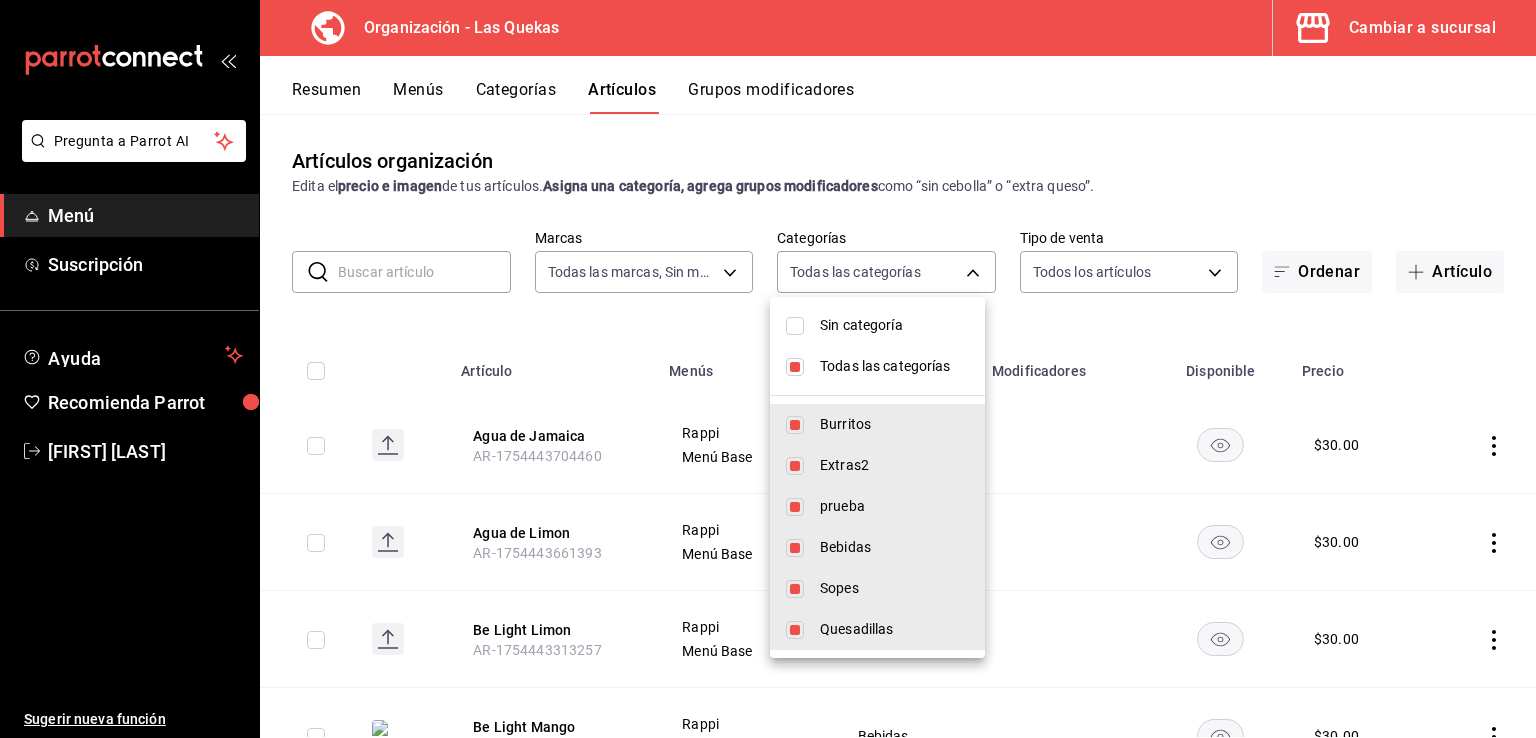 click on "Todas las categorías" at bounding box center [877, 366] 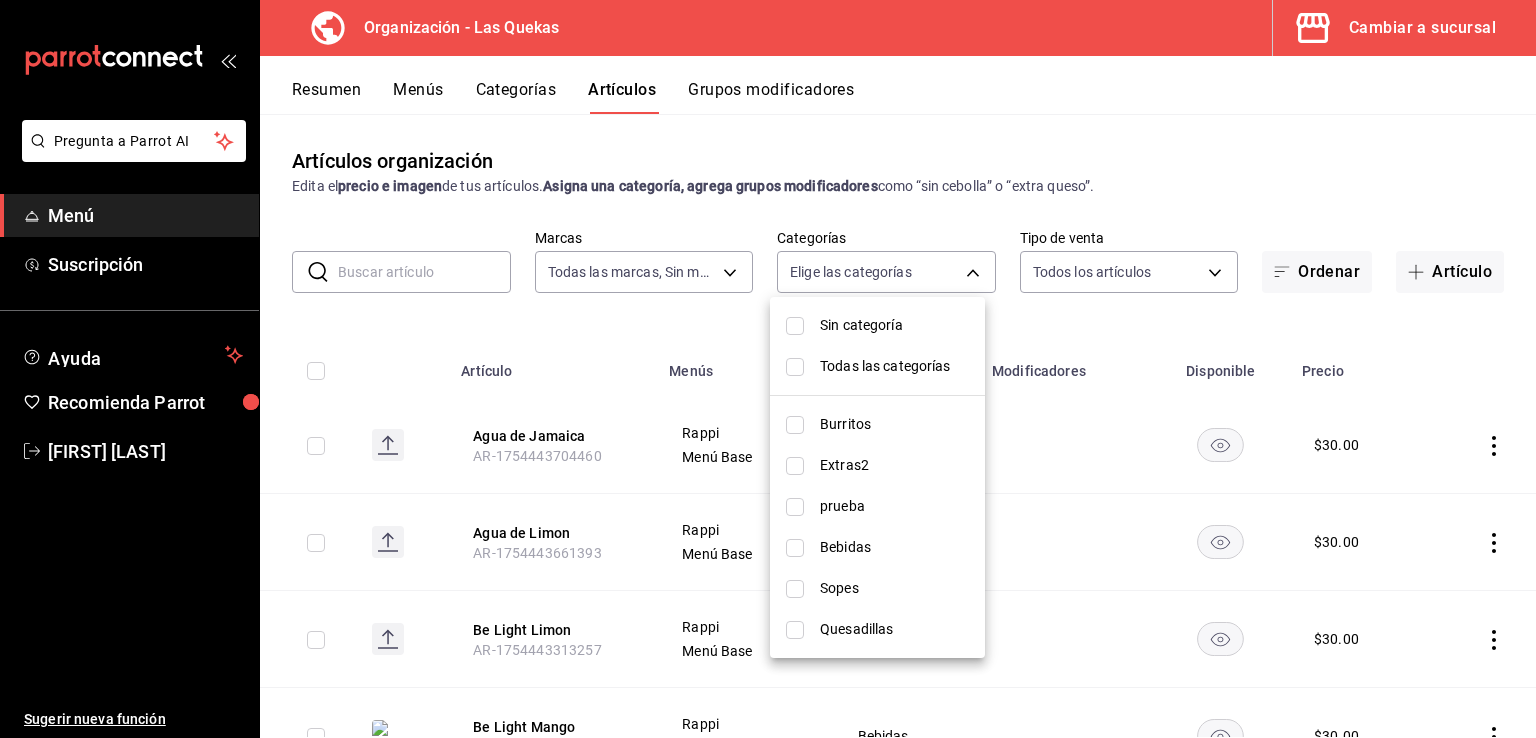 click at bounding box center (795, 466) 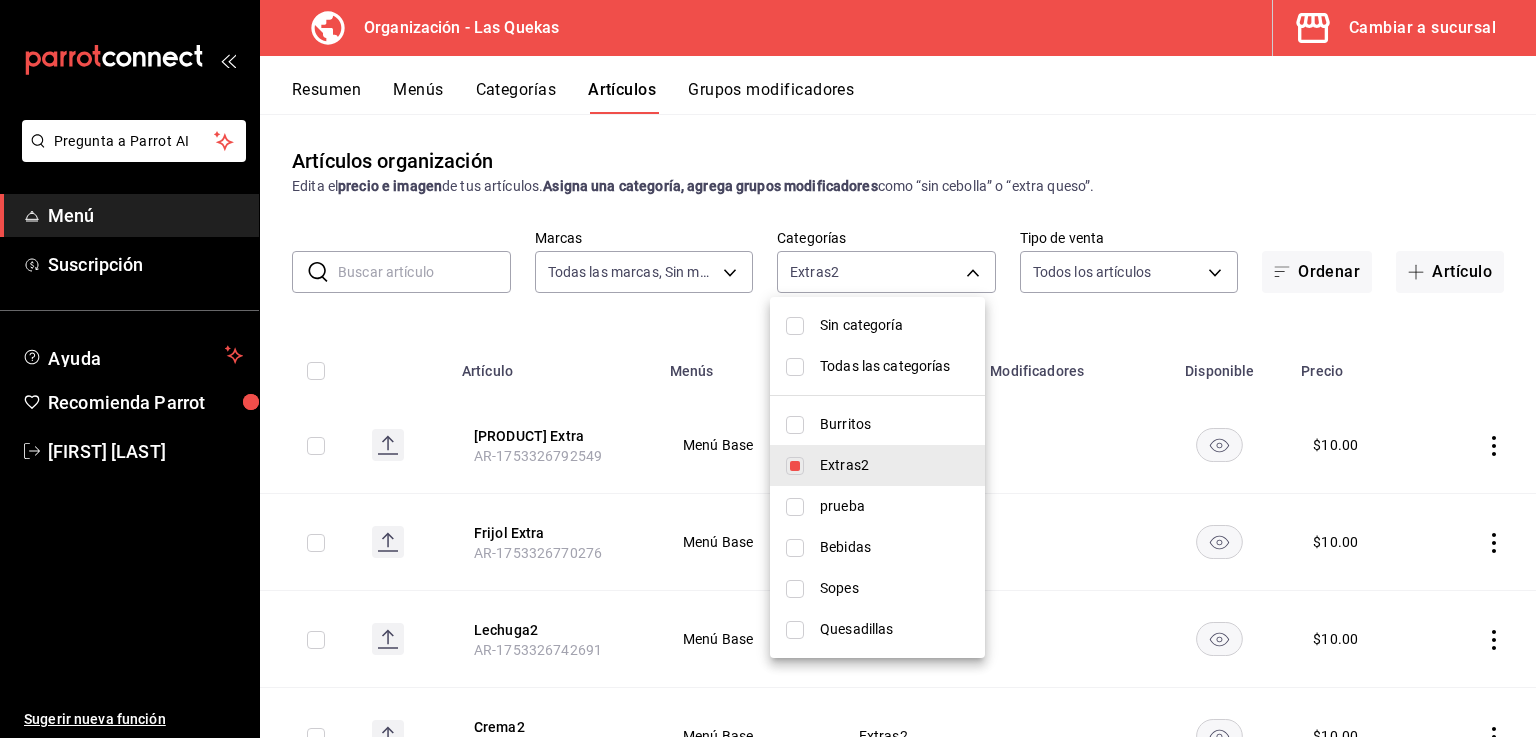 click at bounding box center (768, 369) 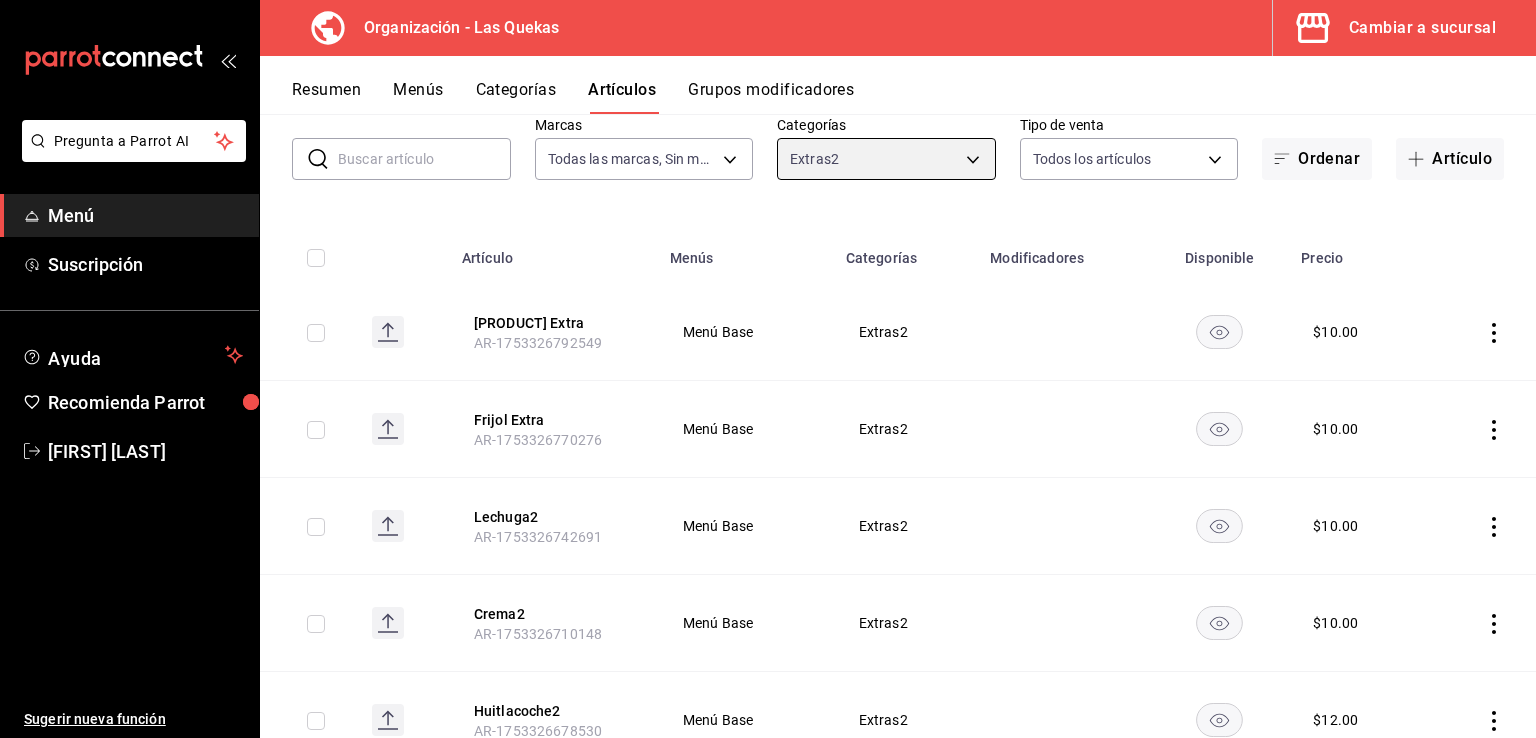 scroll, scrollTop: 200, scrollLeft: 0, axis: vertical 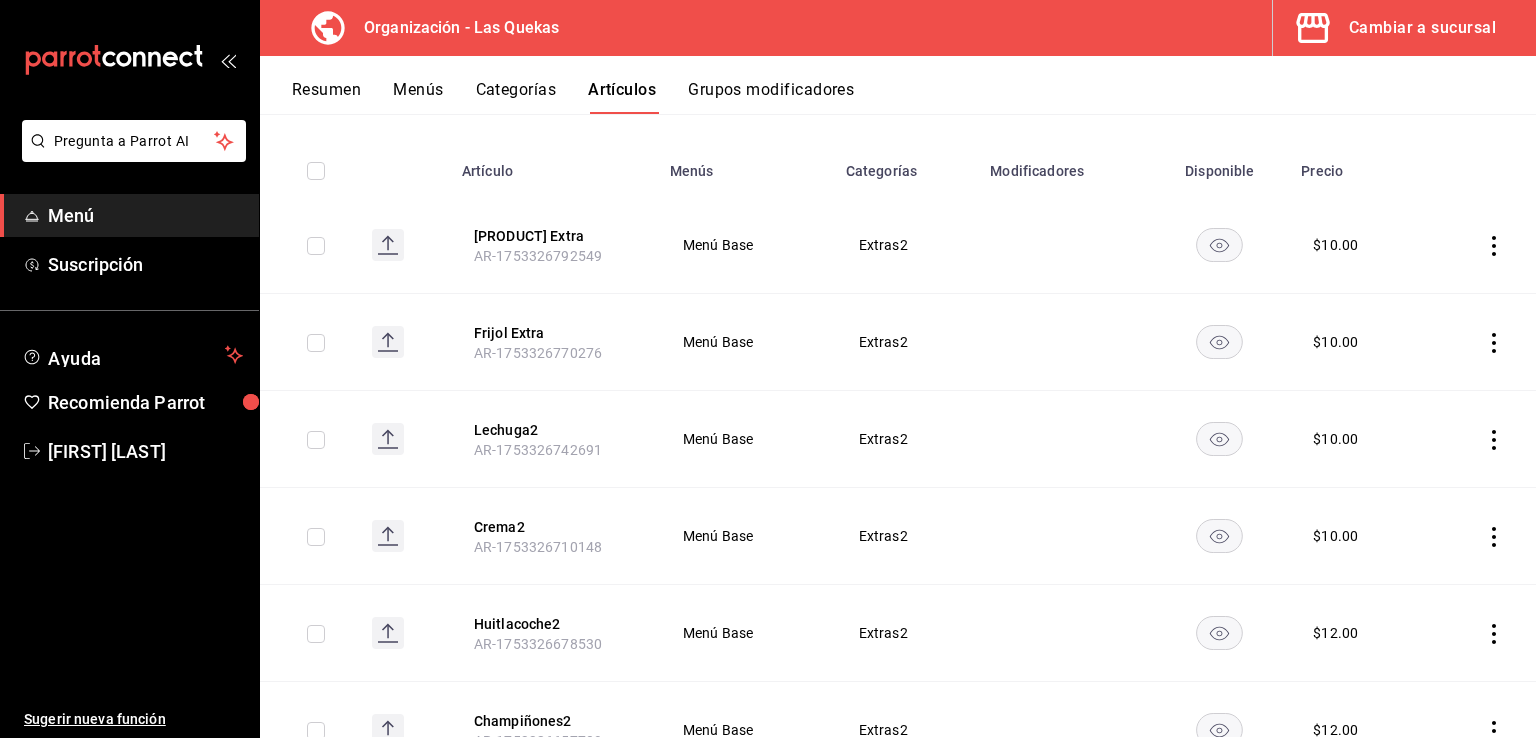 click 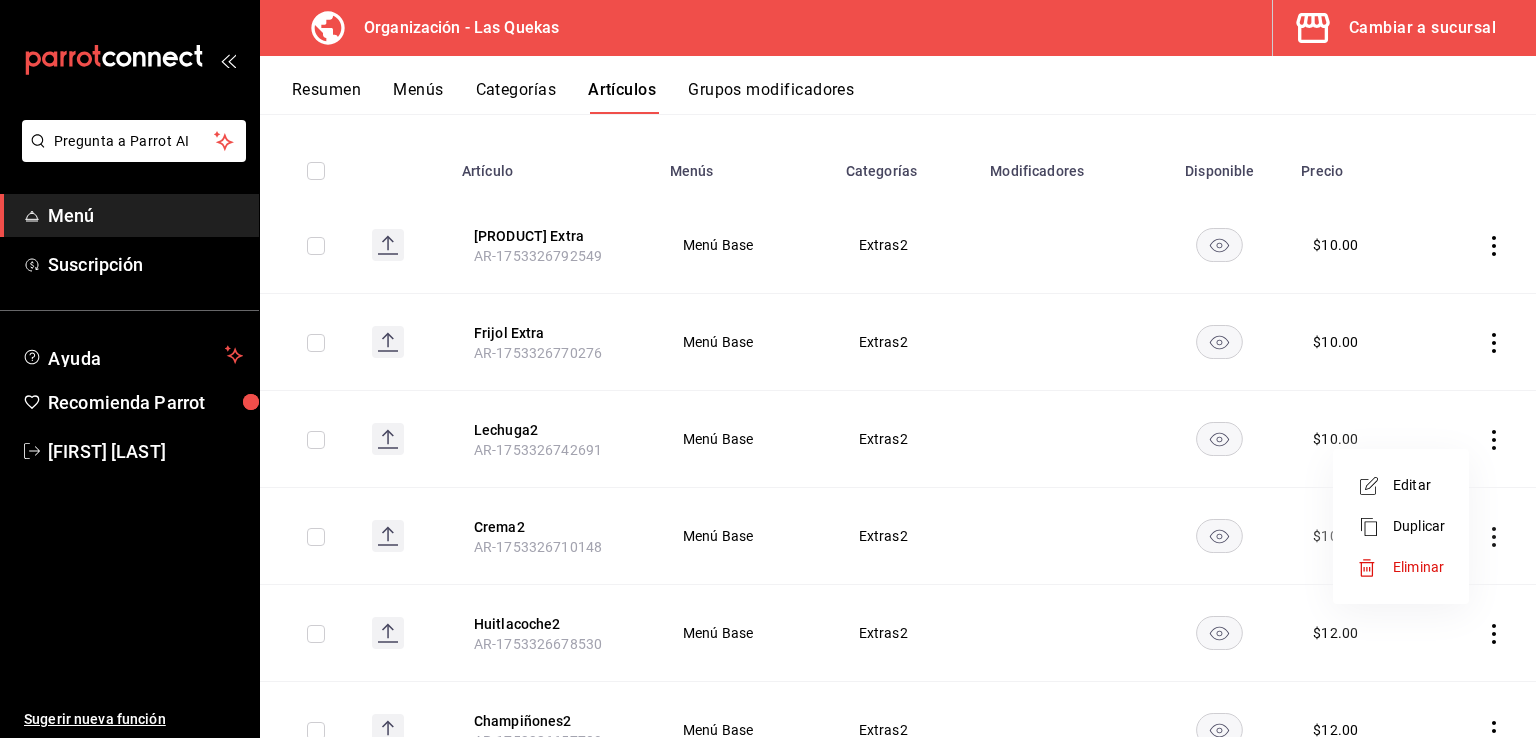 click on "Editar" at bounding box center [1419, 485] 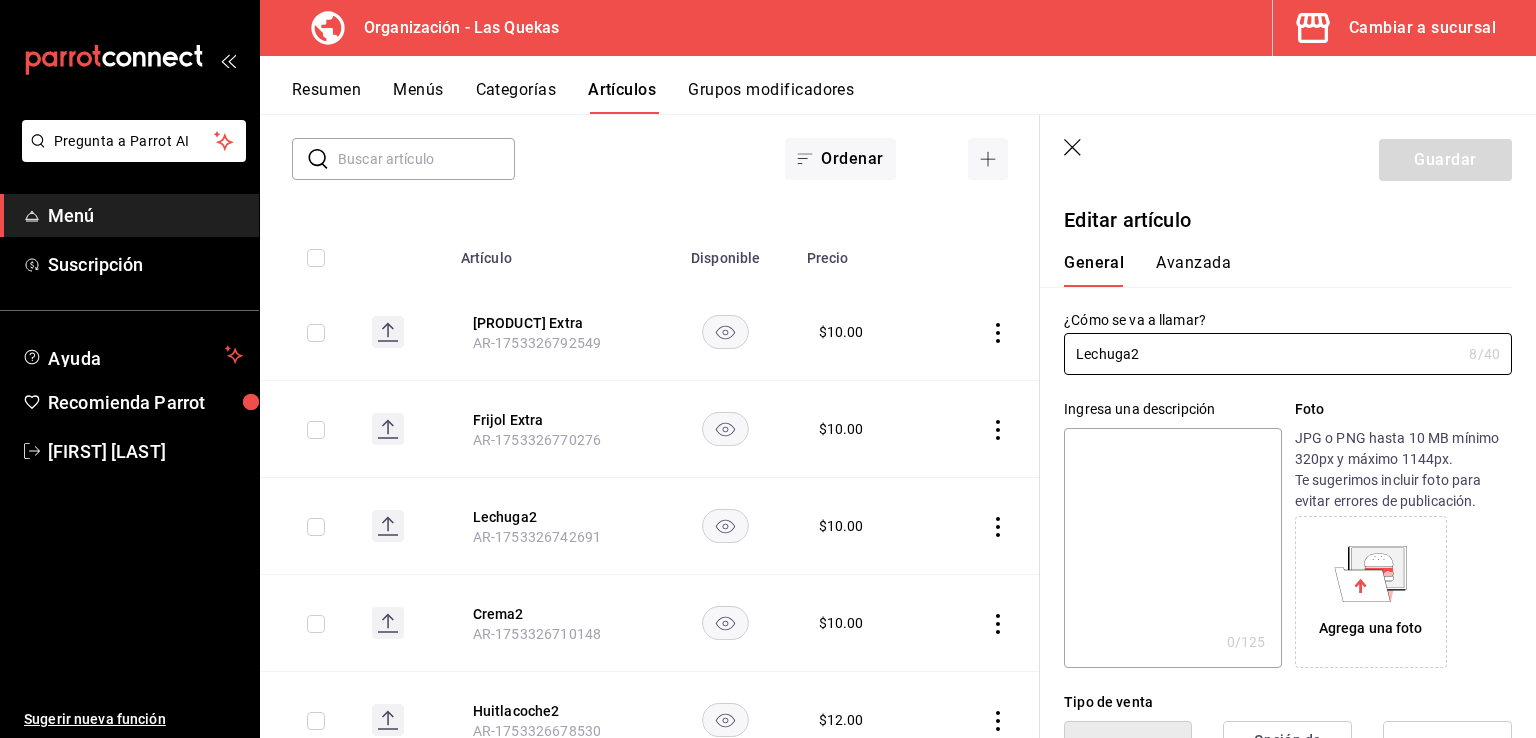 type on "$10.00" 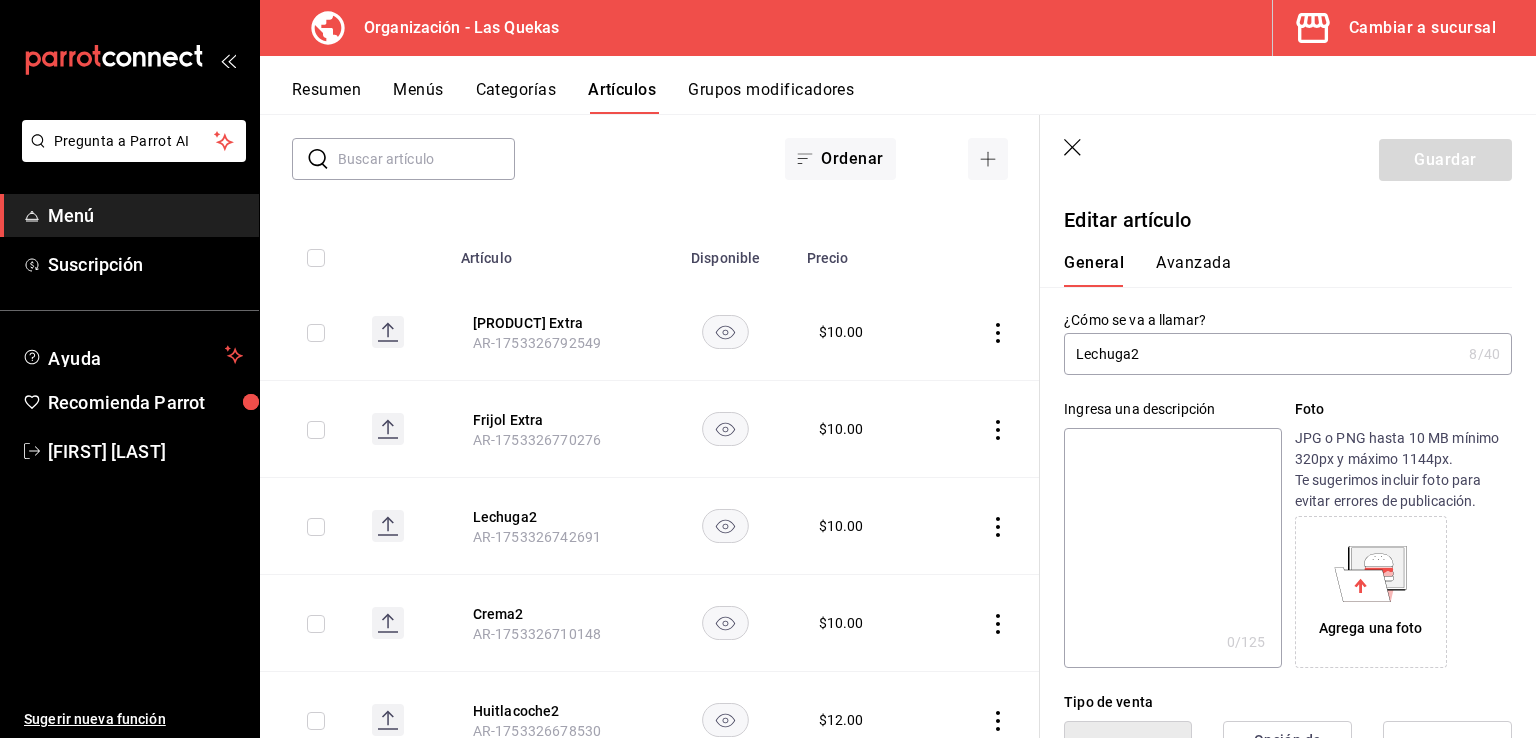 click on "Lechuga2" at bounding box center (1262, 354) 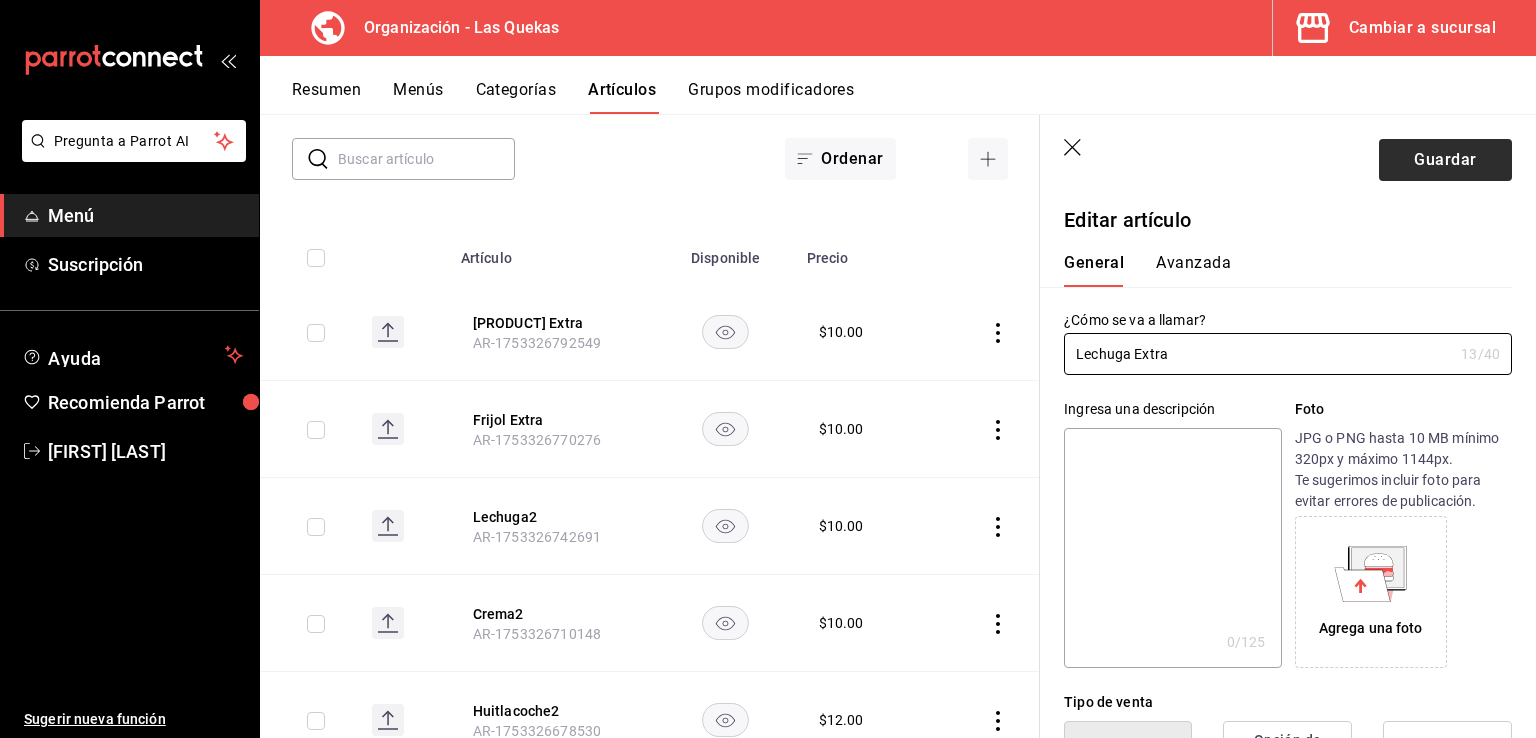 type on "Lechuga Extra" 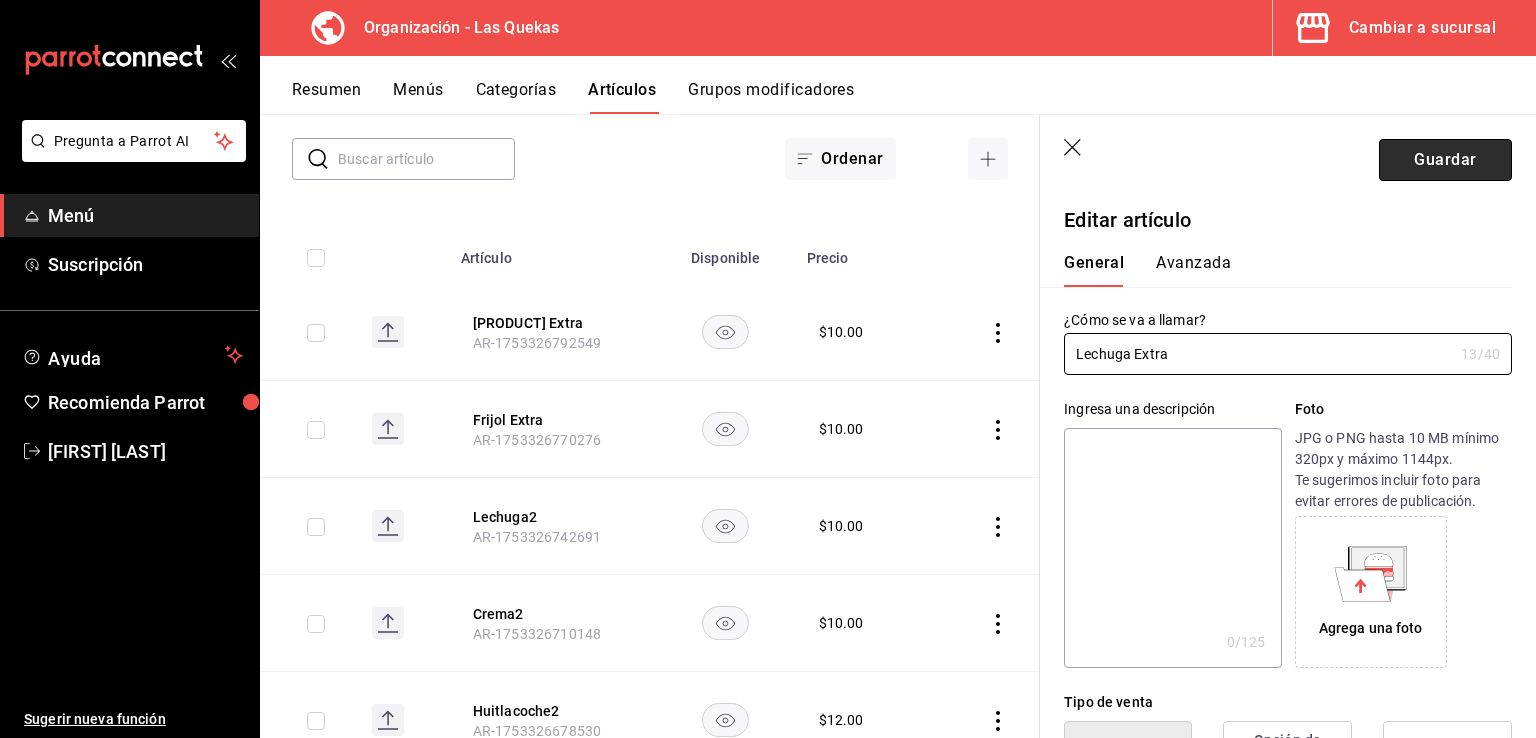 click on "Guardar" at bounding box center (1445, 160) 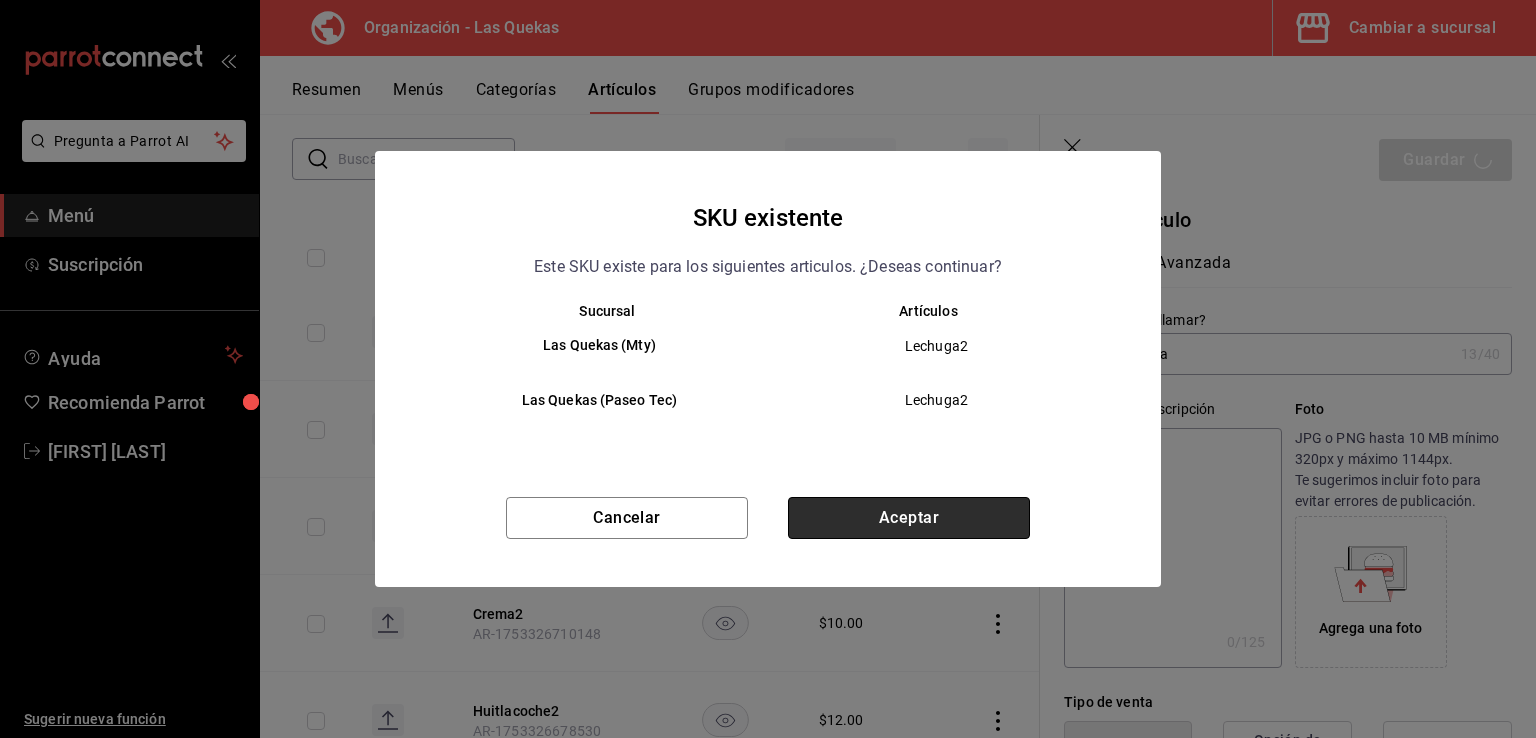 click on "Aceptar" at bounding box center [909, 518] 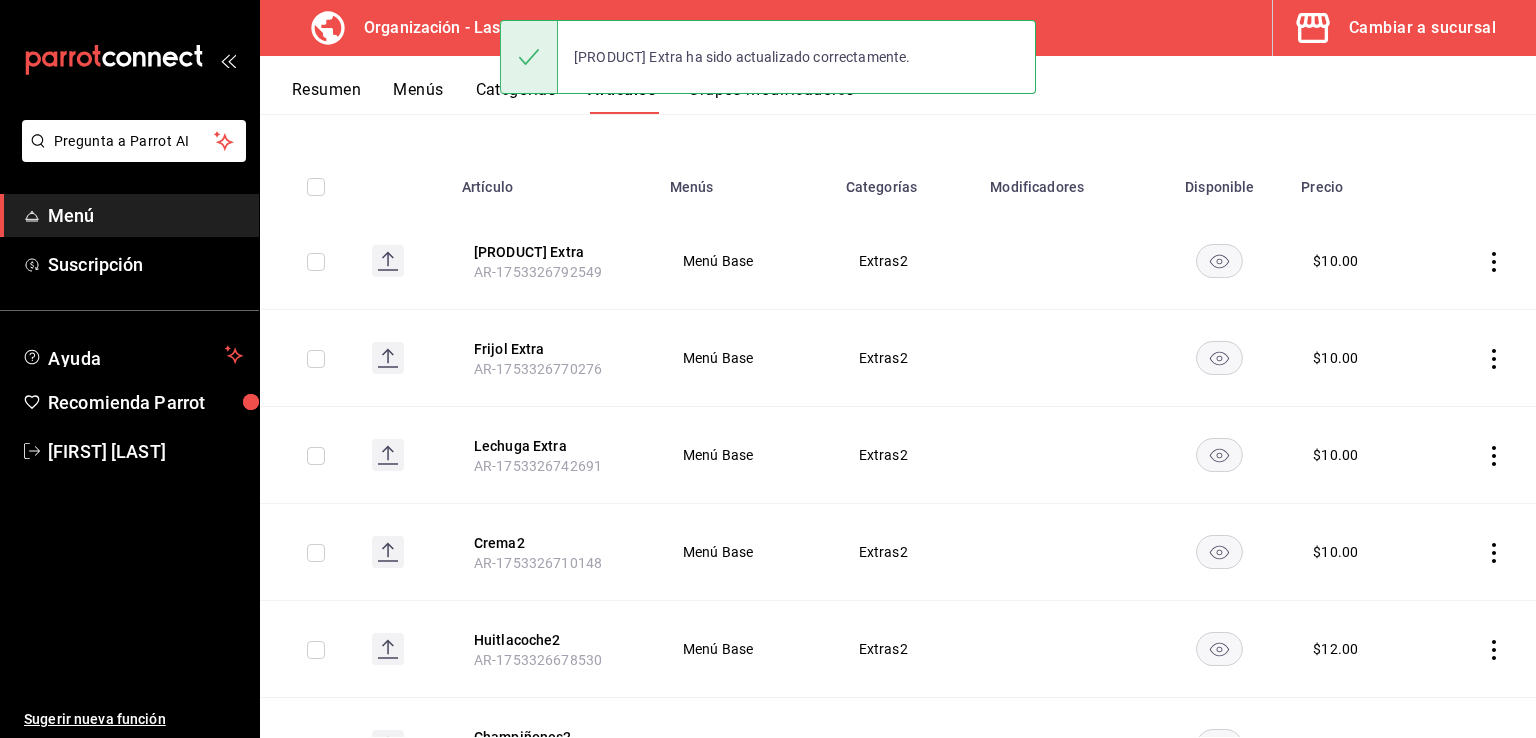 scroll, scrollTop: 300, scrollLeft: 0, axis: vertical 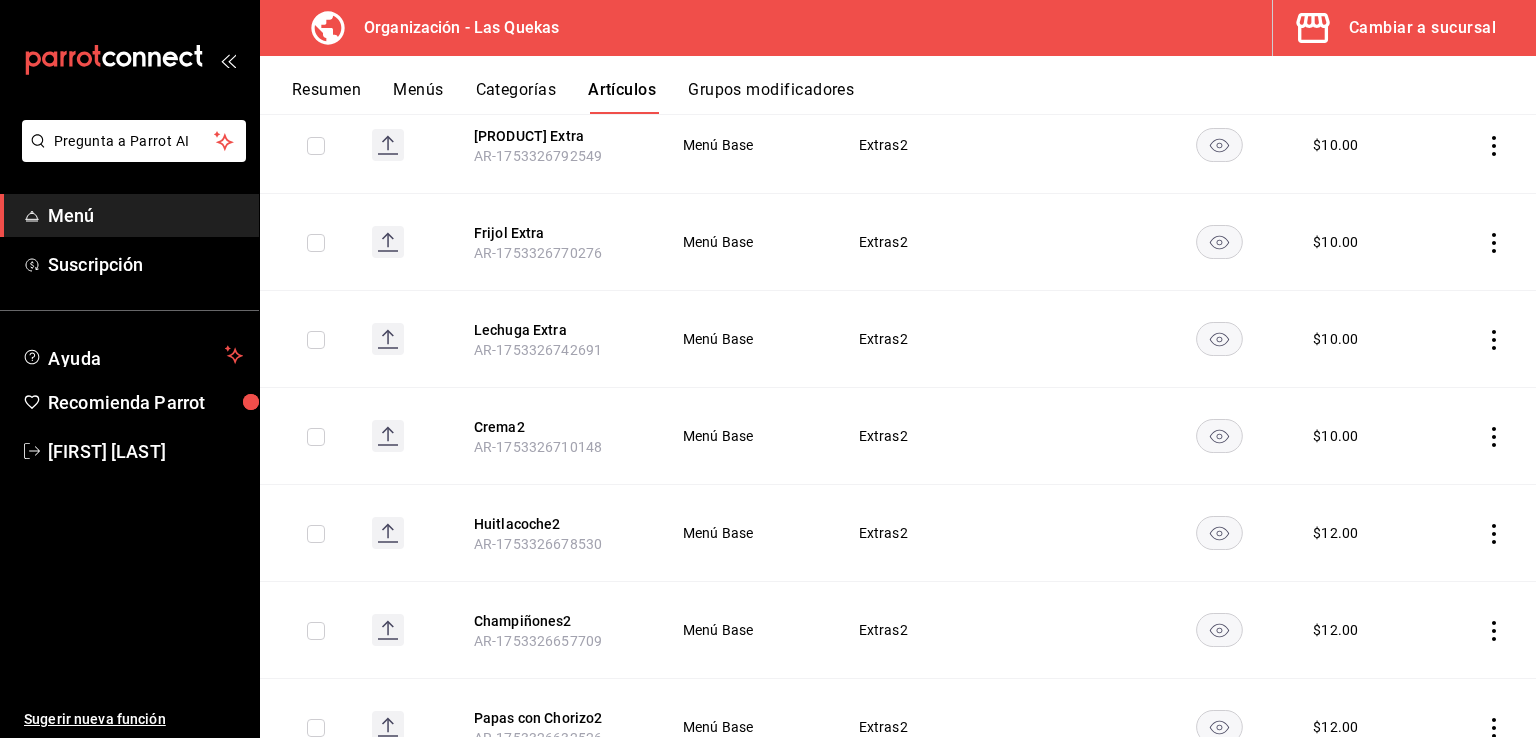 click 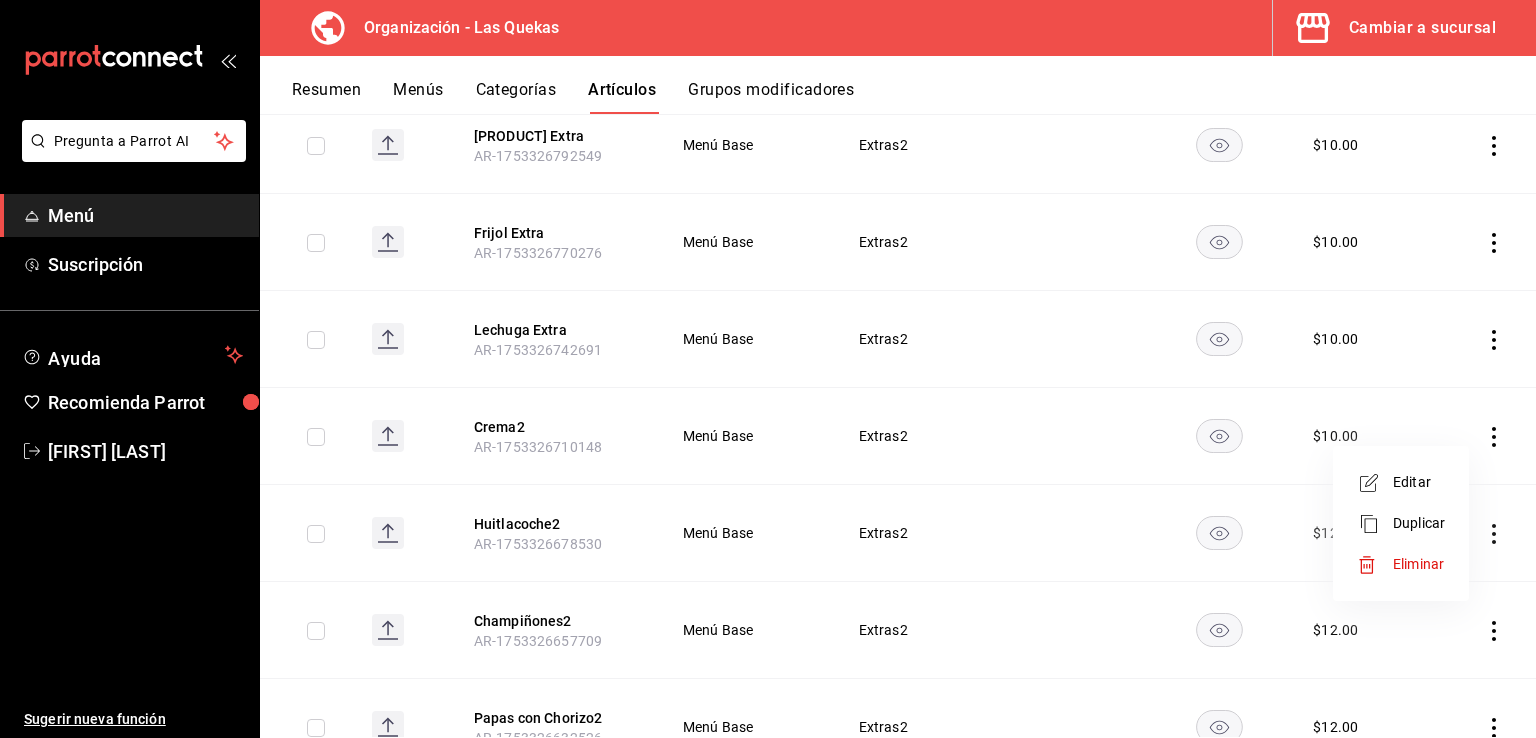 click on "Editar" at bounding box center [1419, 482] 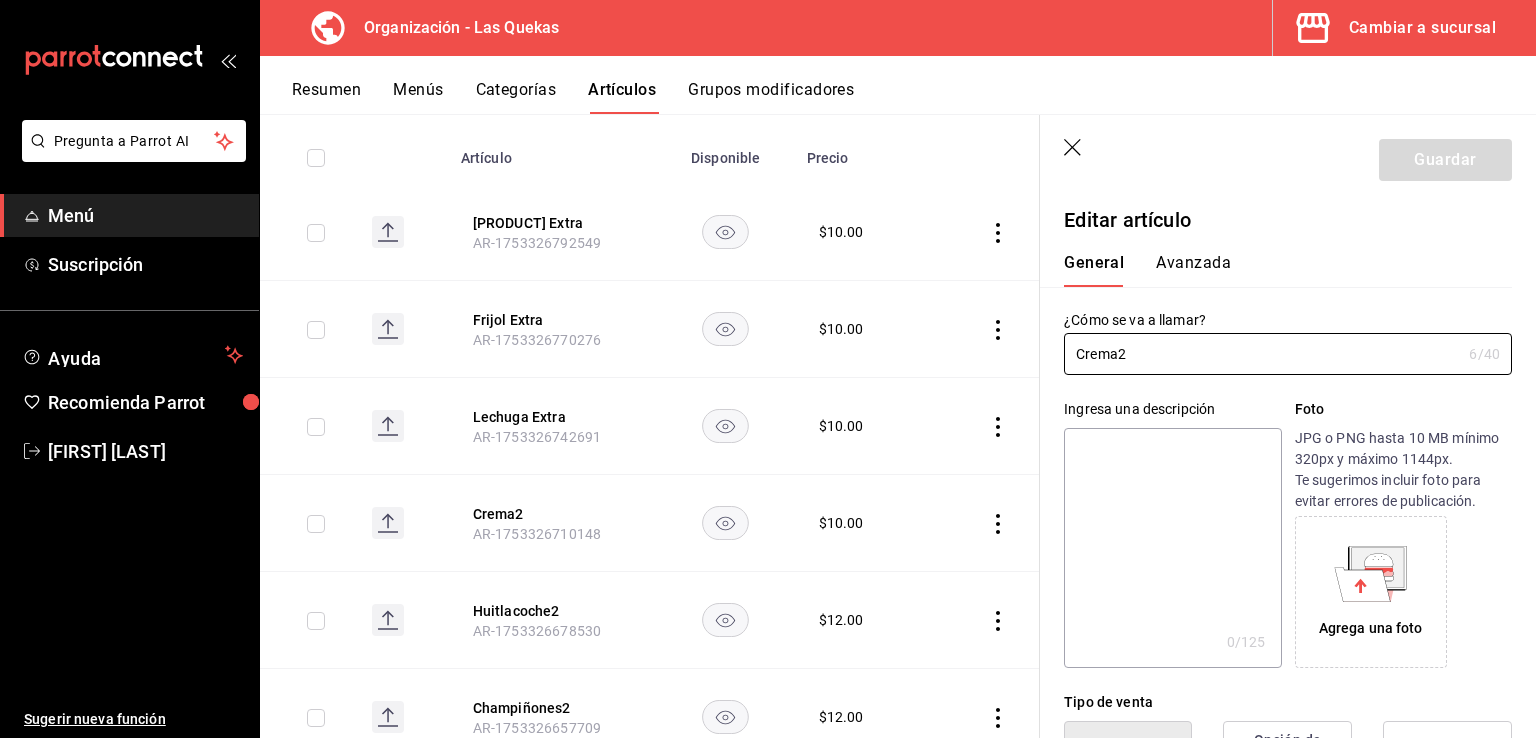 type on "$10.00" 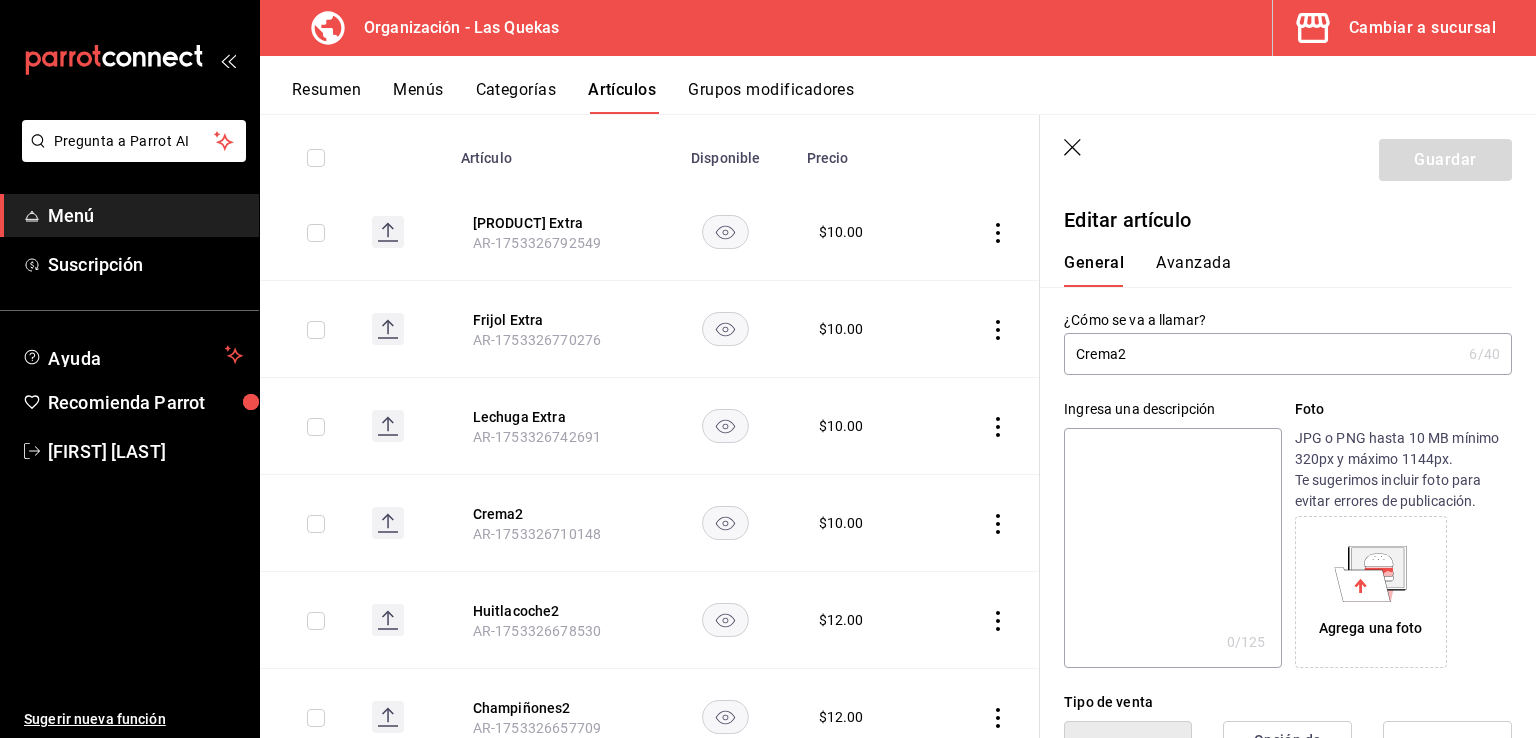 click on "Crema2" at bounding box center [1262, 354] 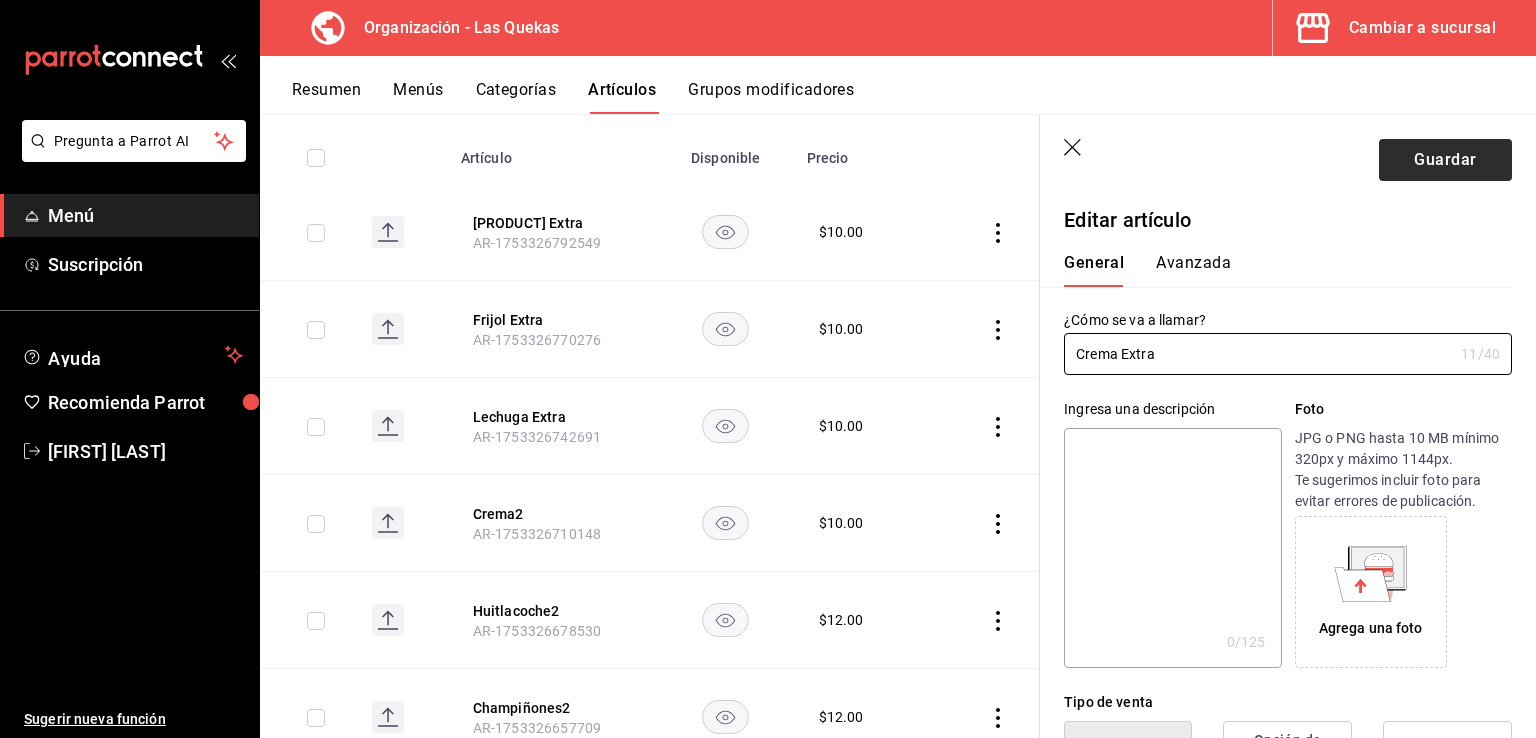type on "Crema Extra" 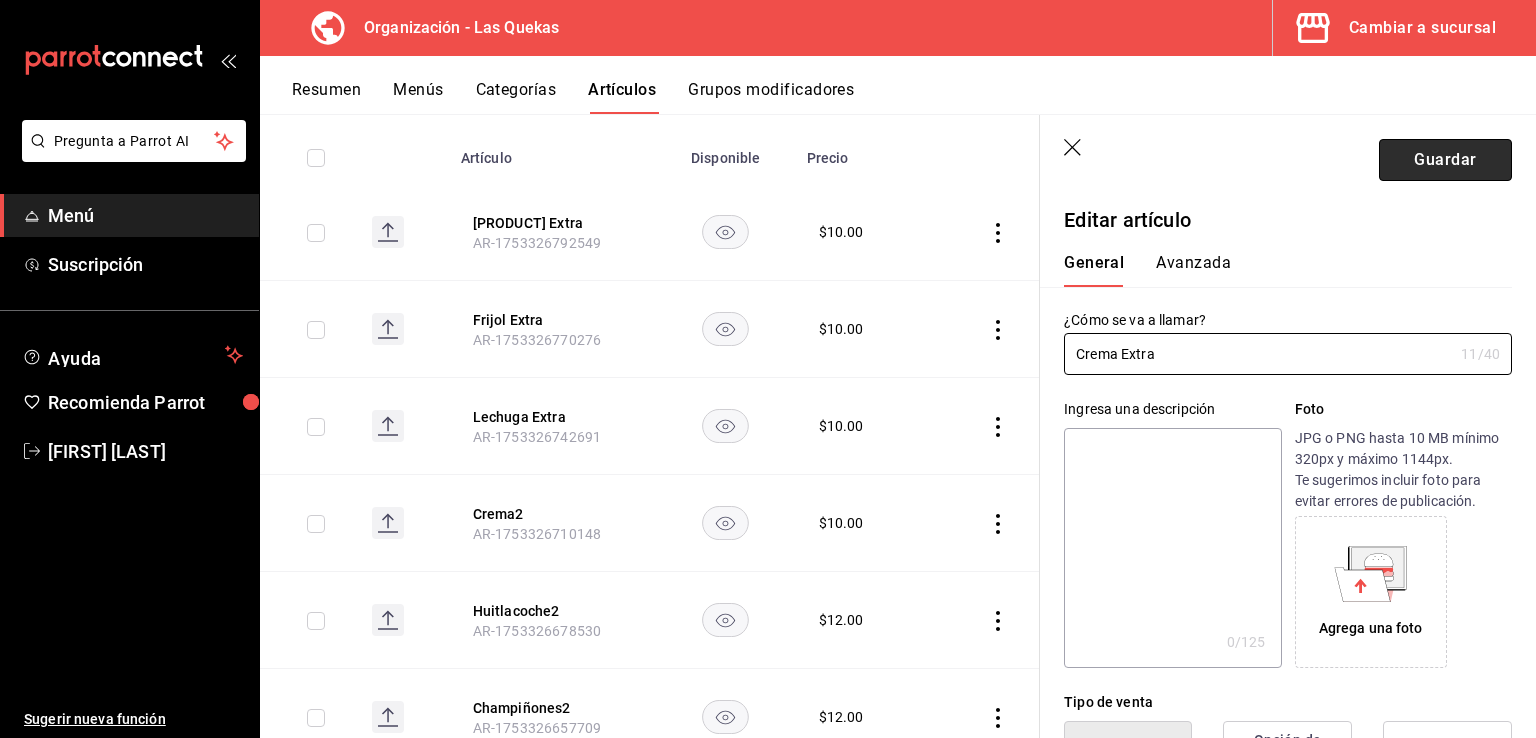 click on "Guardar" at bounding box center [1445, 160] 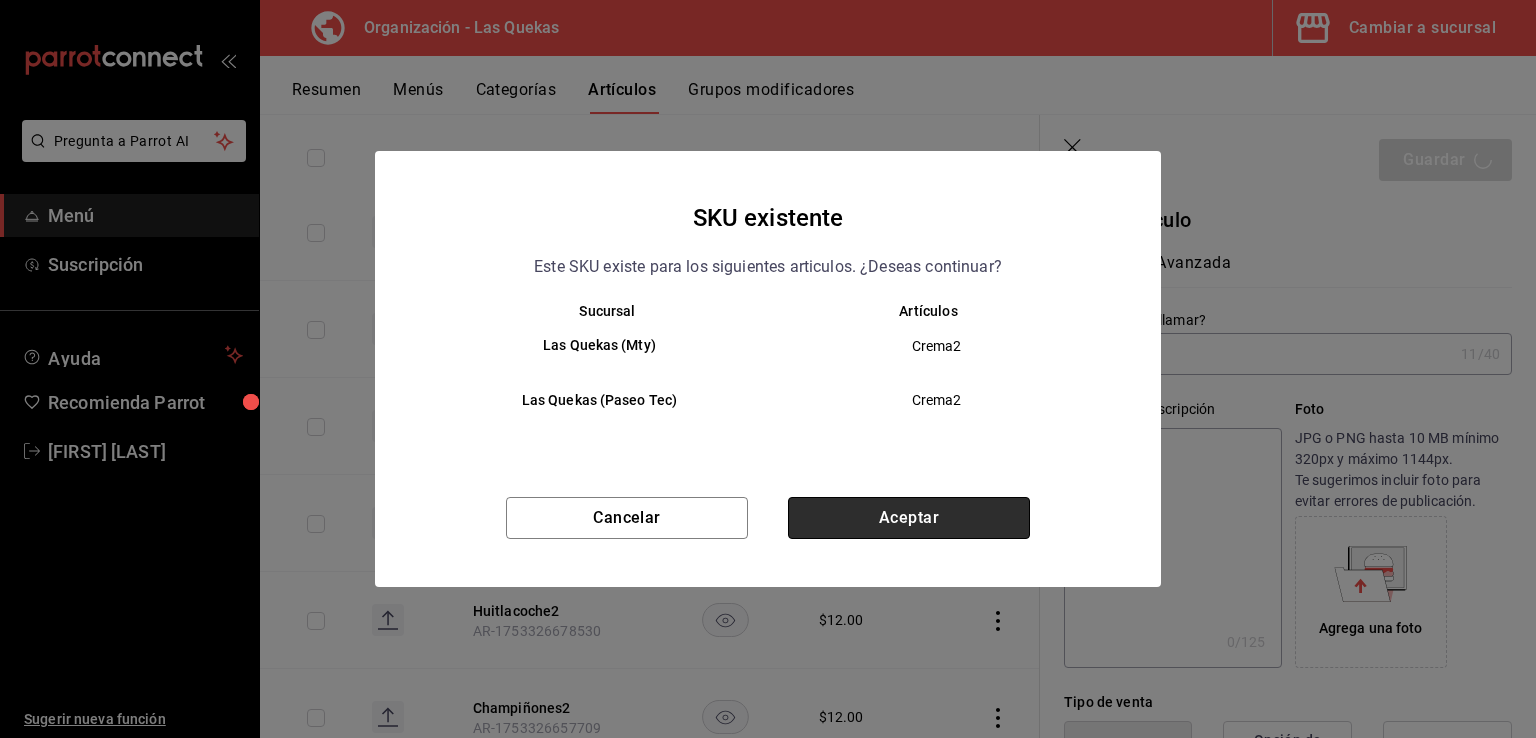 click on "Aceptar" at bounding box center [909, 518] 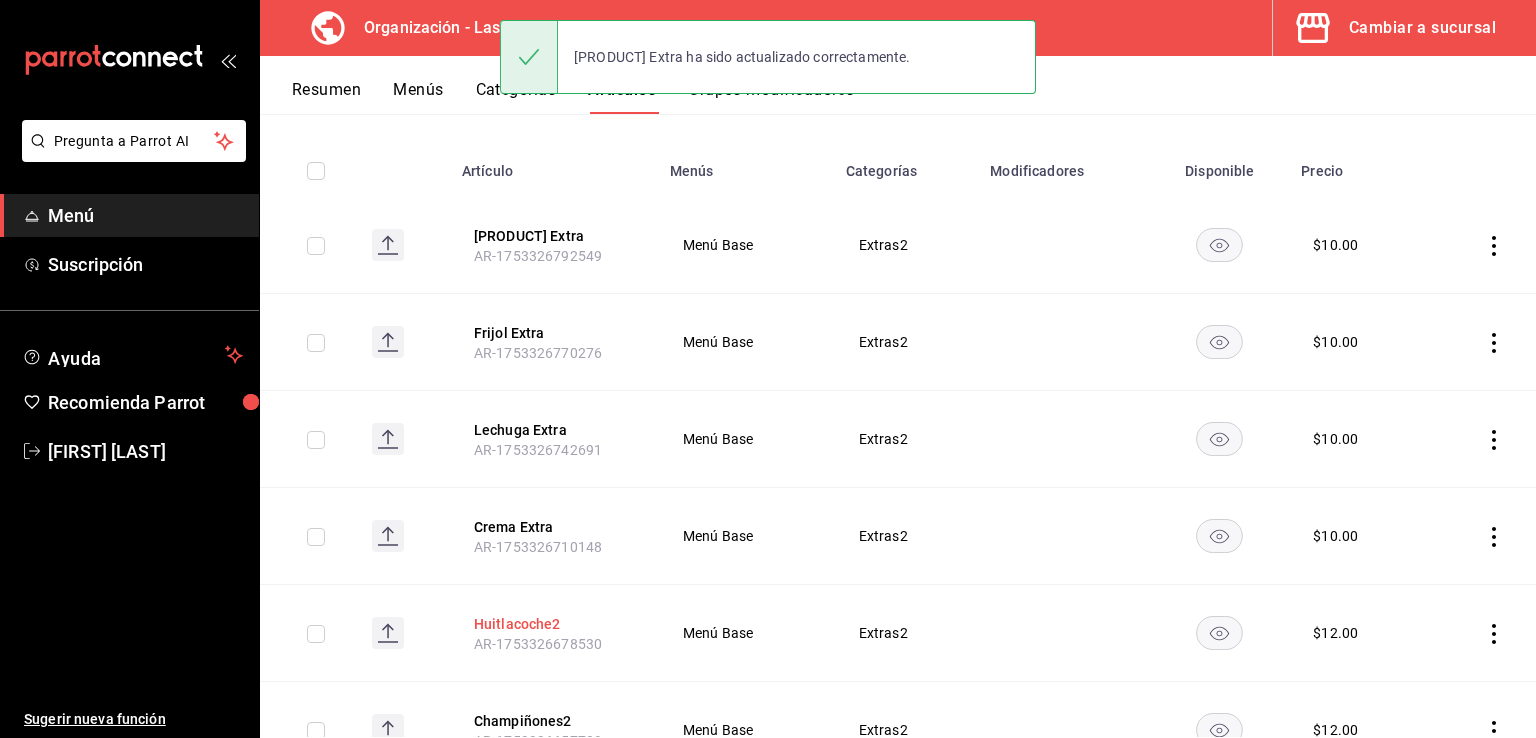 scroll, scrollTop: 300, scrollLeft: 0, axis: vertical 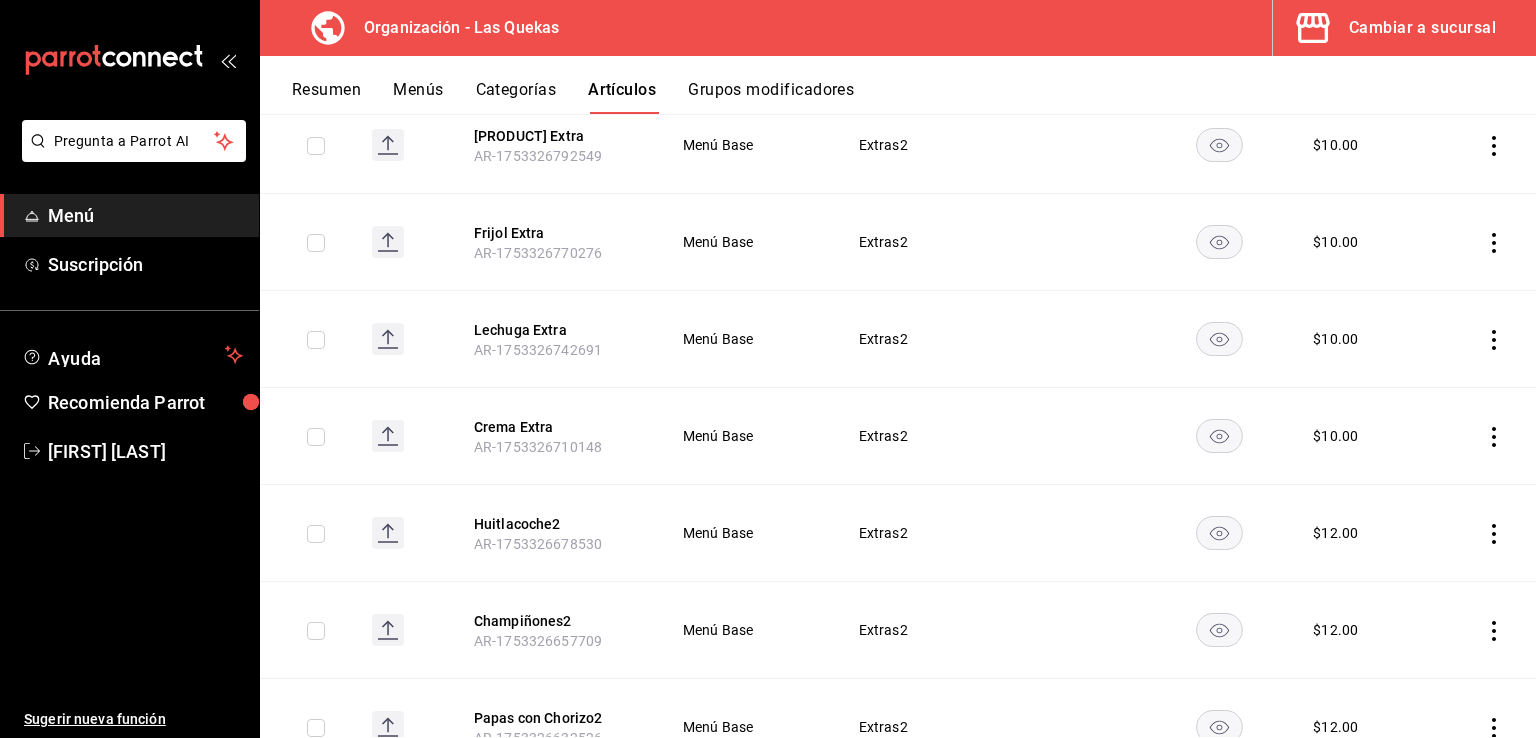 click 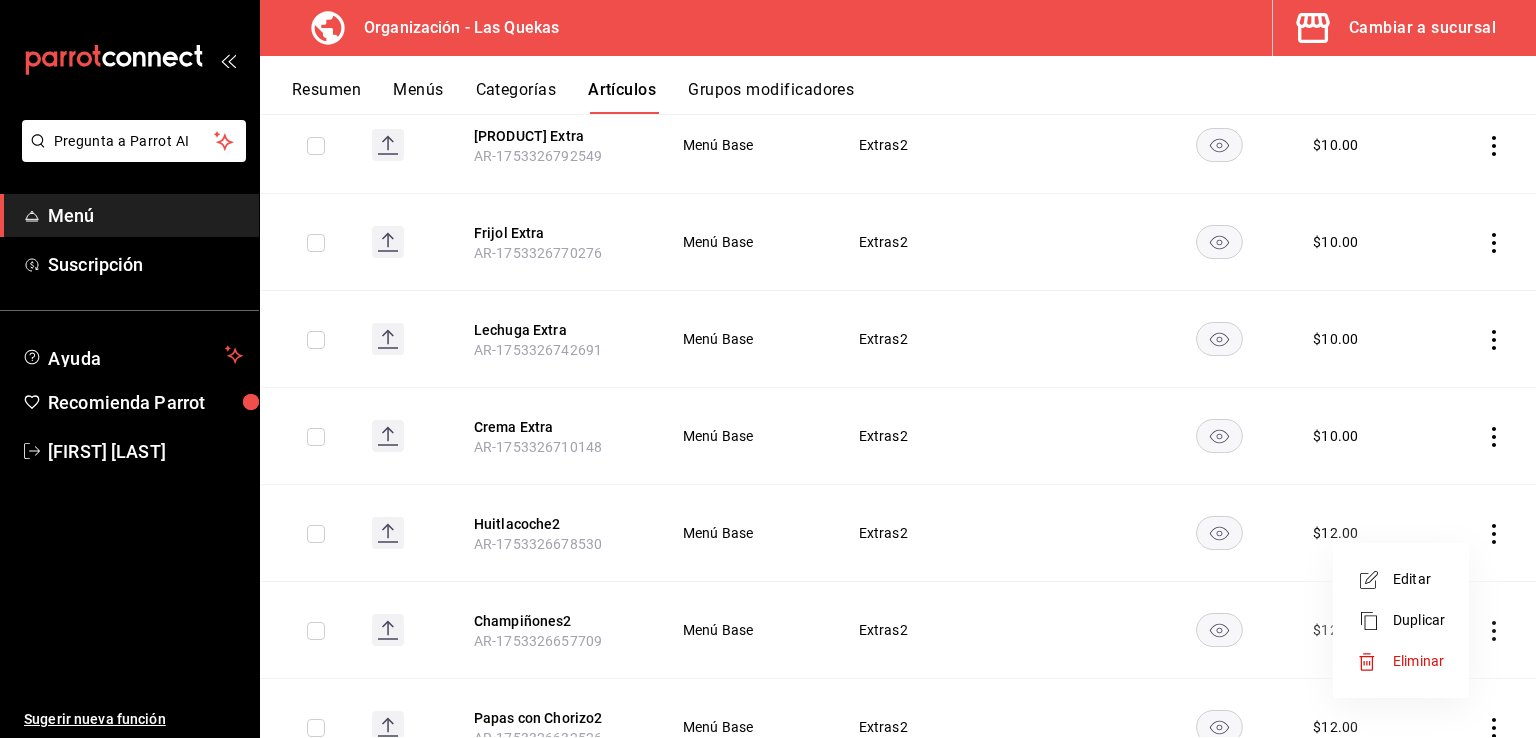 click on "Editar" at bounding box center (1419, 579) 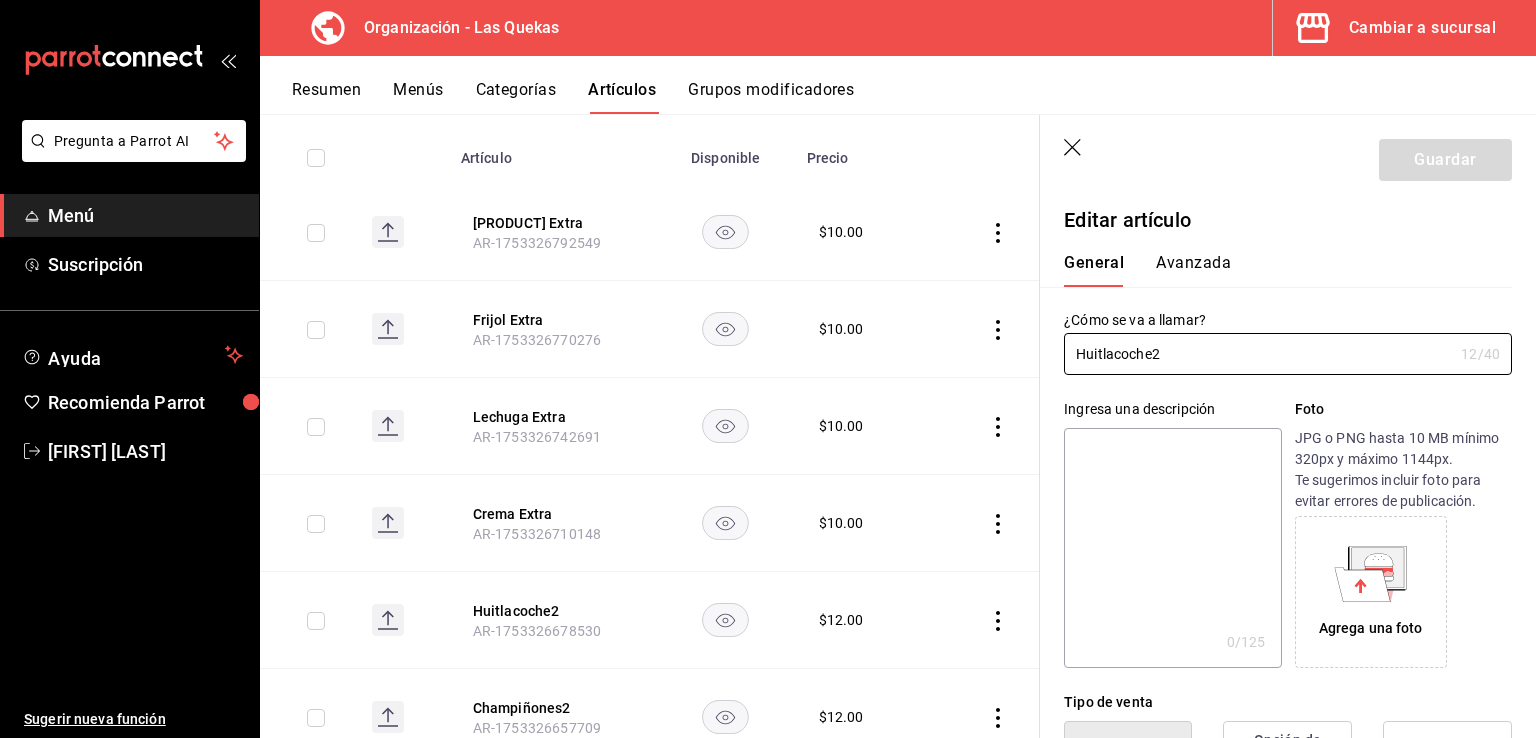 type on "$12.00" 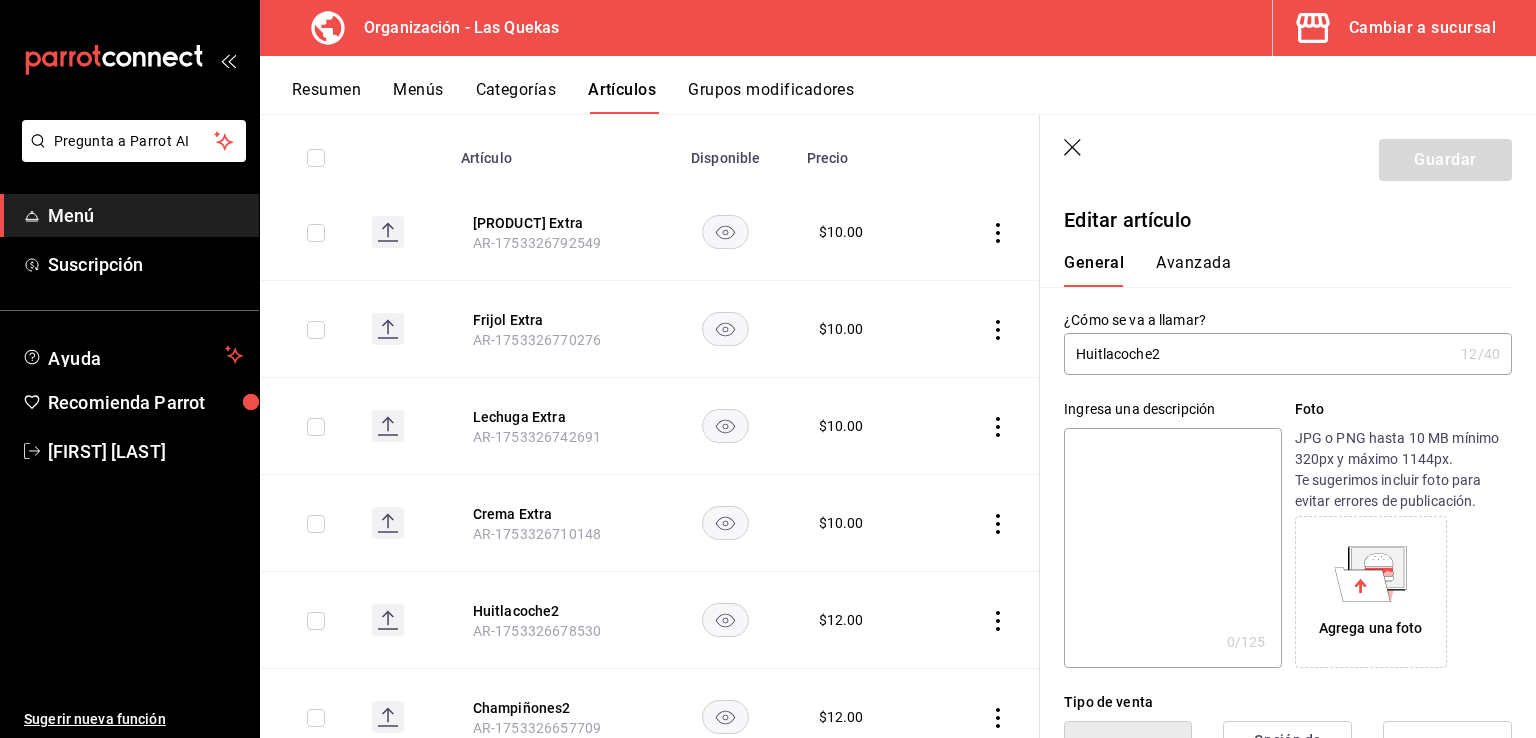 click on "Huitlacoche2" at bounding box center (1258, 354) 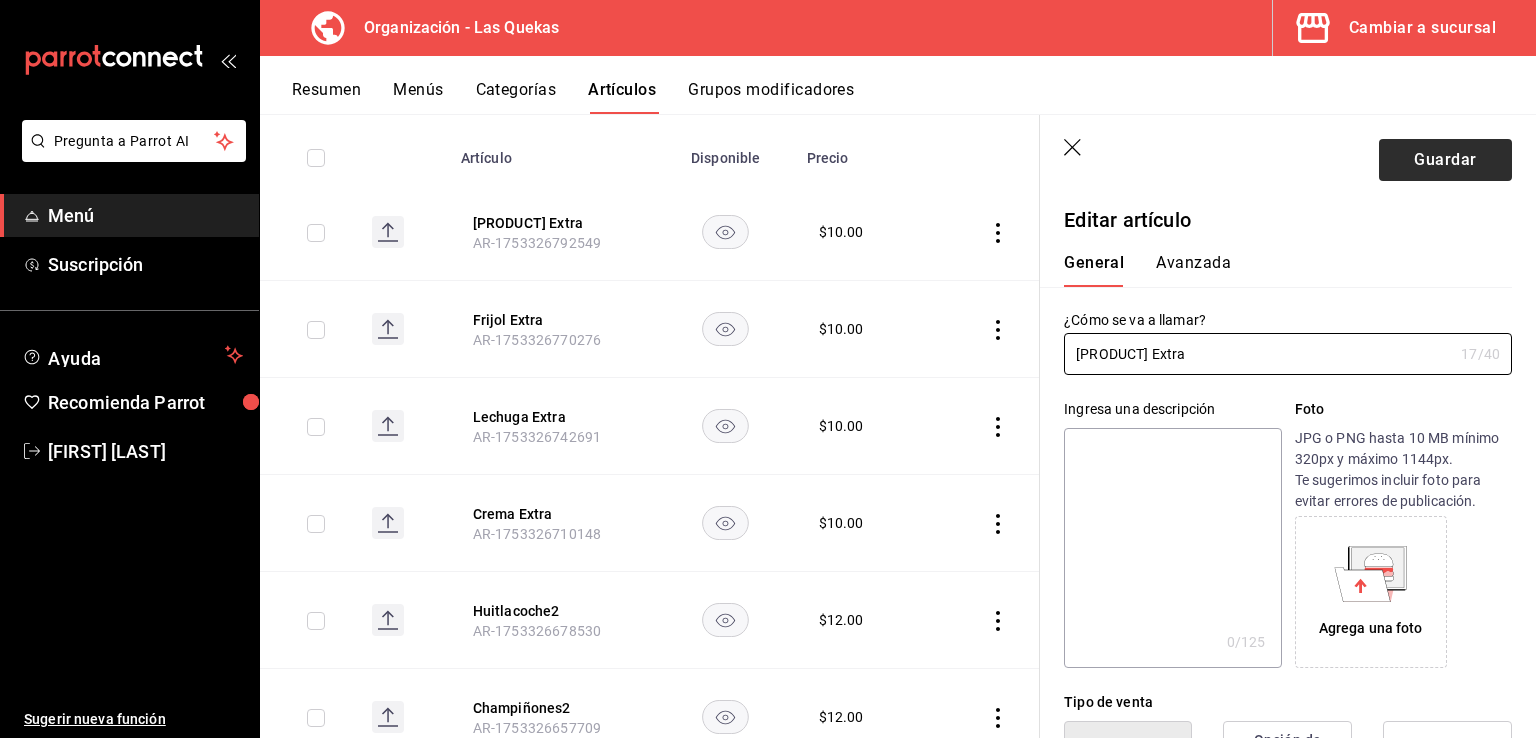type on "[PRODUCT] Extra" 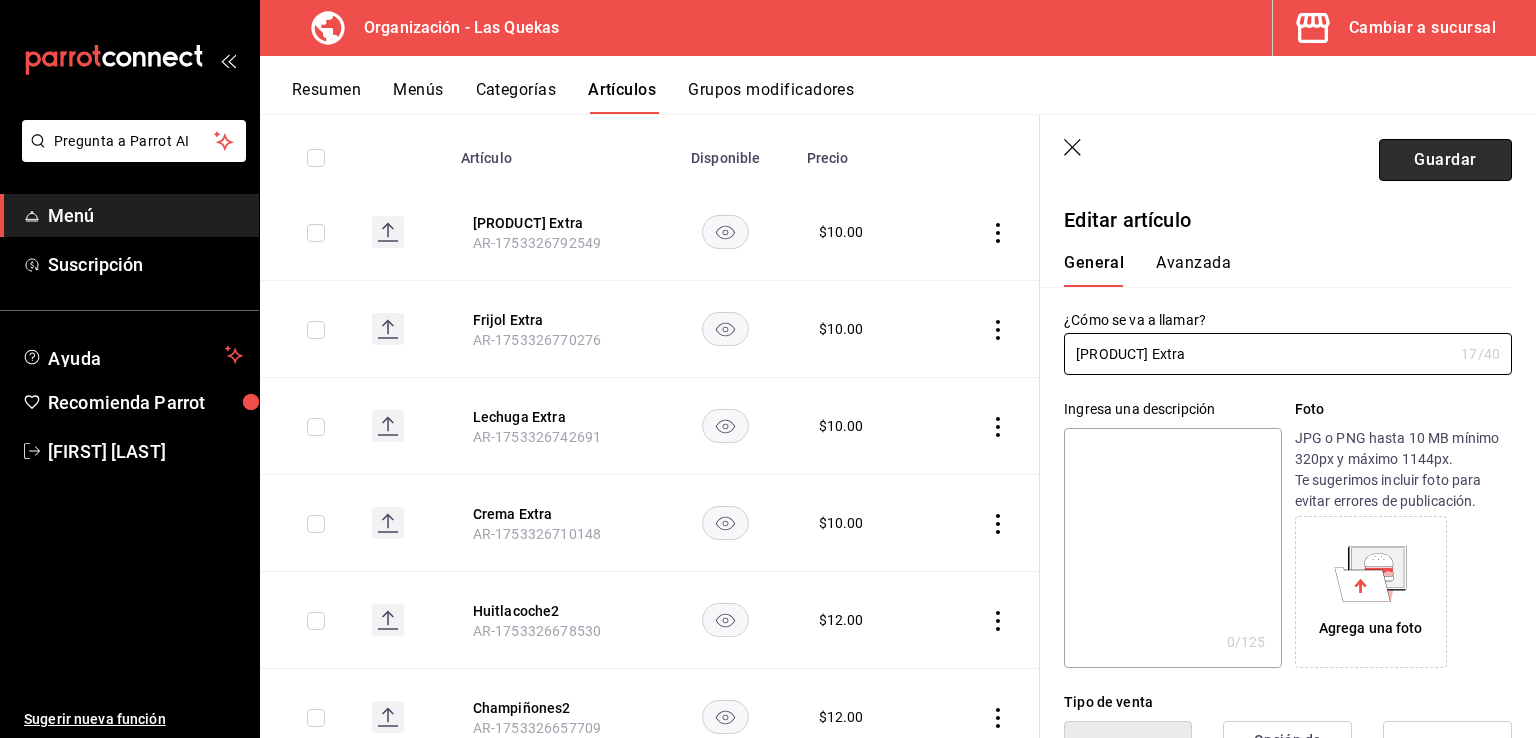 click on "Guardar" at bounding box center [1445, 160] 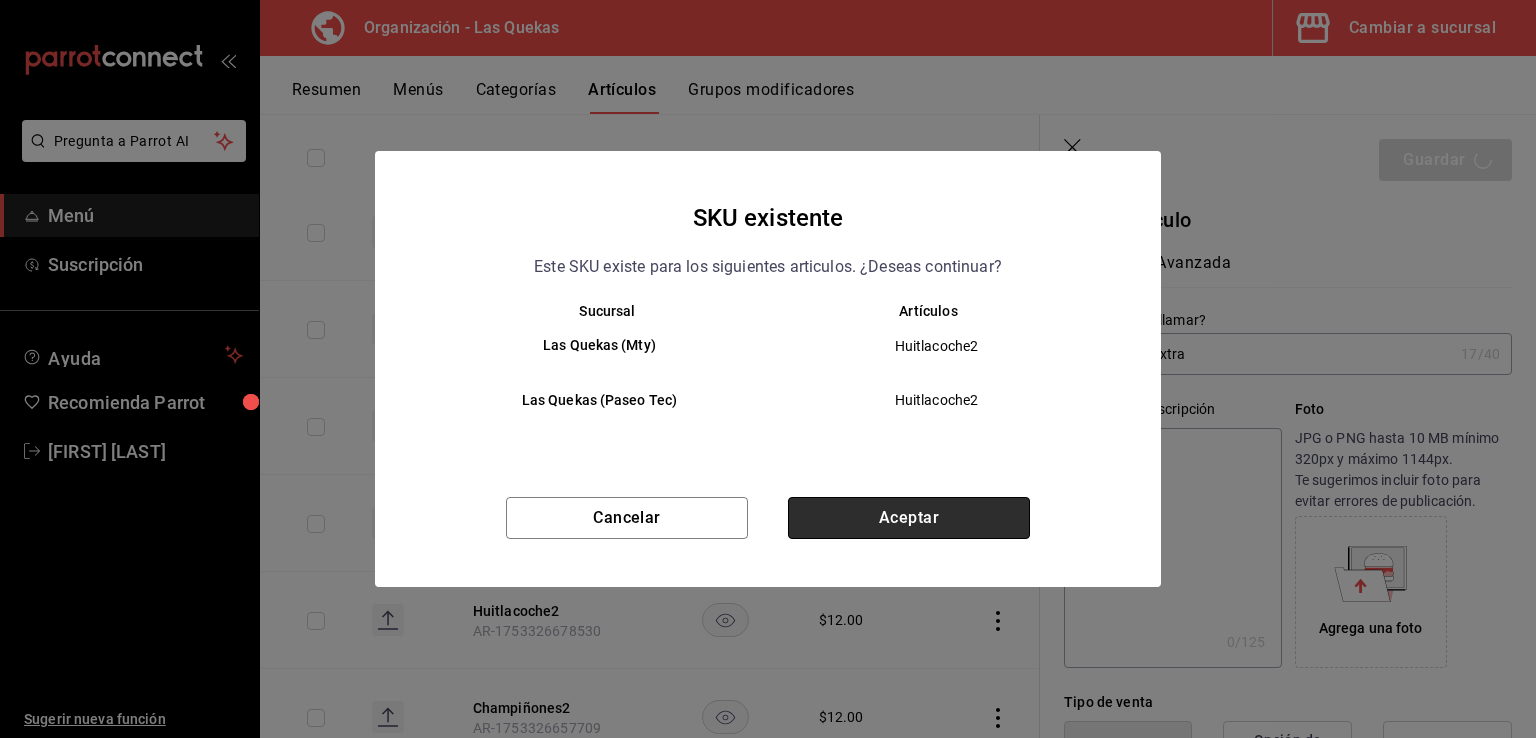 click on "Aceptar" at bounding box center (909, 518) 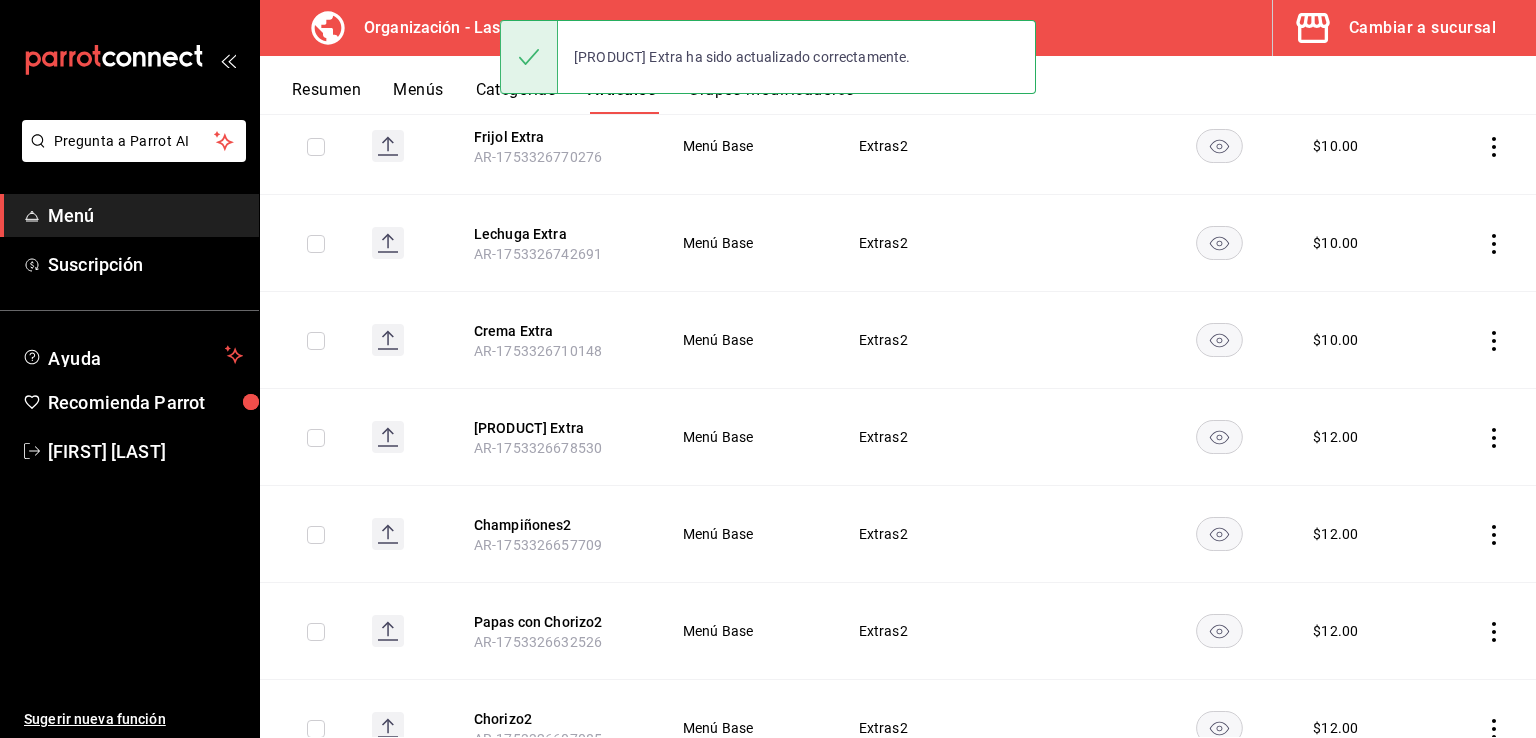scroll, scrollTop: 400, scrollLeft: 0, axis: vertical 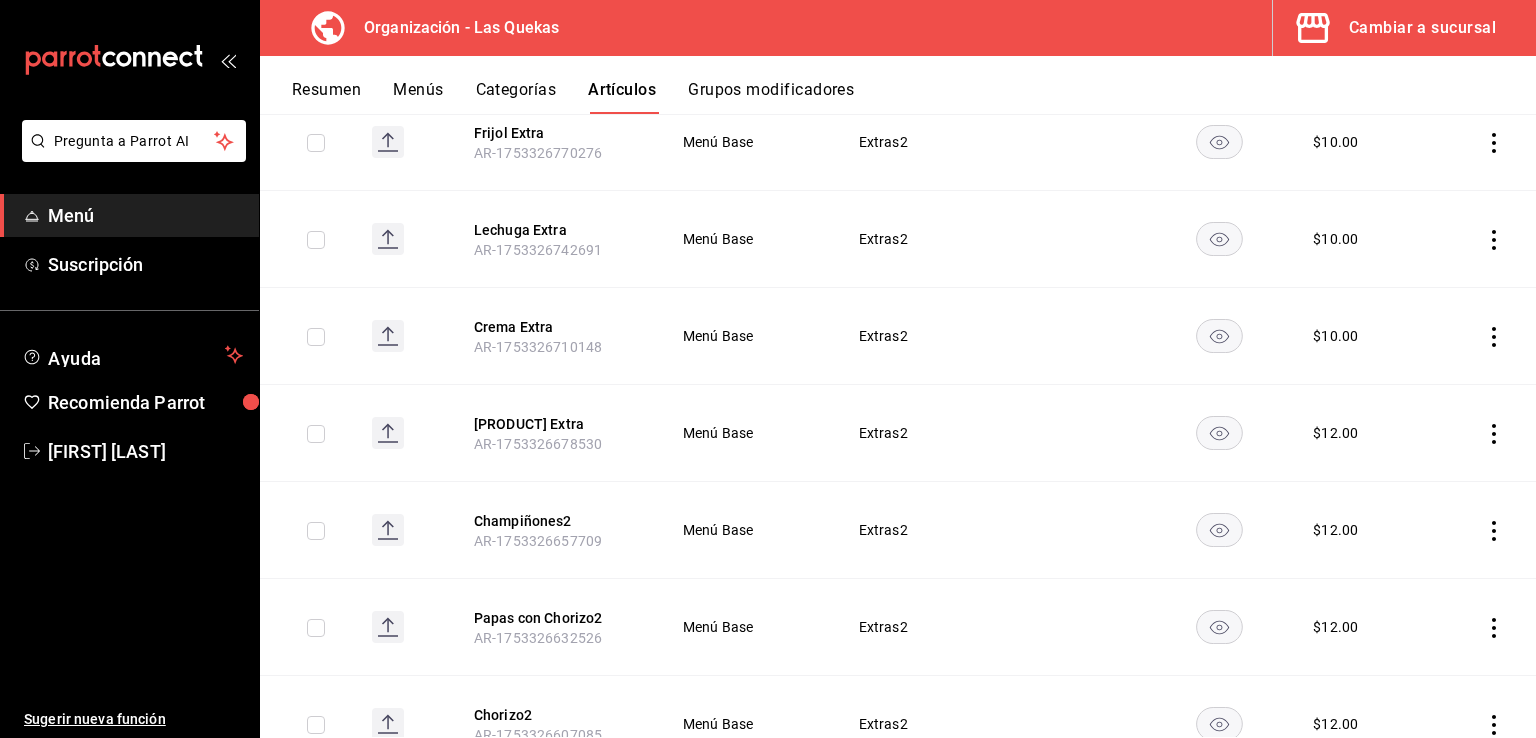 click 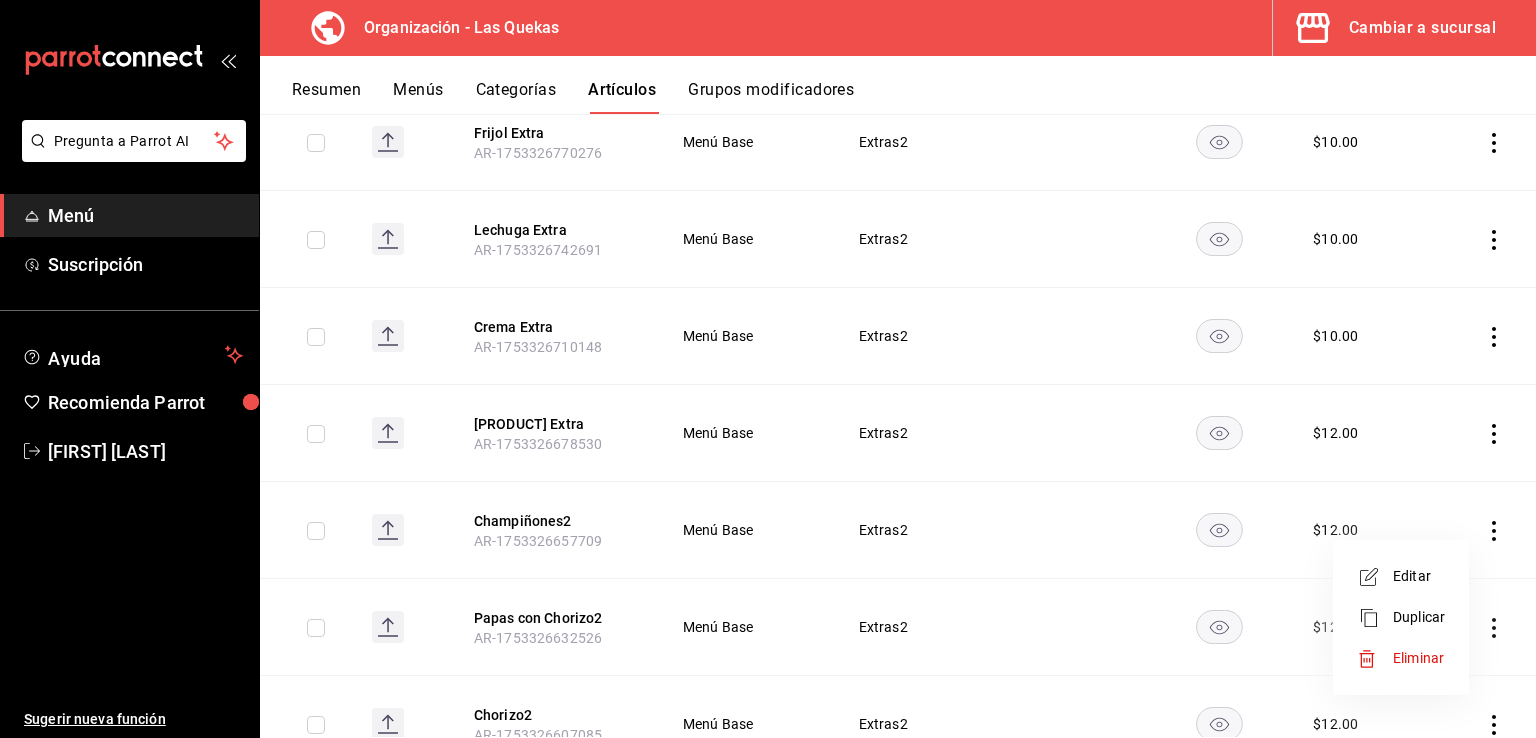 click on "Editar" at bounding box center (1419, 576) 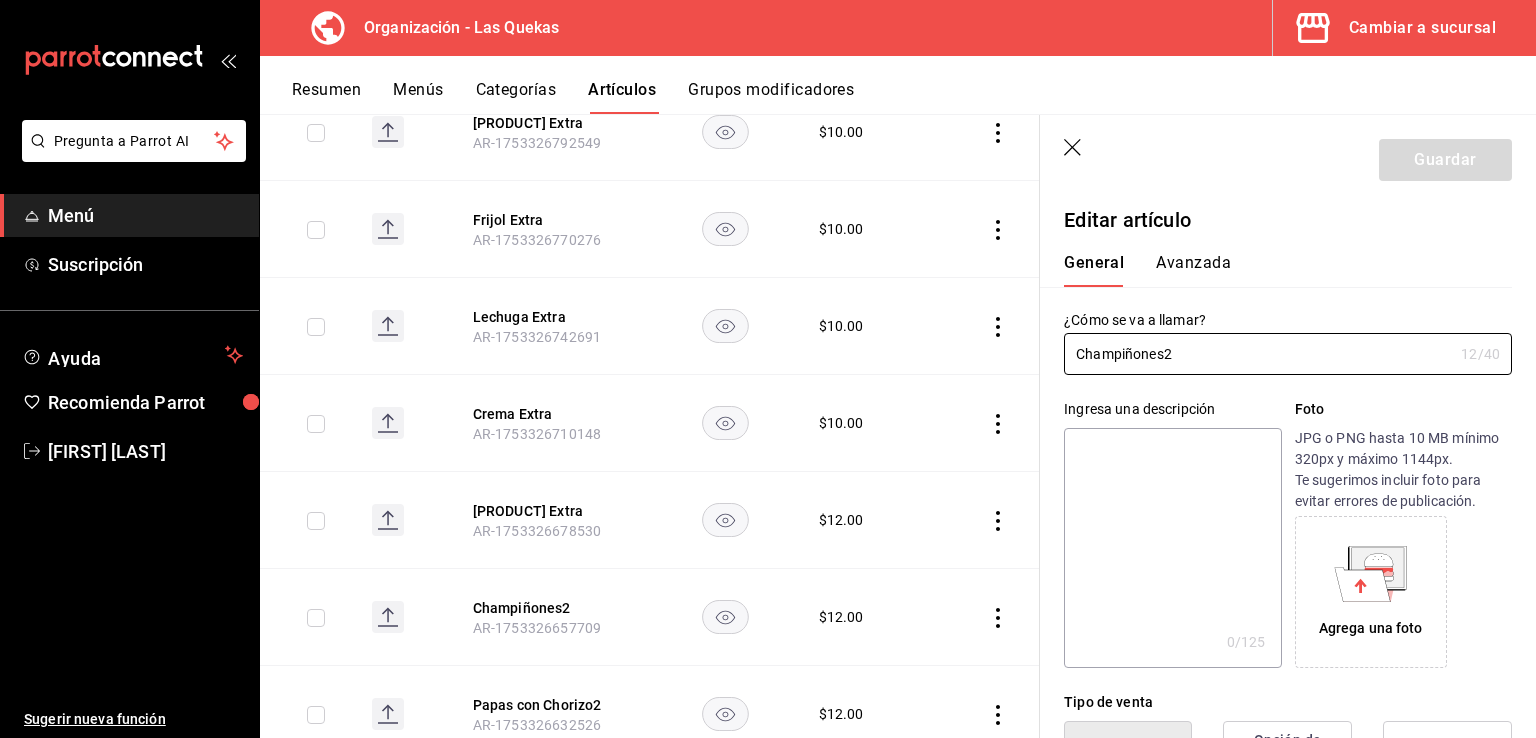 type on "$12.00" 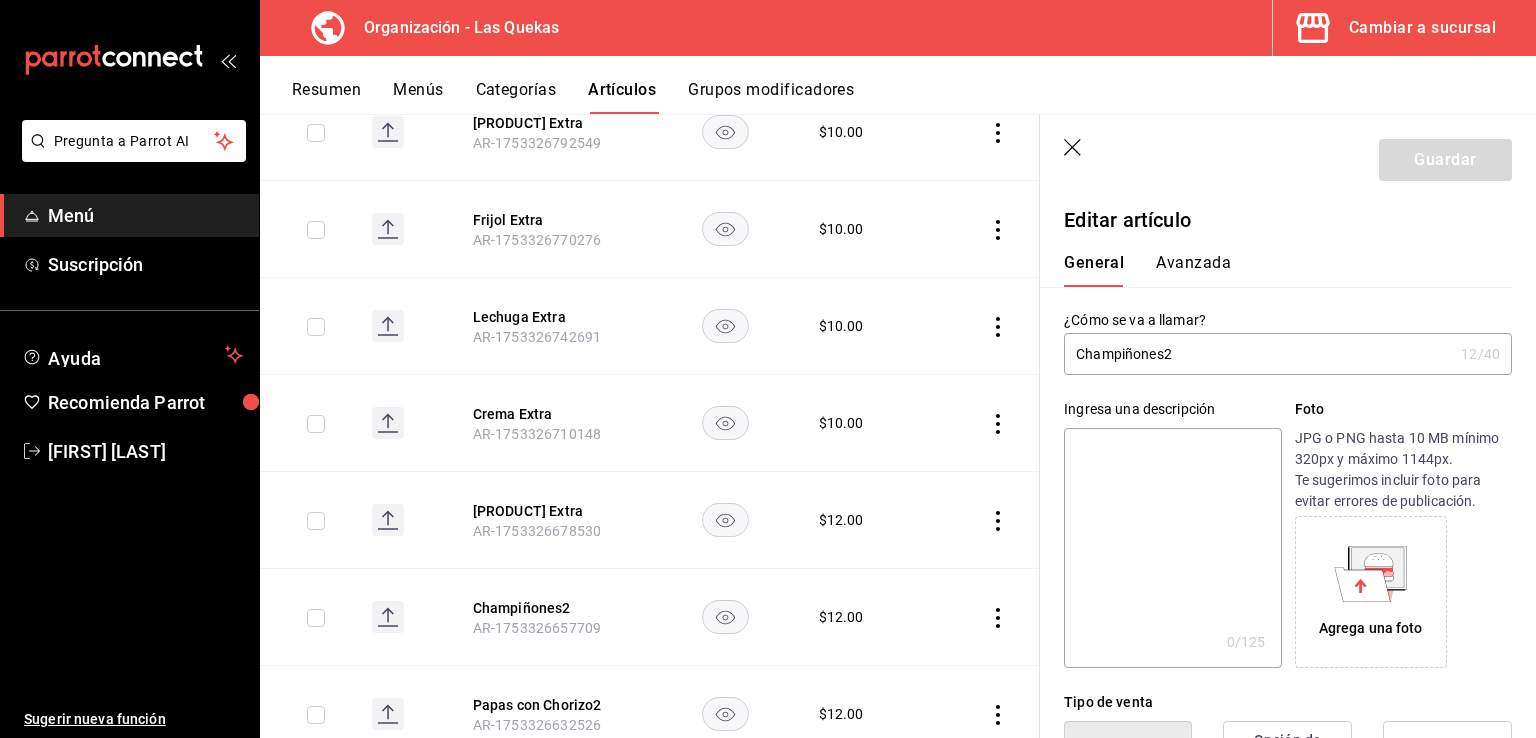 click on "Champiñones2" at bounding box center (1258, 354) 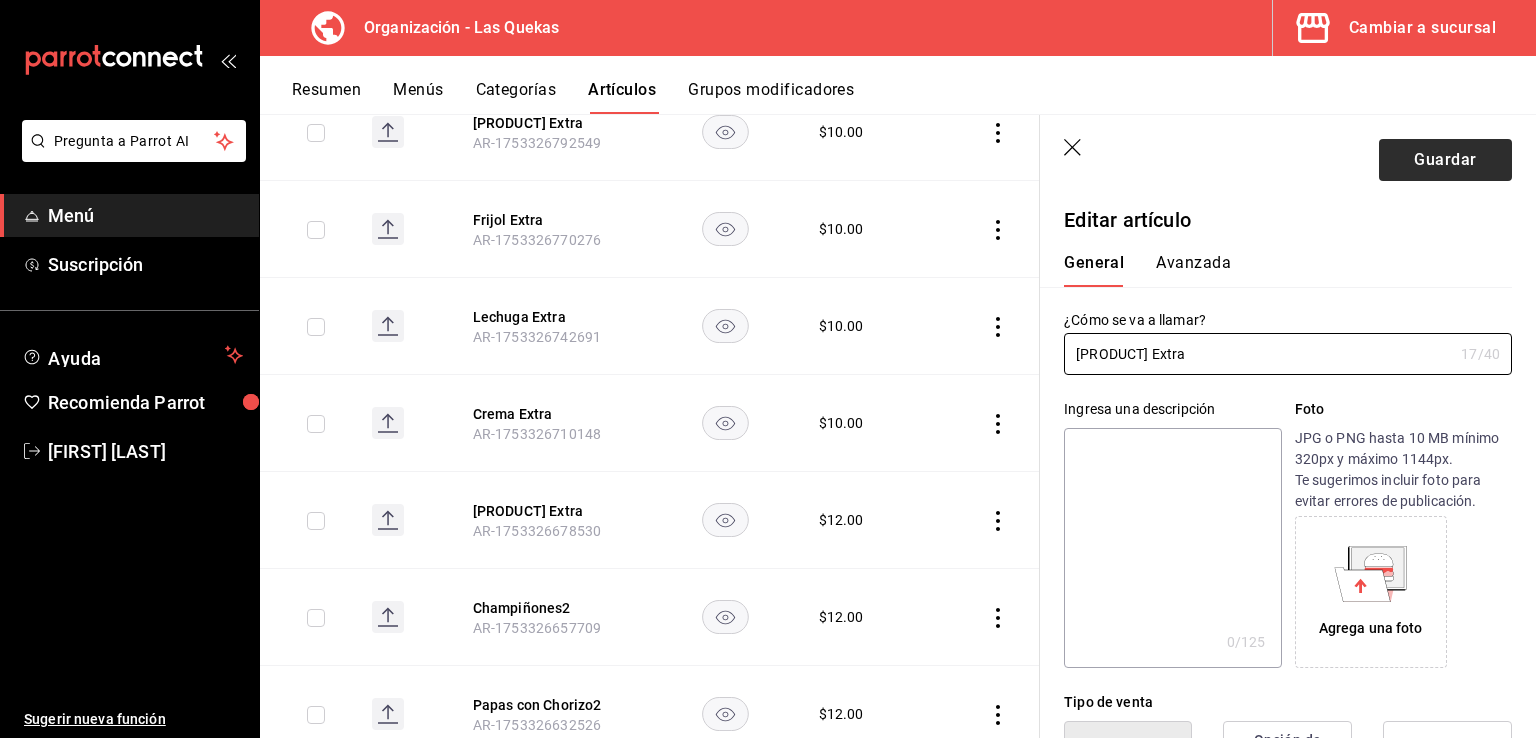 type on "[PRODUCT] Extra" 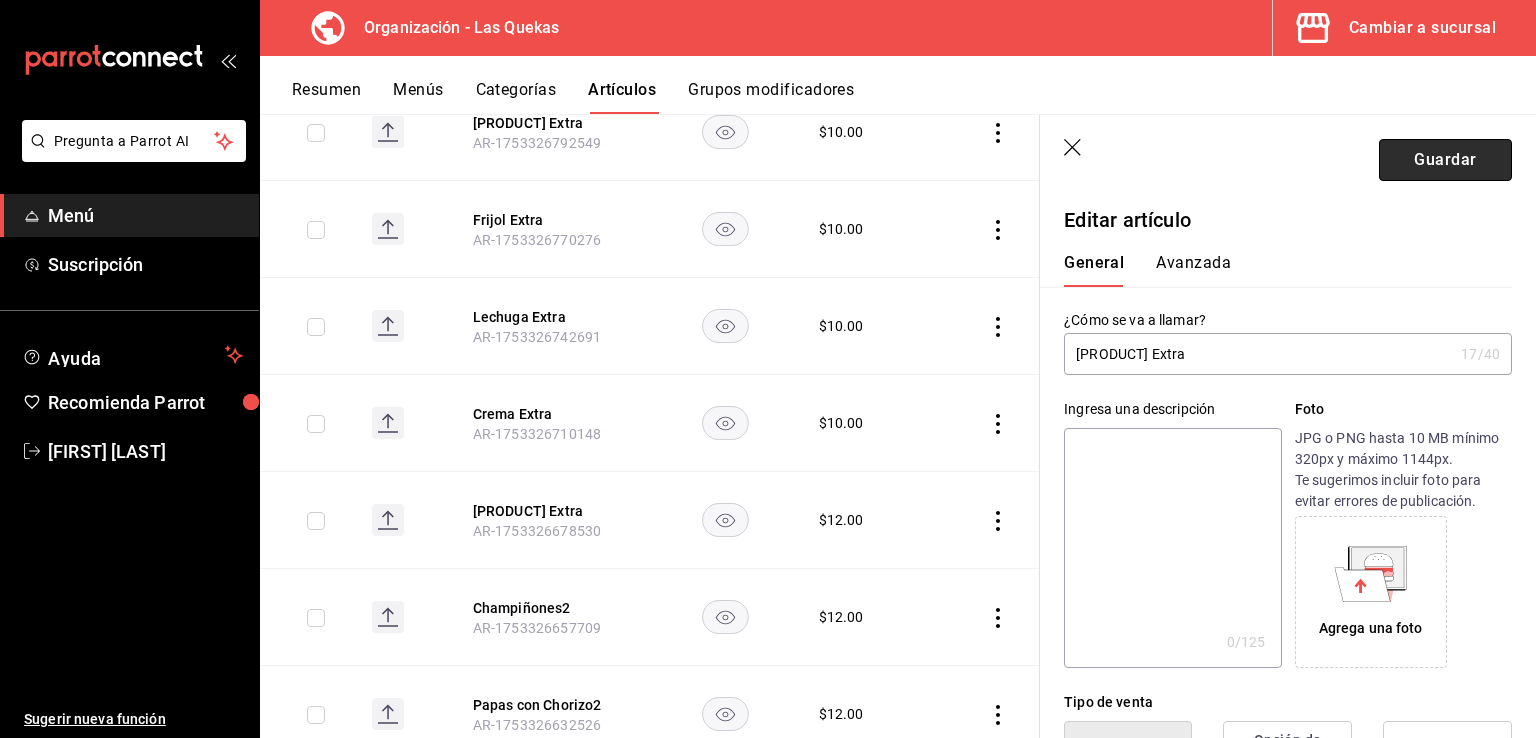 click on "Guardar" at bounding box center (1445, 160) 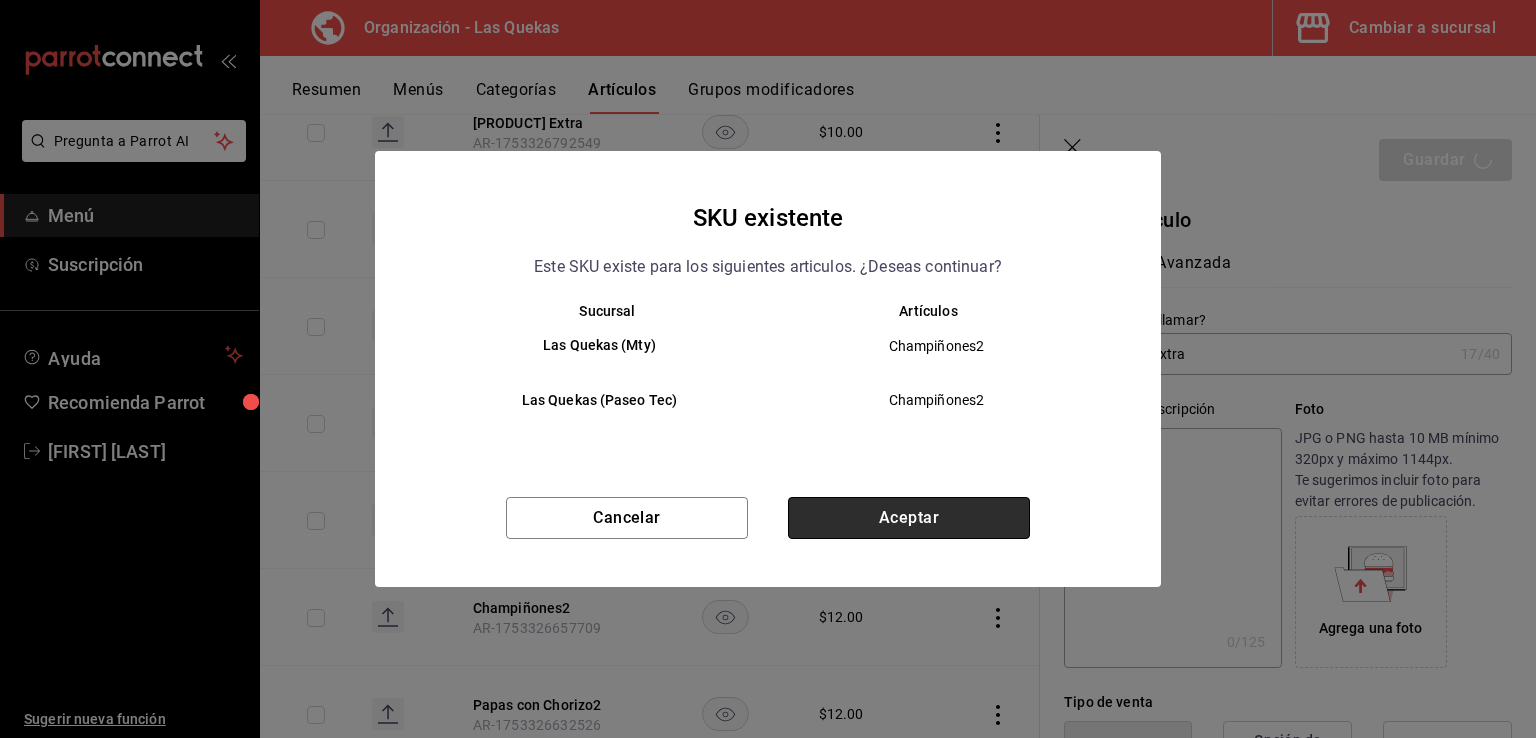 click on "Aceptar" at bounding box center (909, 518) 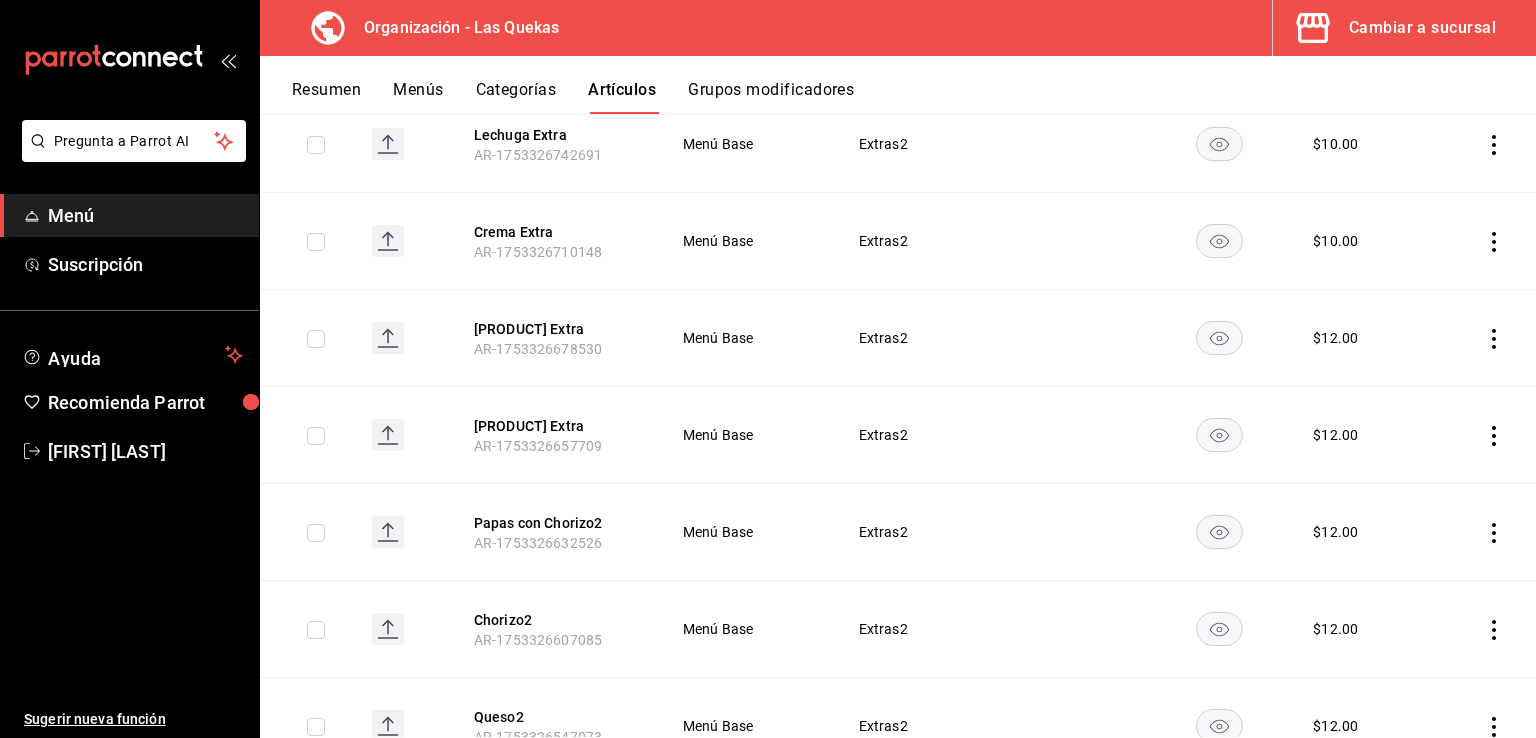 scroll, scrollTop: 500, scrollLeft: 0, axis: vertical 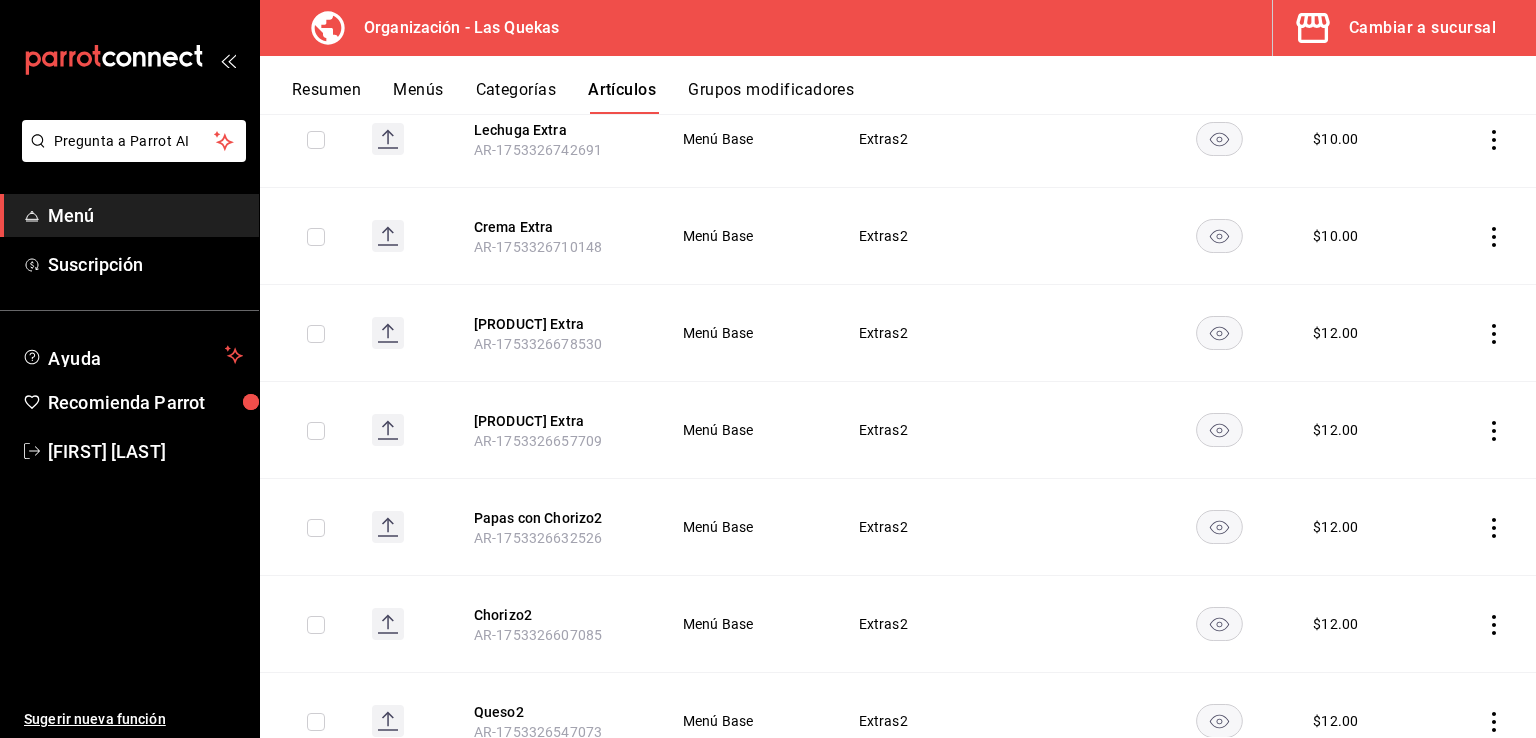 click 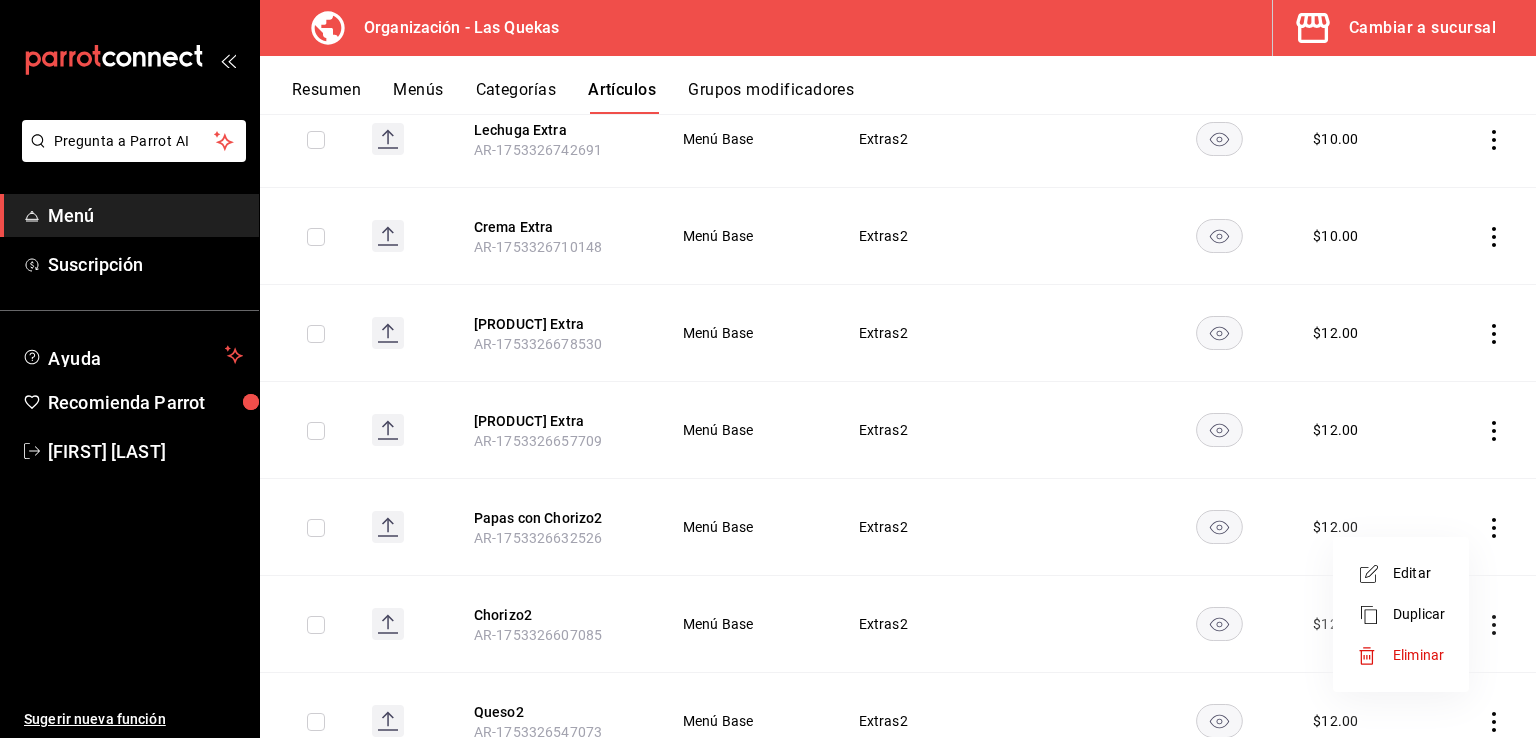 click on "Editar" at bounding box center [1419, 573] 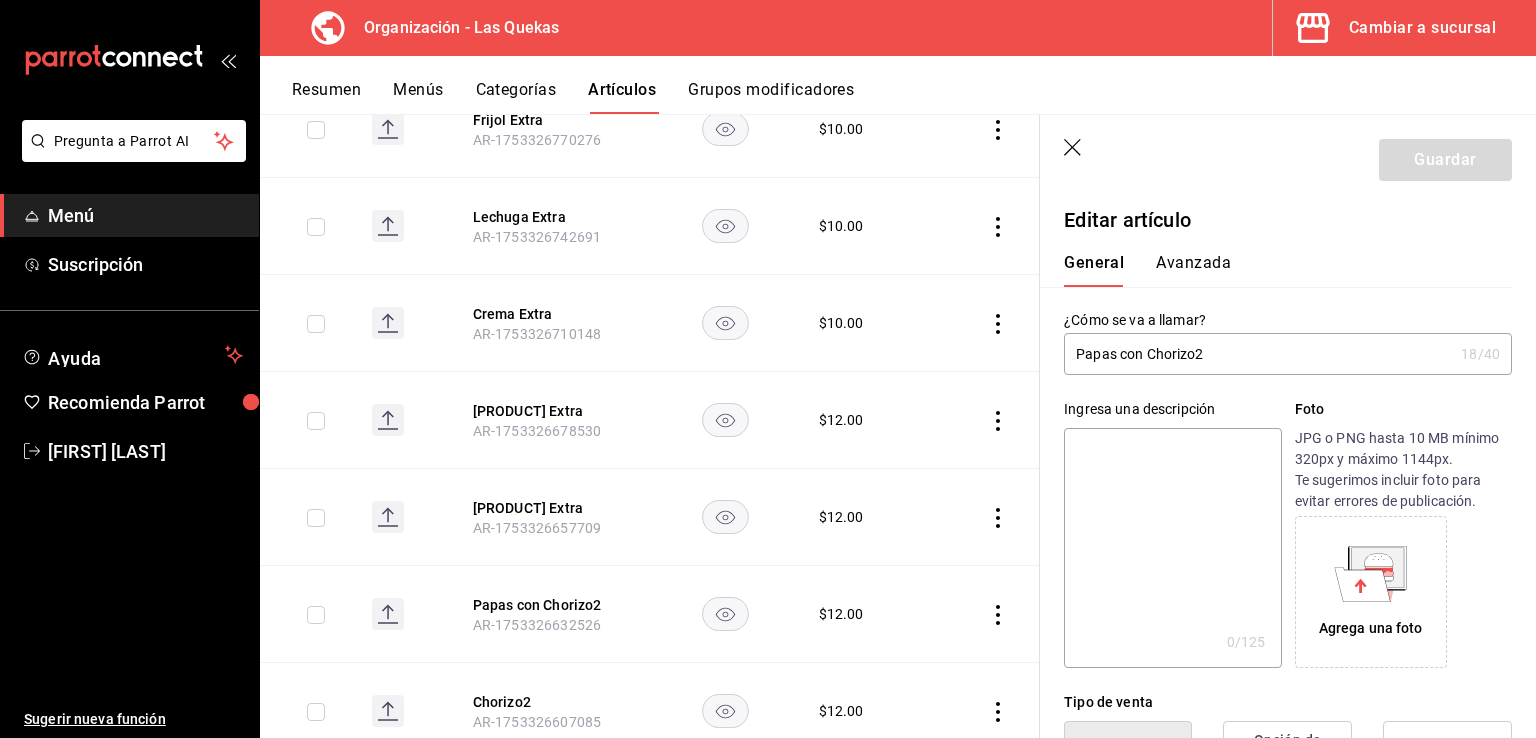 click on "Papas con Chorizo2" at bounding box center [1258, 354] 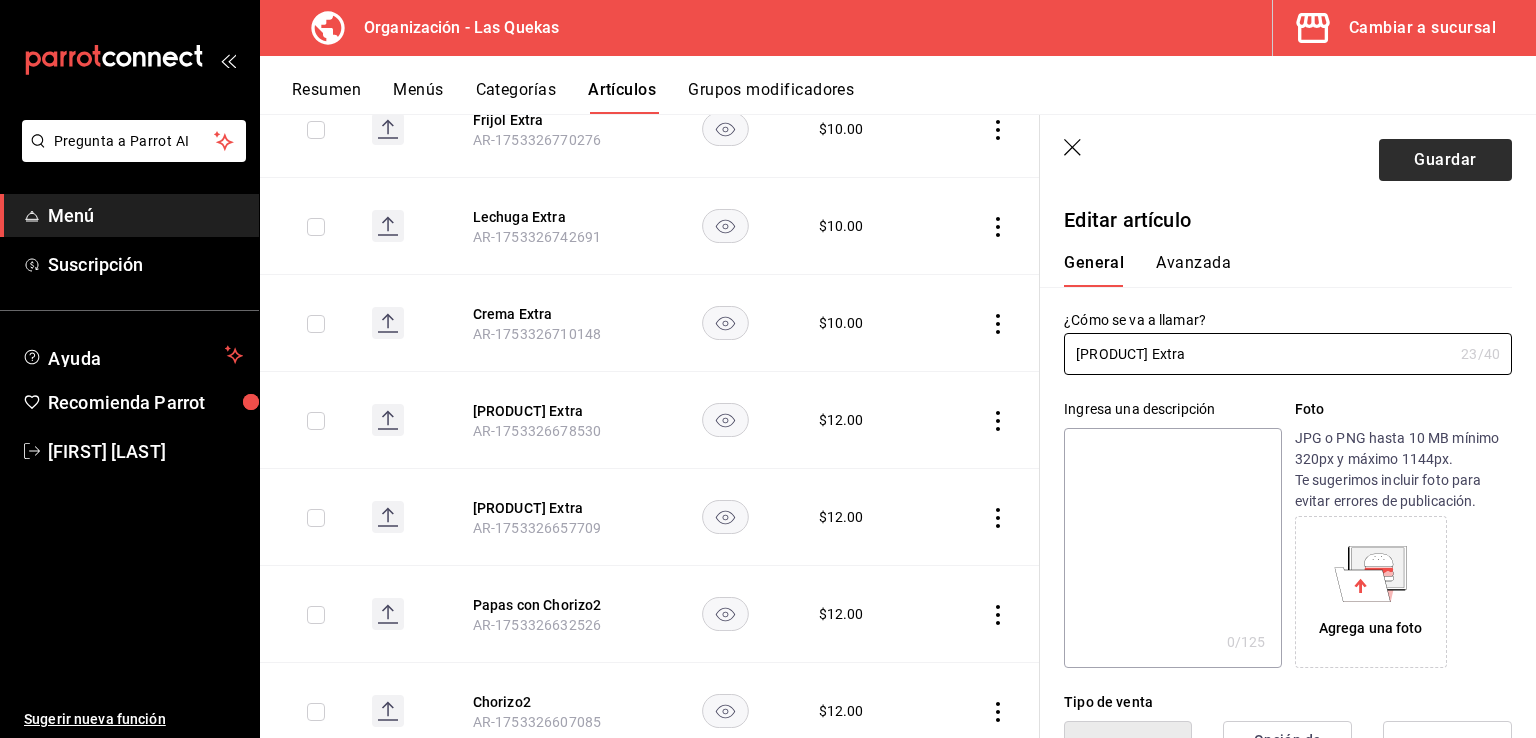 type on "[PRODUCT] Extra" 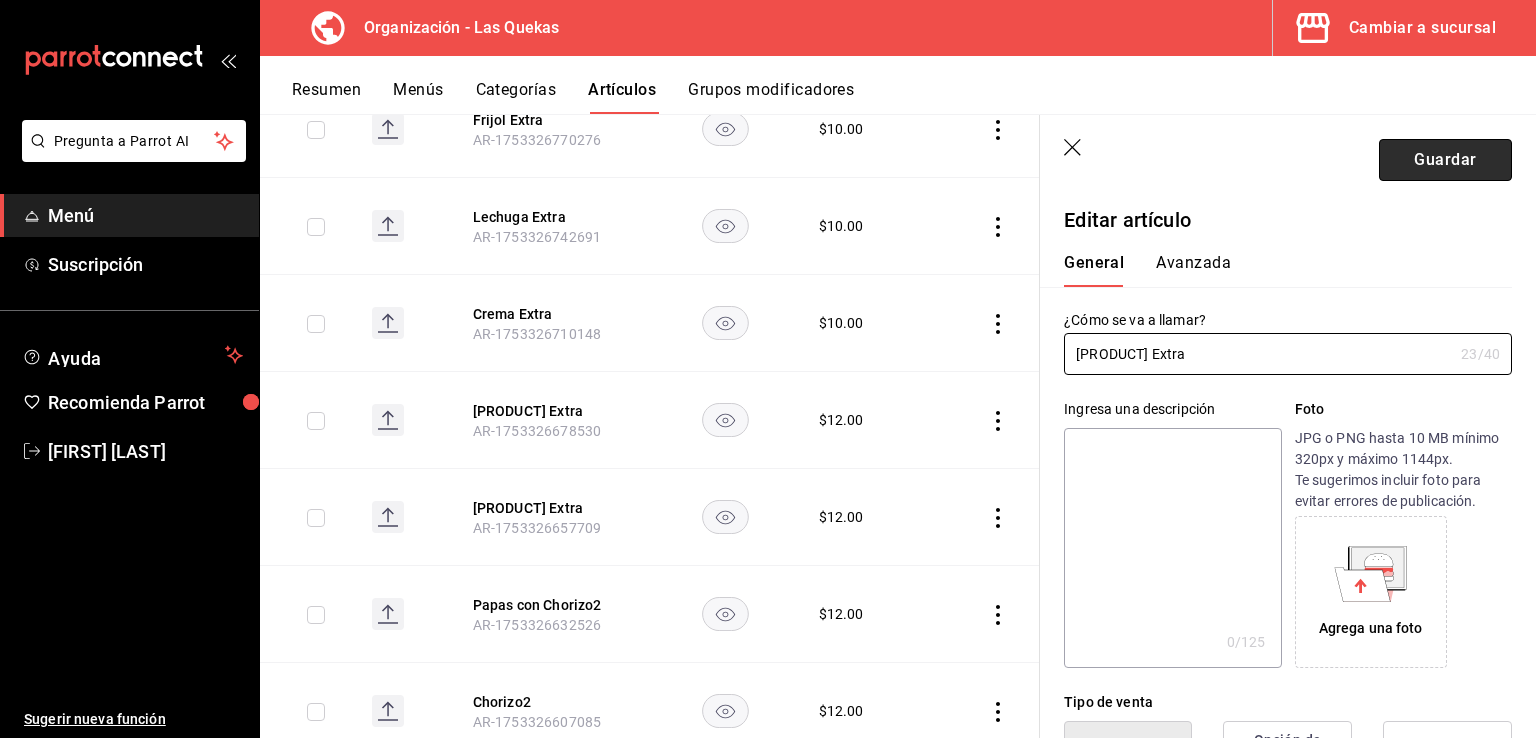 click on "Guardar" at bounding box center [1445, 160] 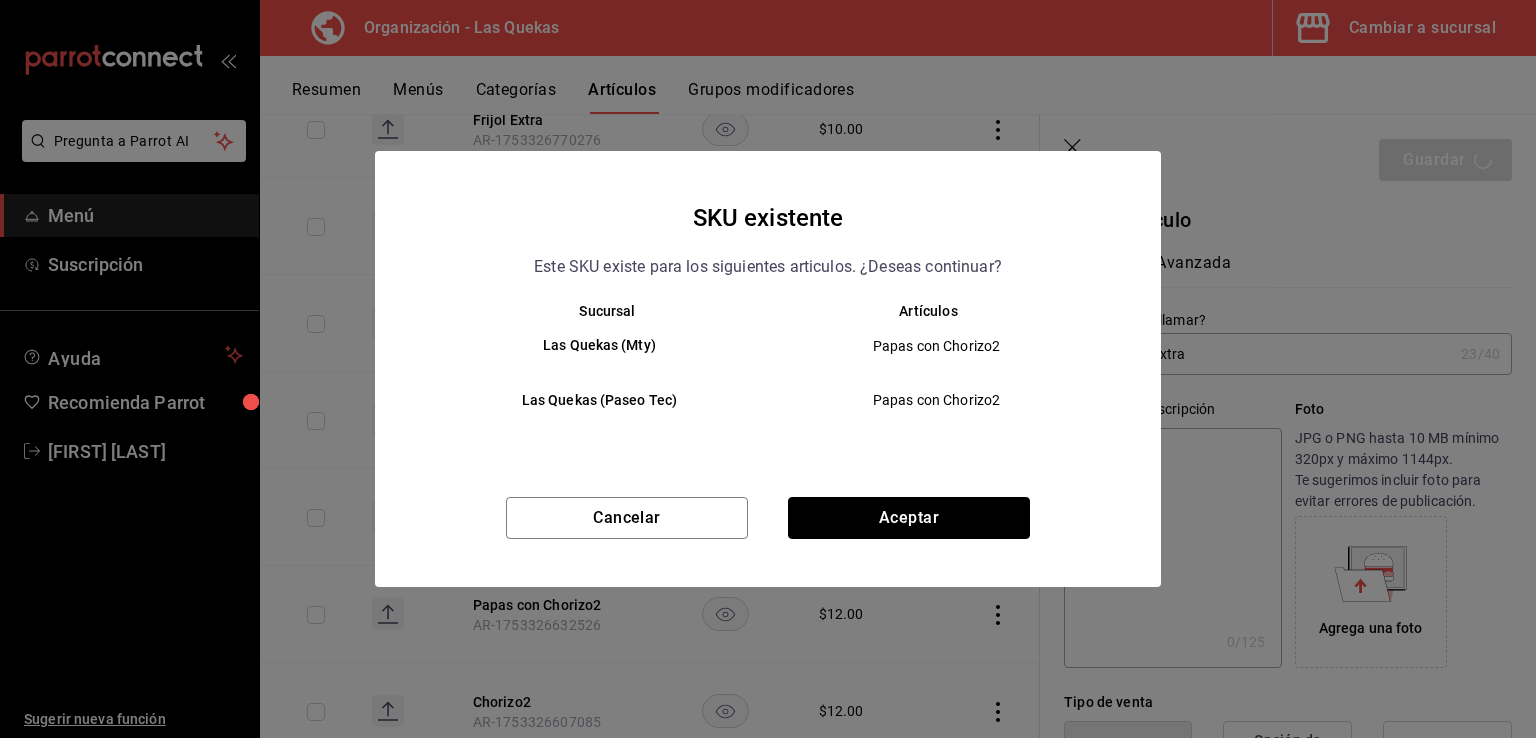 click on "Aceptar" at bounding box center [909, 518] 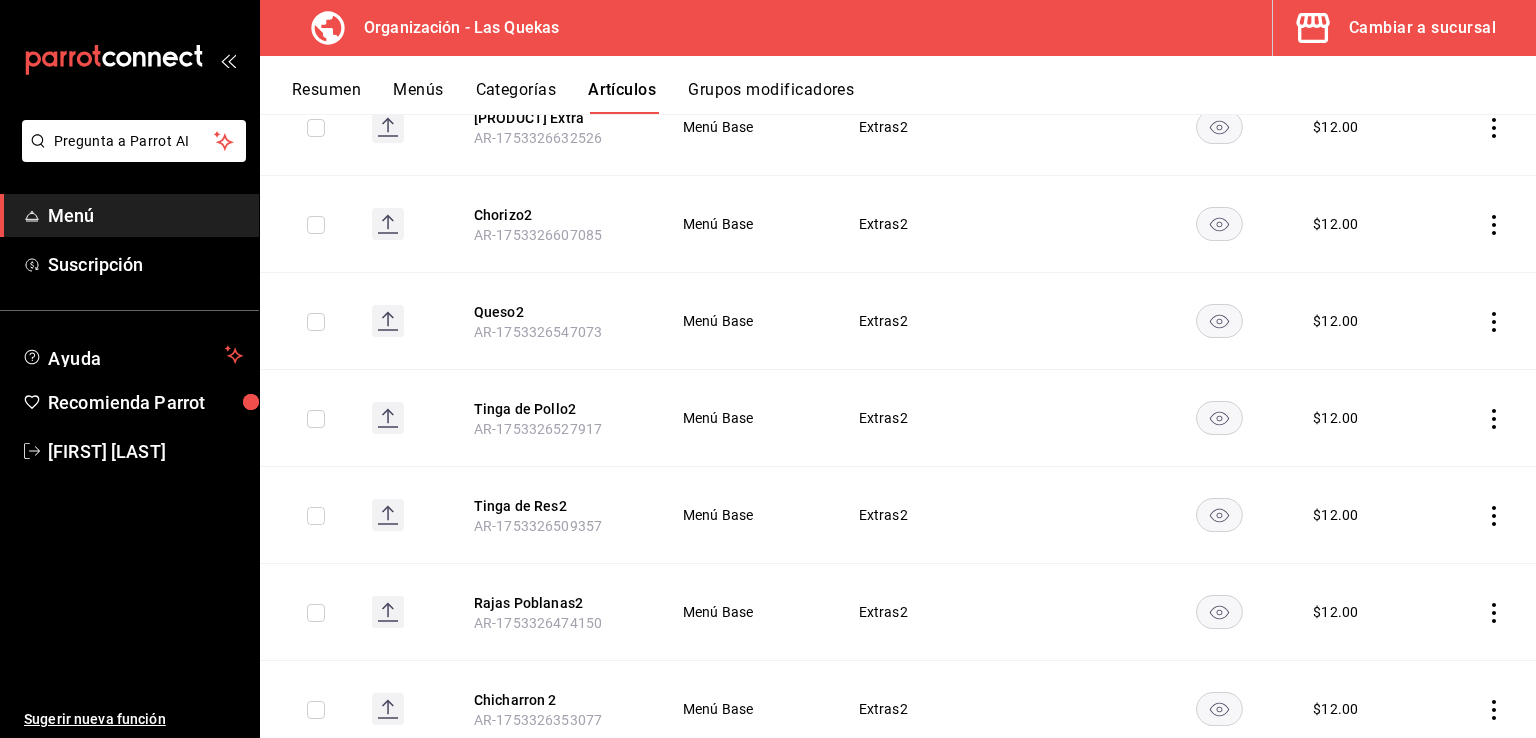 scroll, scrollTop: 865, scrollLeft: 0, axis: vertical 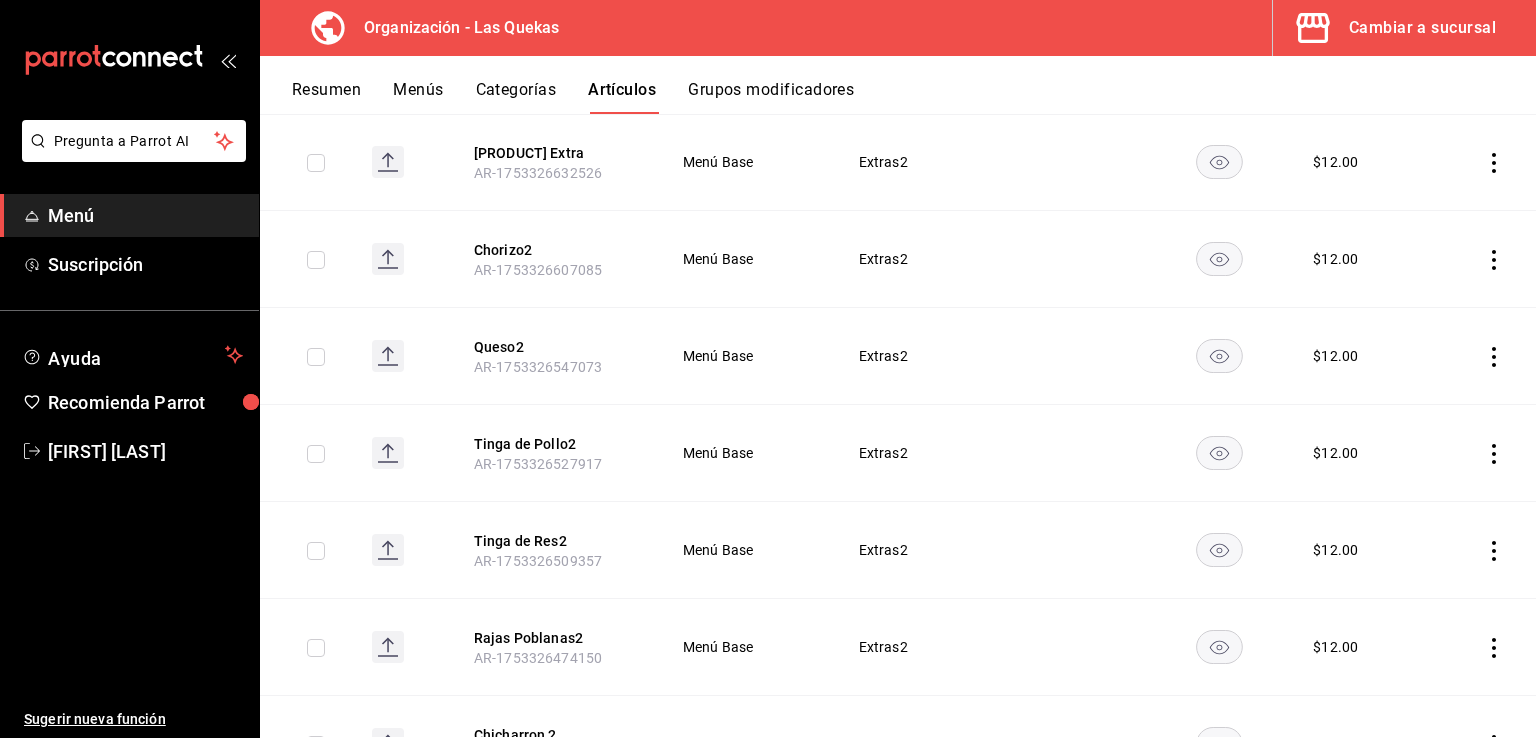 click 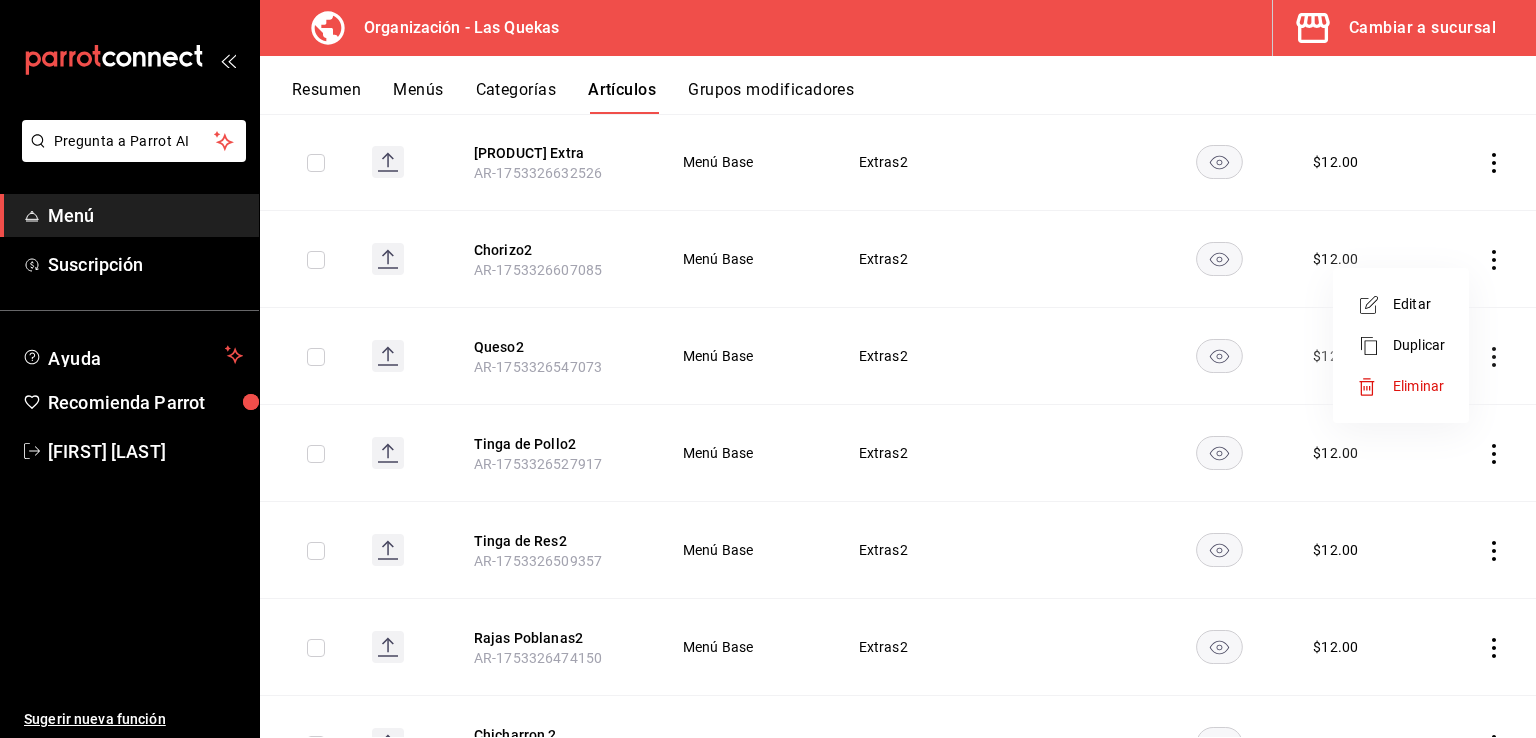 click on "Editar" at bounding box center [1419, 304] 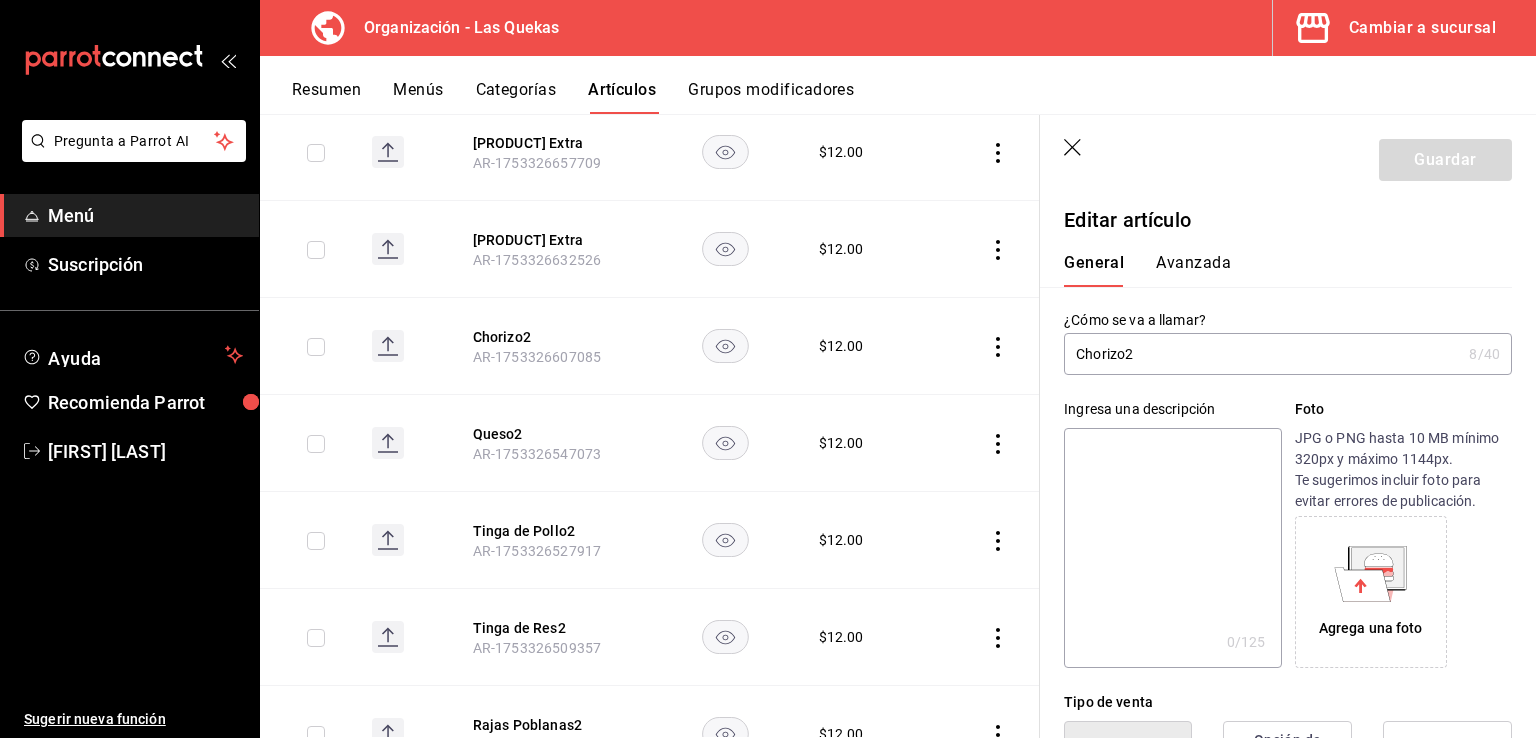 click on "Chorizo2" at bounding box center [1262, 354] 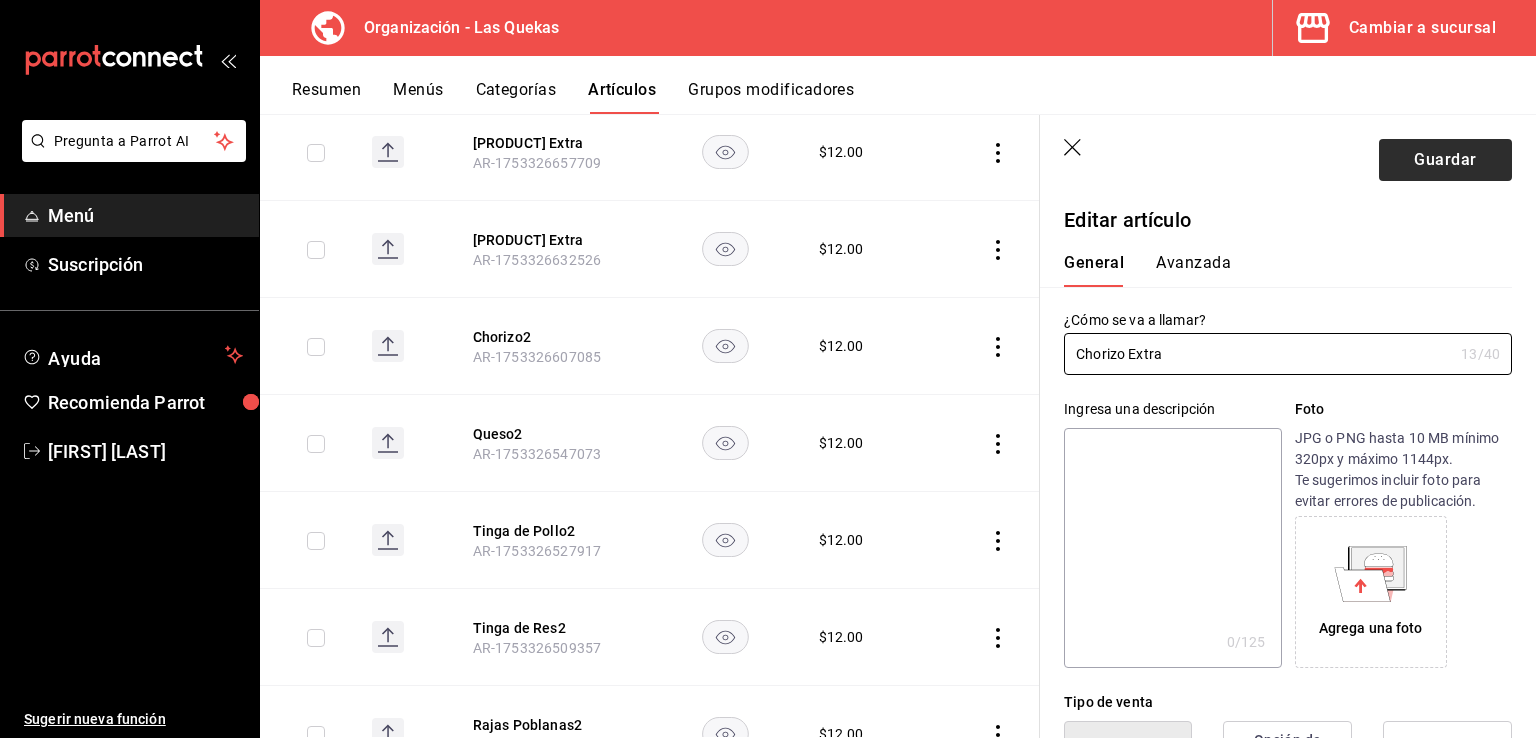 type on "Chorizo Extra" 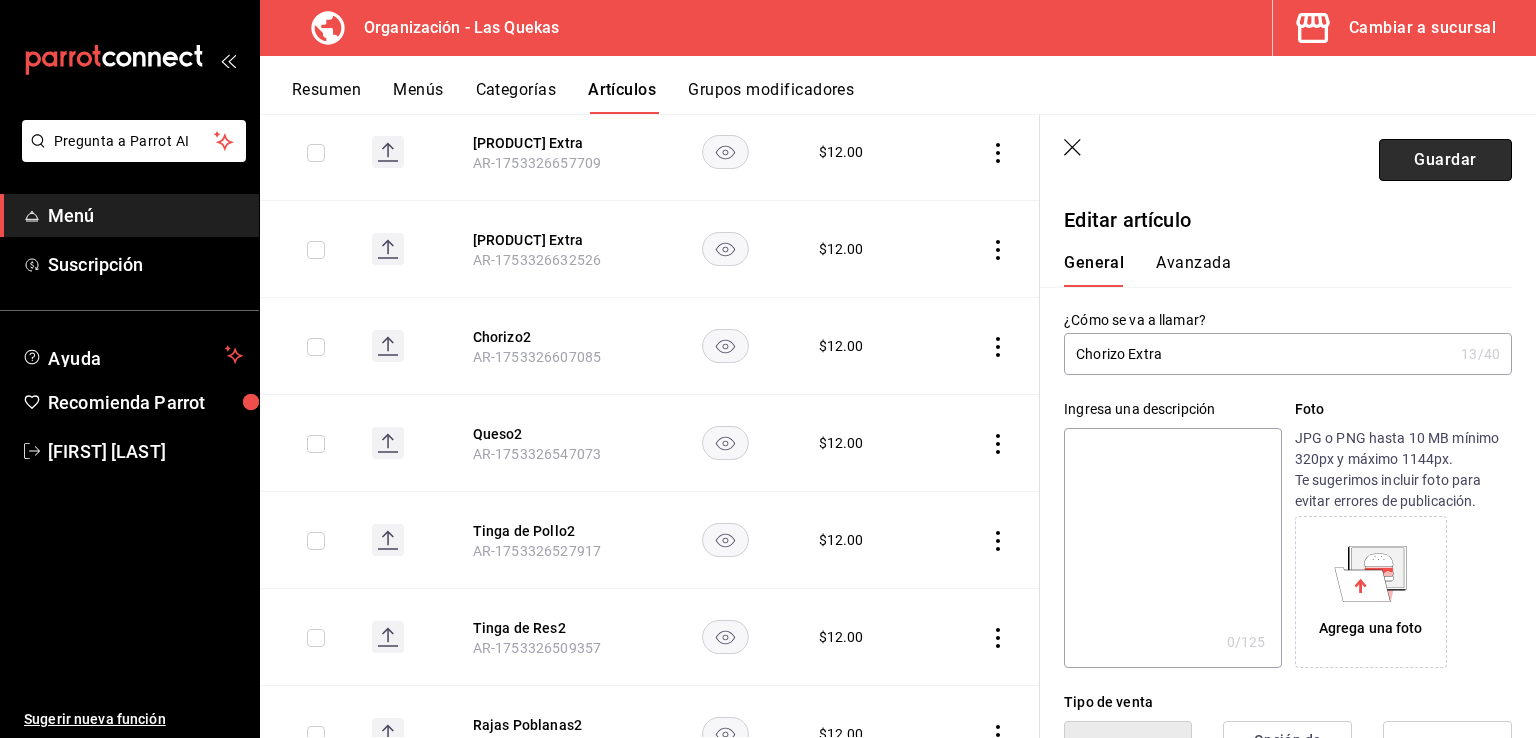 click on "Guardar" at bounding box center (1445, 160) 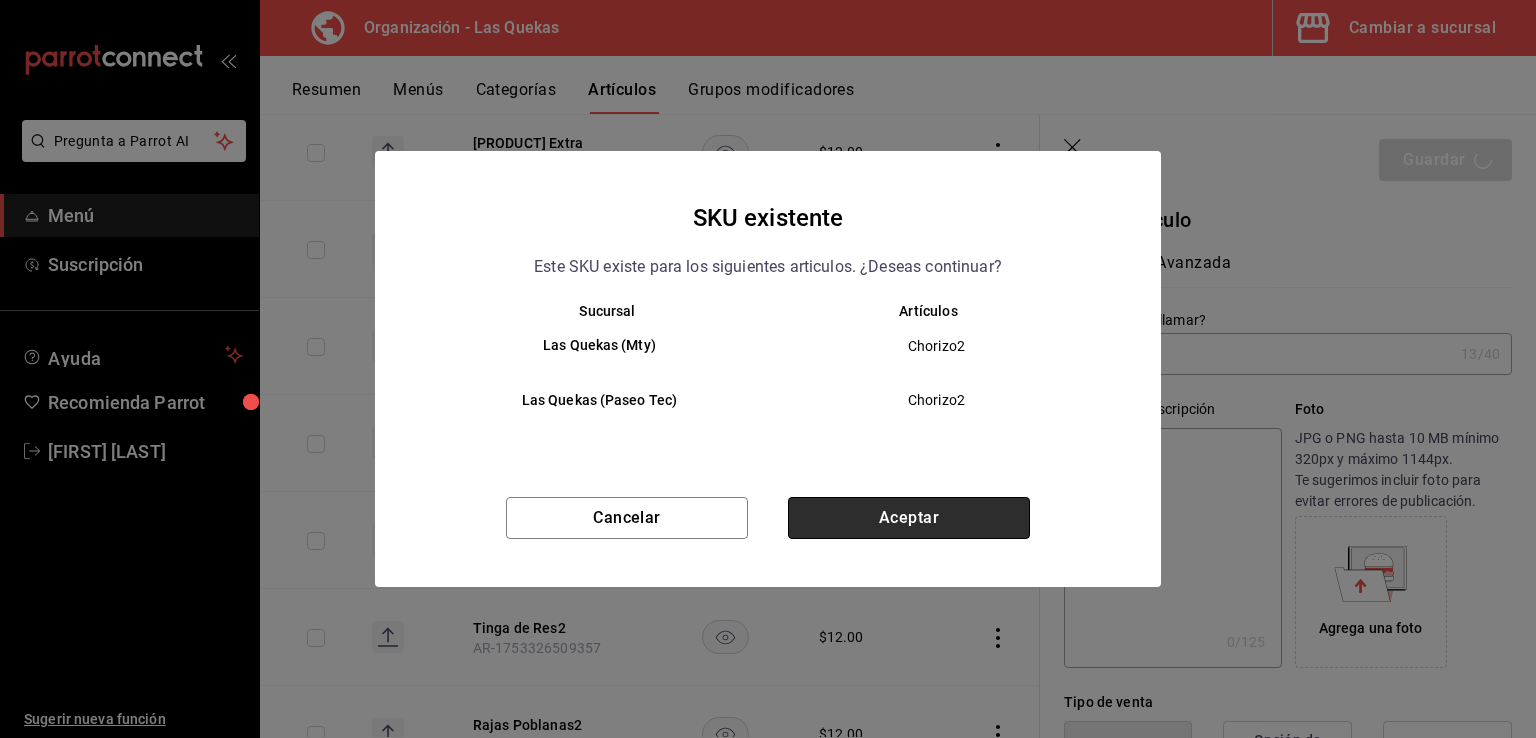 click on "Aceptar" at bounding box center [909, 518] 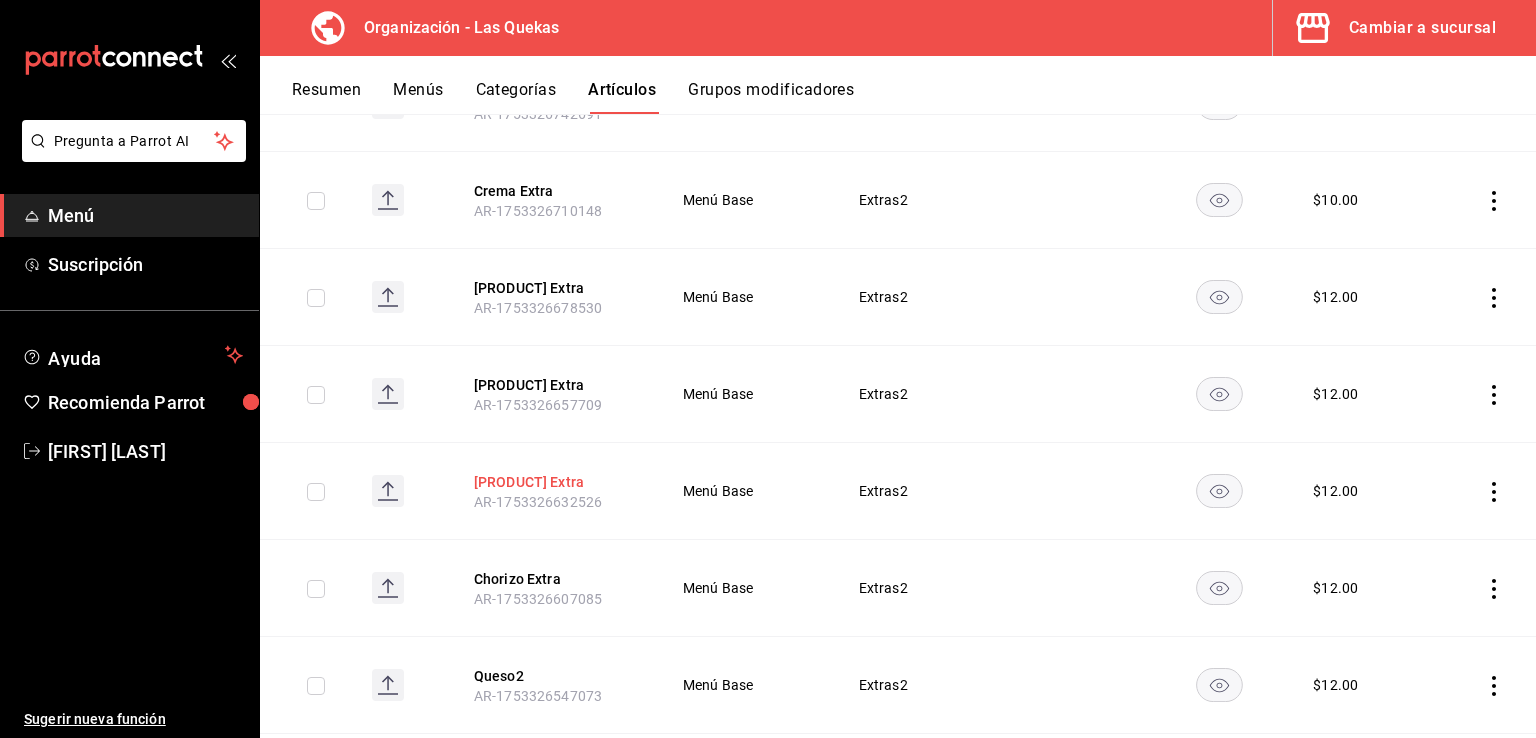 scroll, scrollTop: 600, scrollLeft: 0, axis: vertical 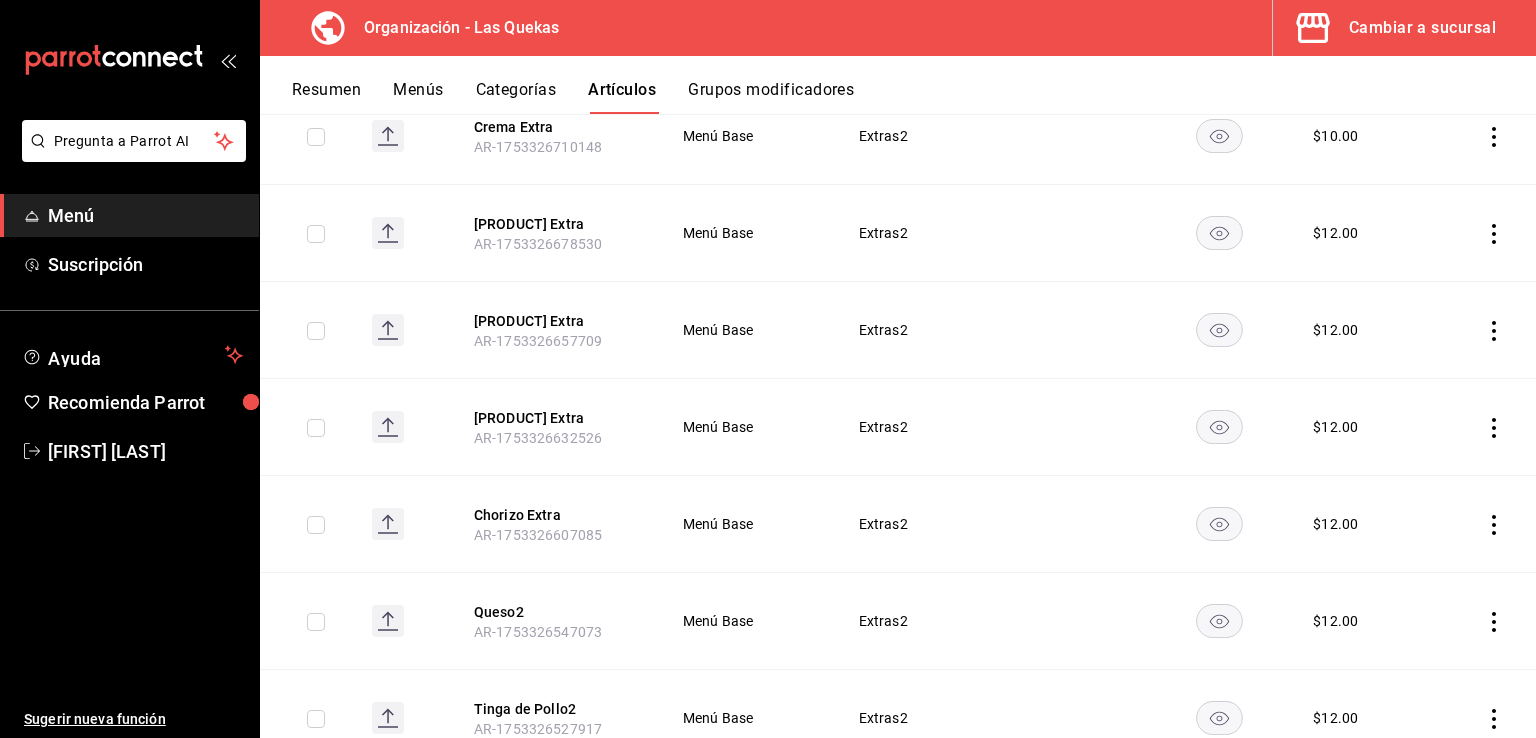 click 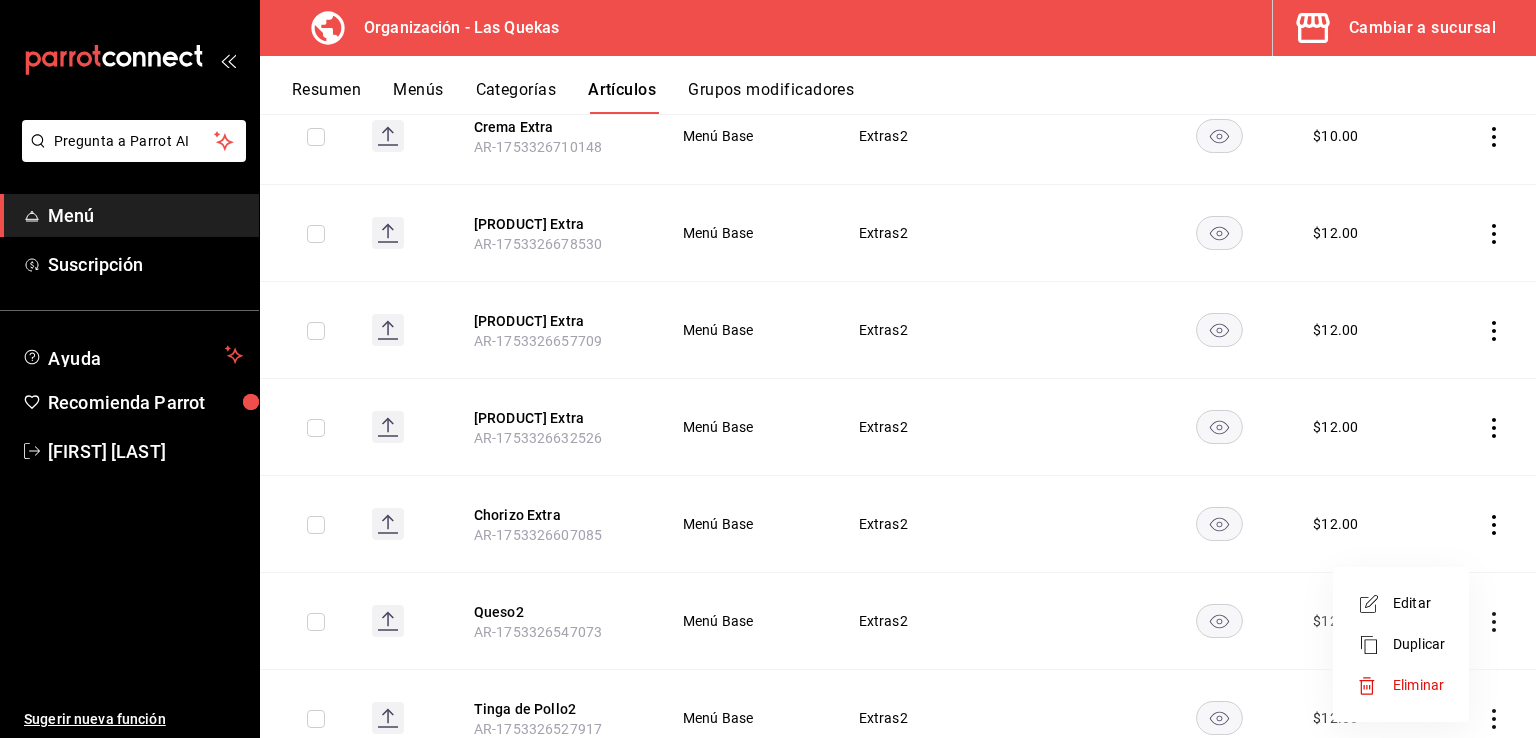click on "Editar" at bounding box center [1419, 603] 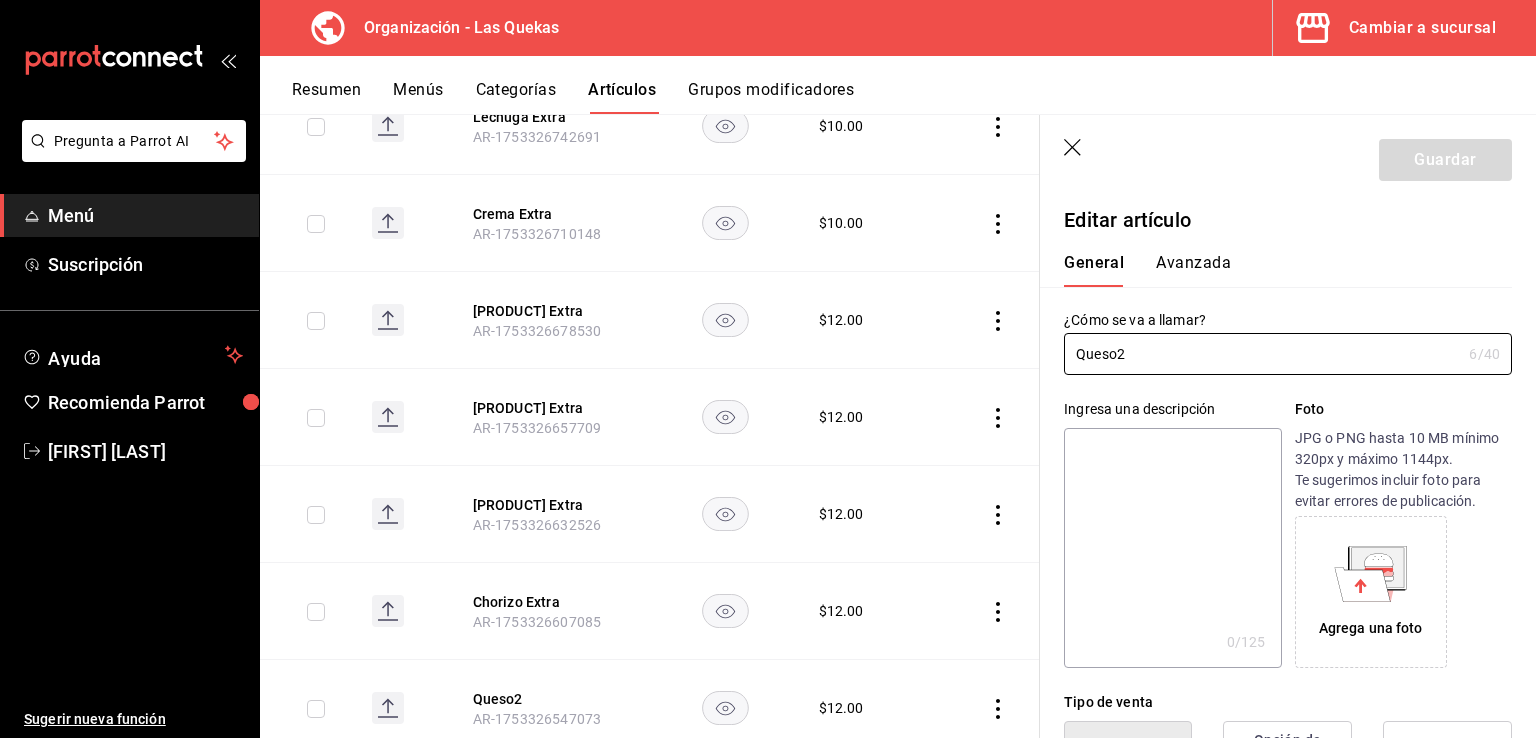 type on "$12.00" 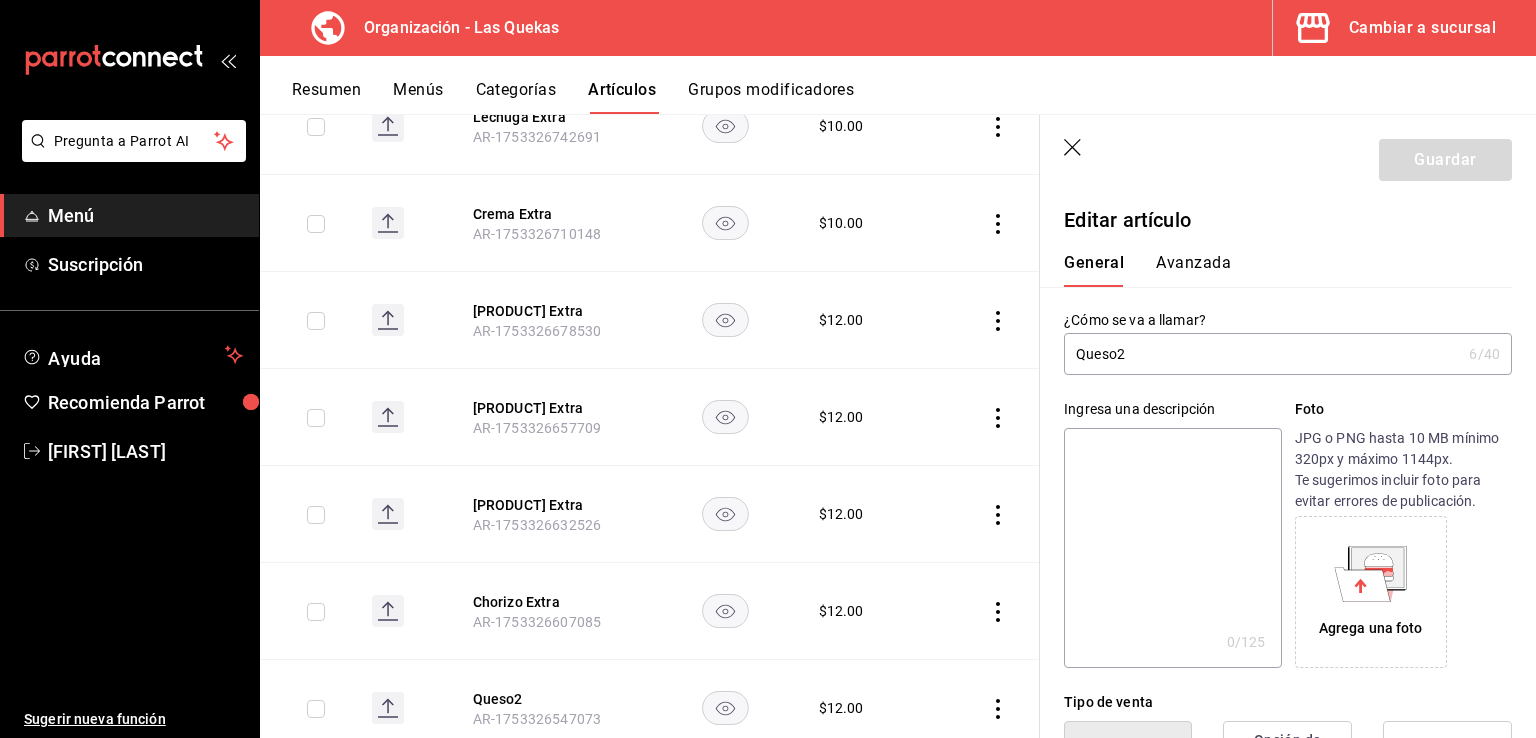 click on "Queso2" at bounding box center [1262, 354] 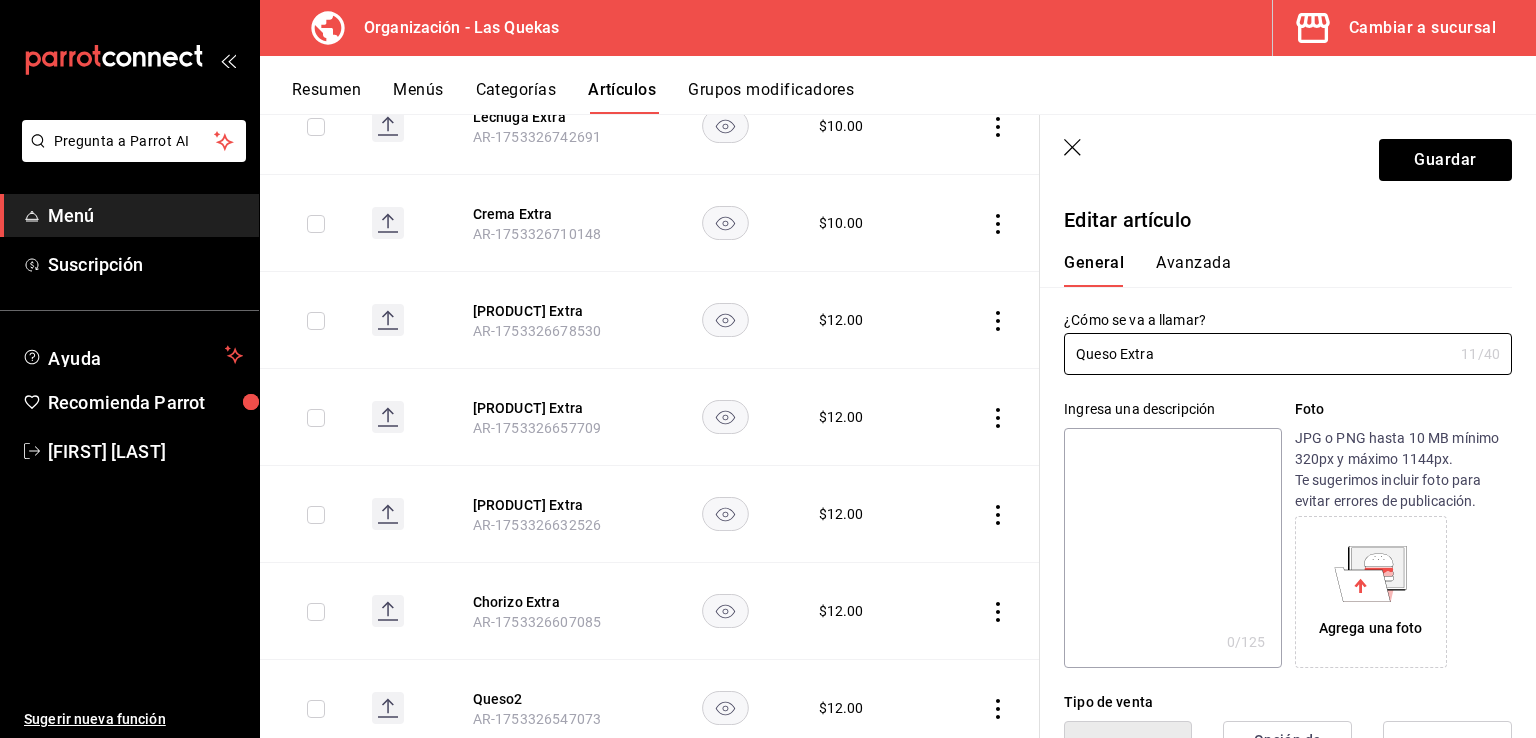 type on "Queso Extra" 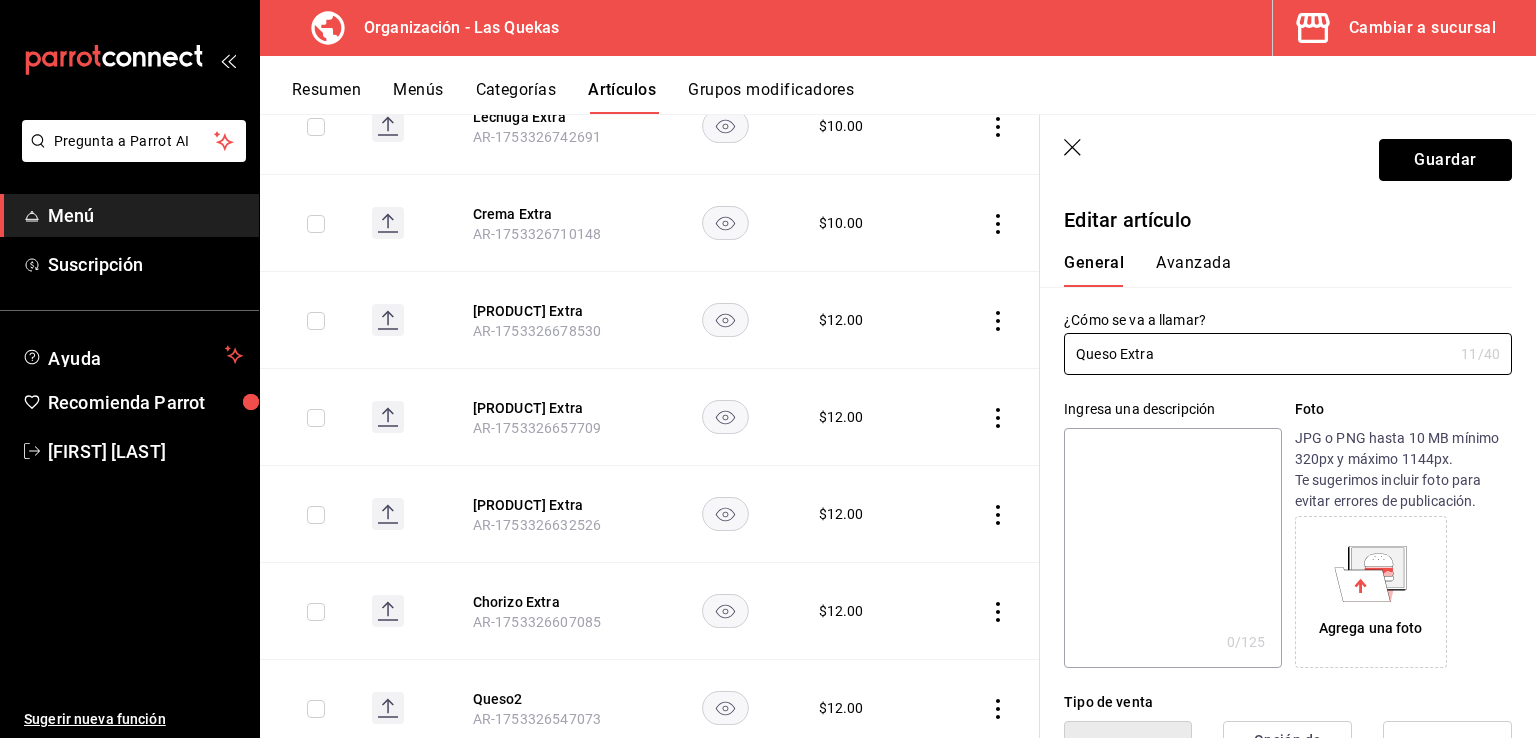 click on "Guardar" at bounding box center (1445, 160) 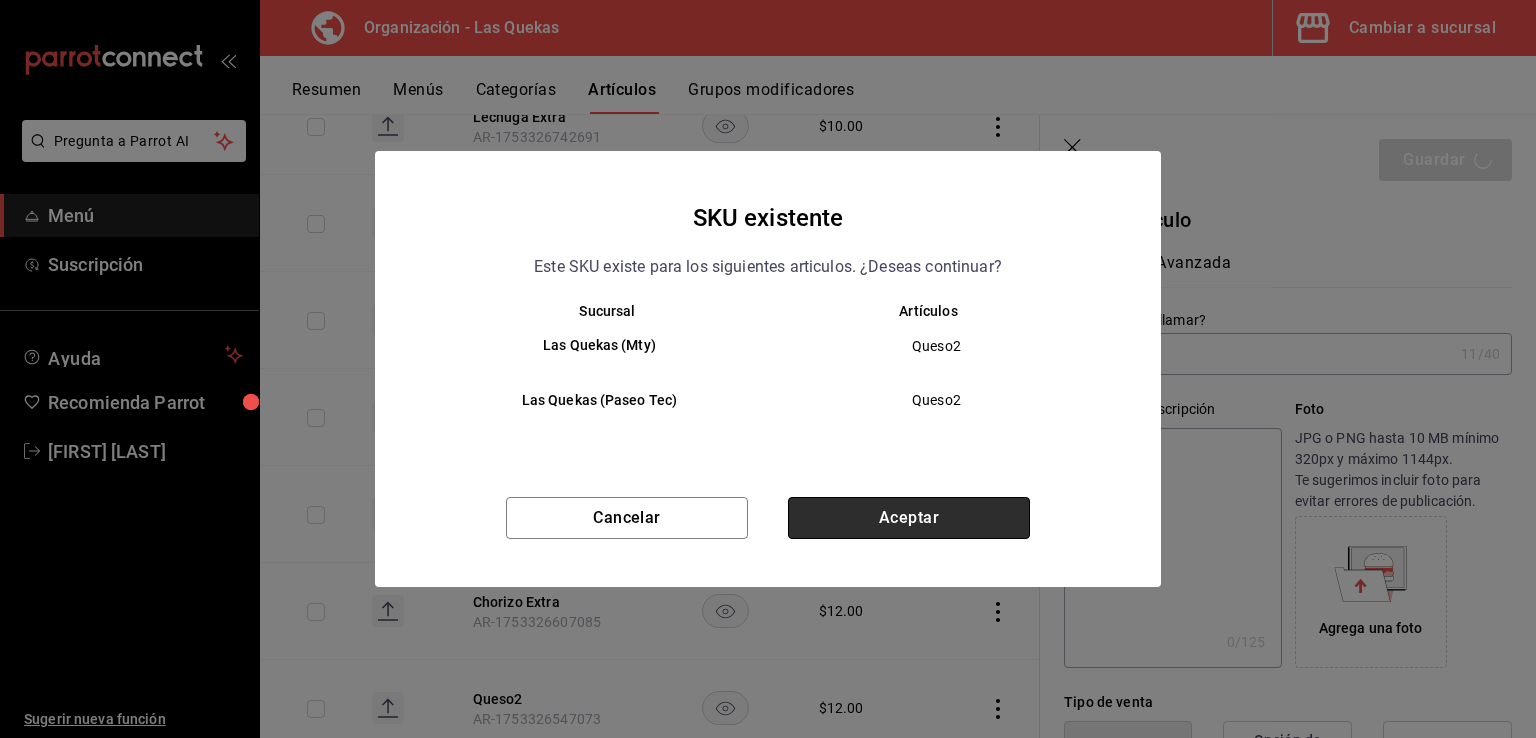click on "Aceptar" at bounding box center (909, 518) 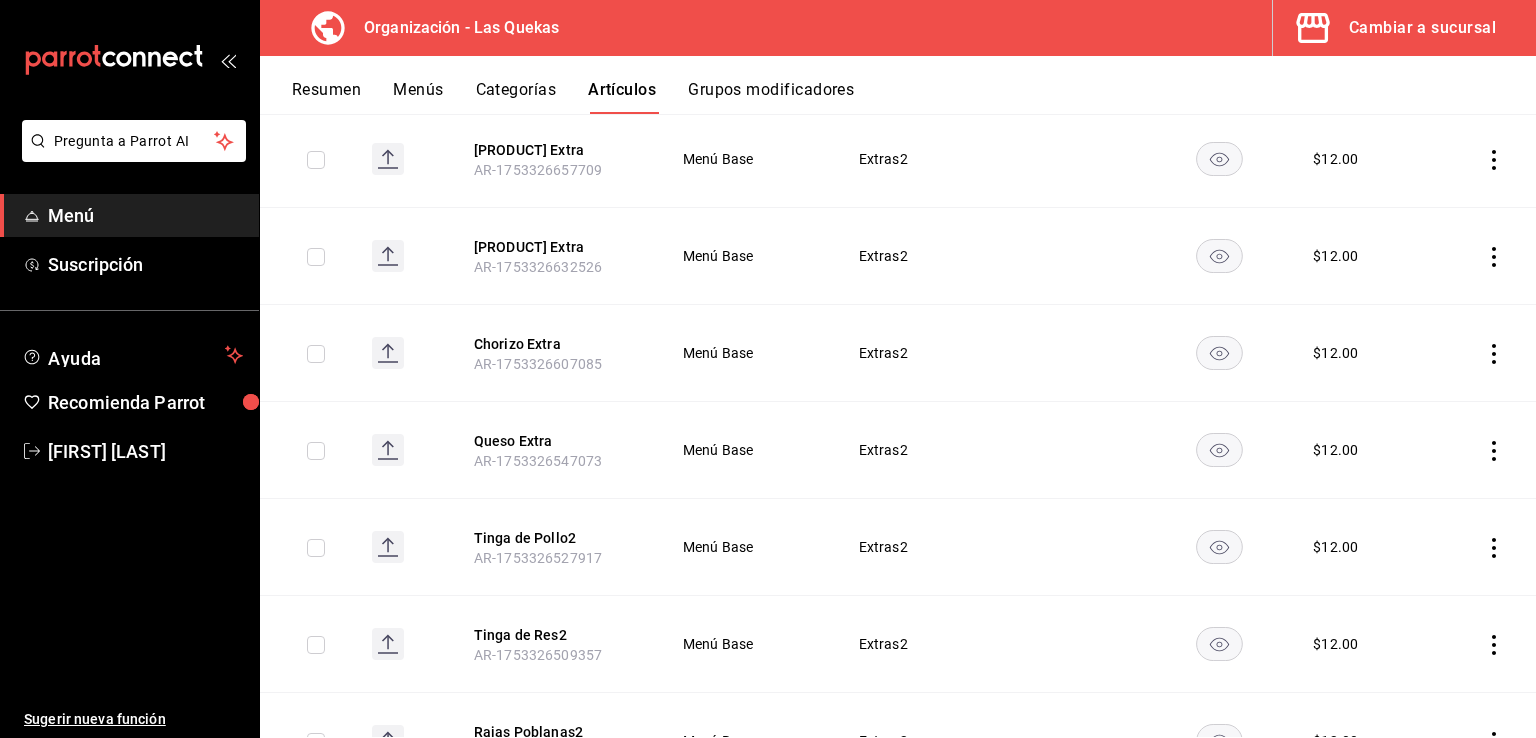 scroll, scrollTop: 800, scrollLeft: 0, axis: vertical 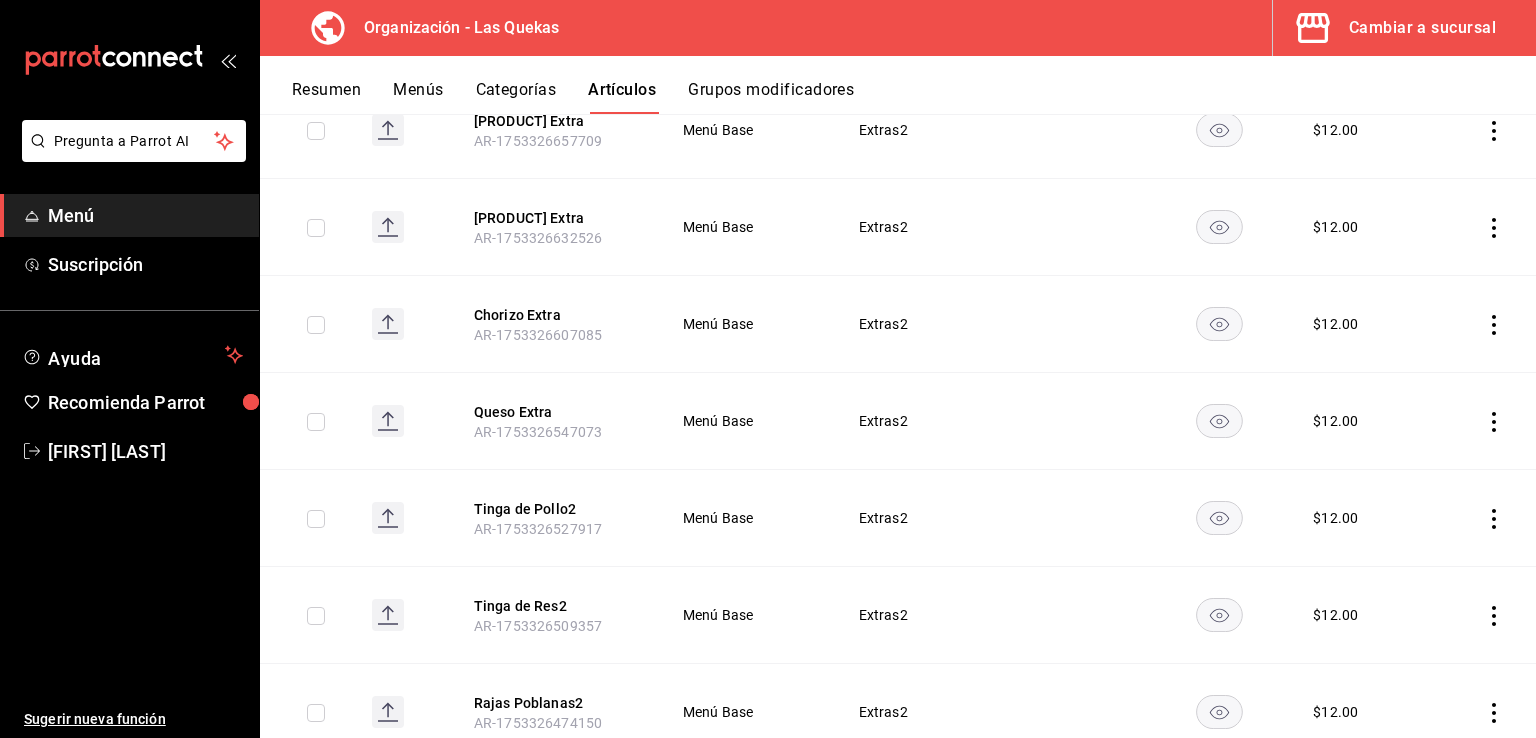 click 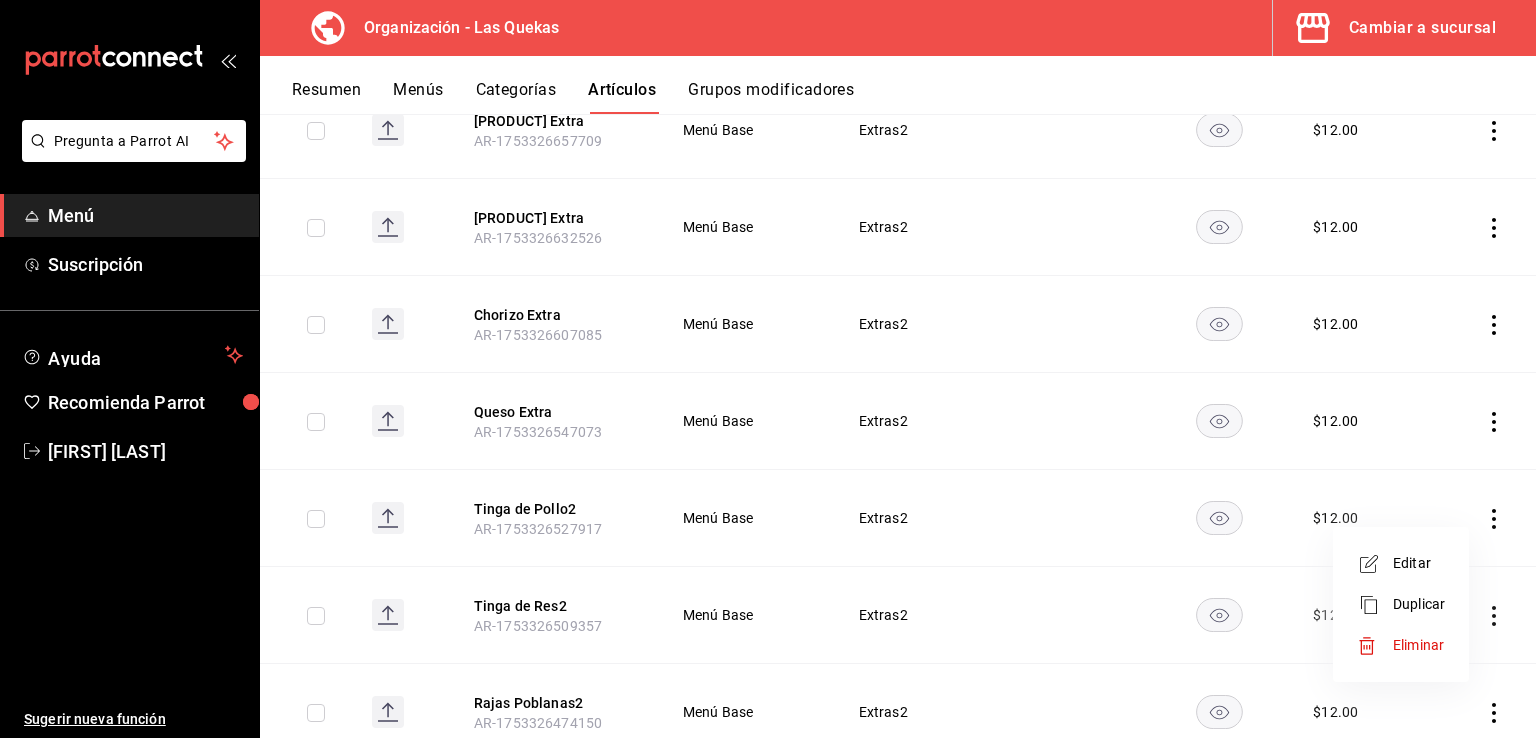 click on "Editar" at bounding box center [1401, 563] 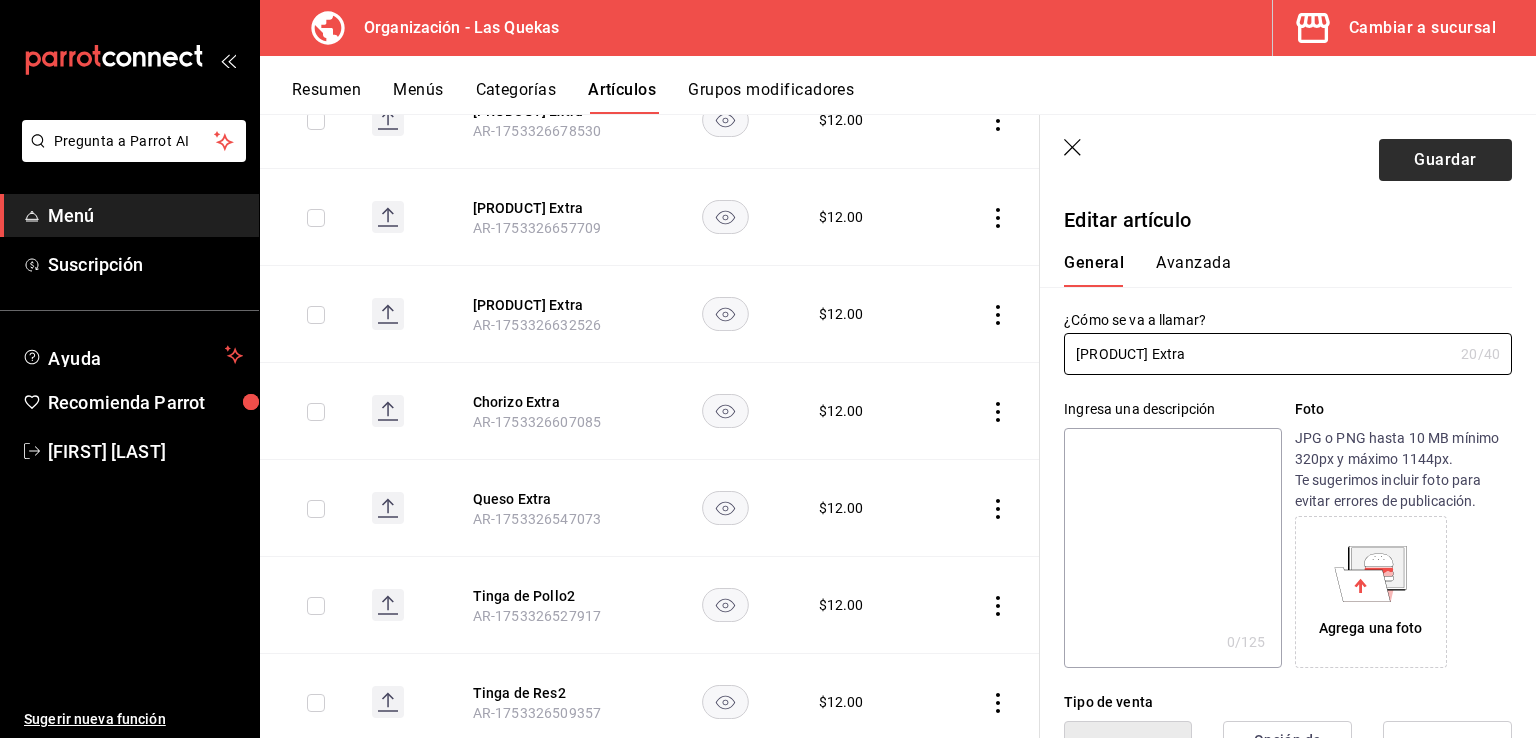 type on "[PRODUCT] Extra" 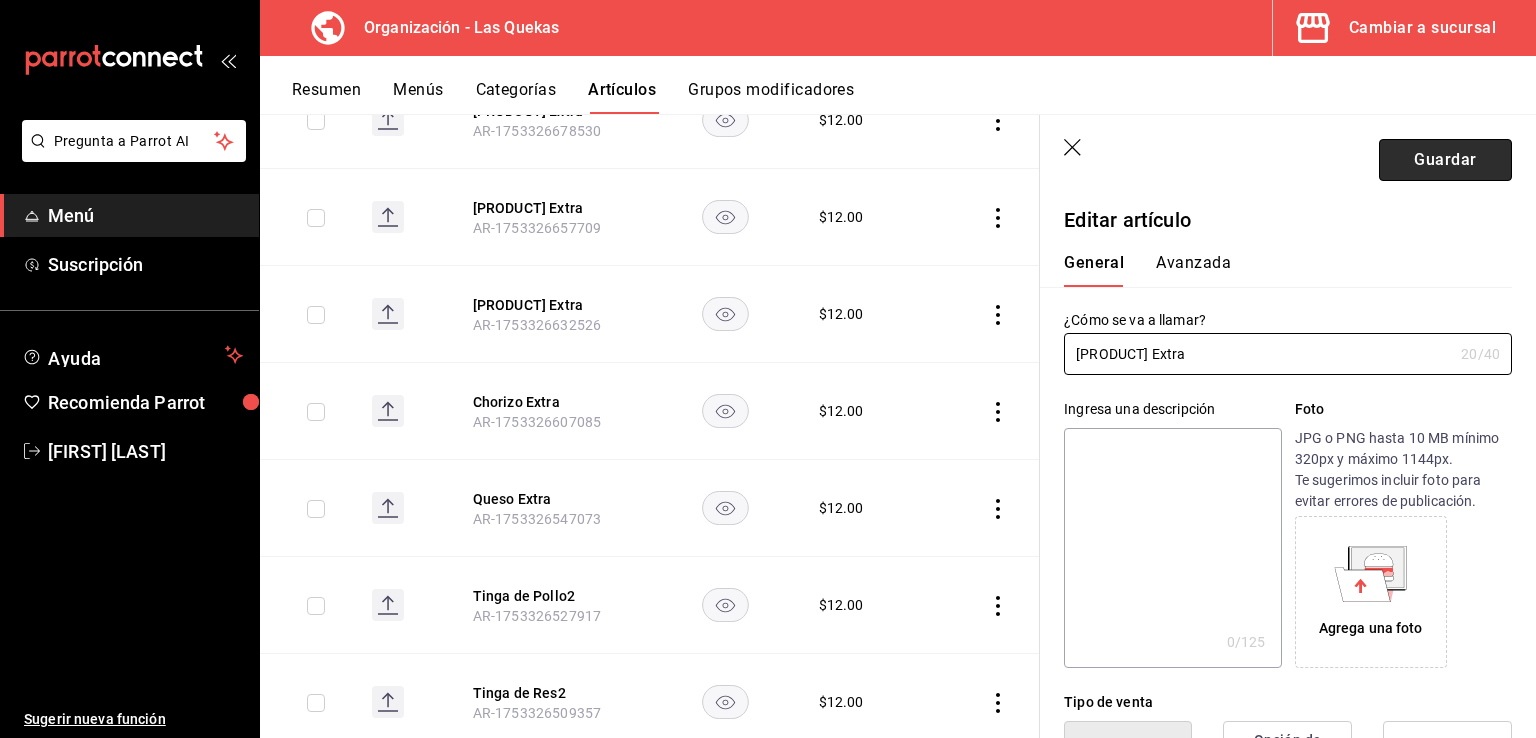click on "Guardar" at bounding box center [1445, 160] 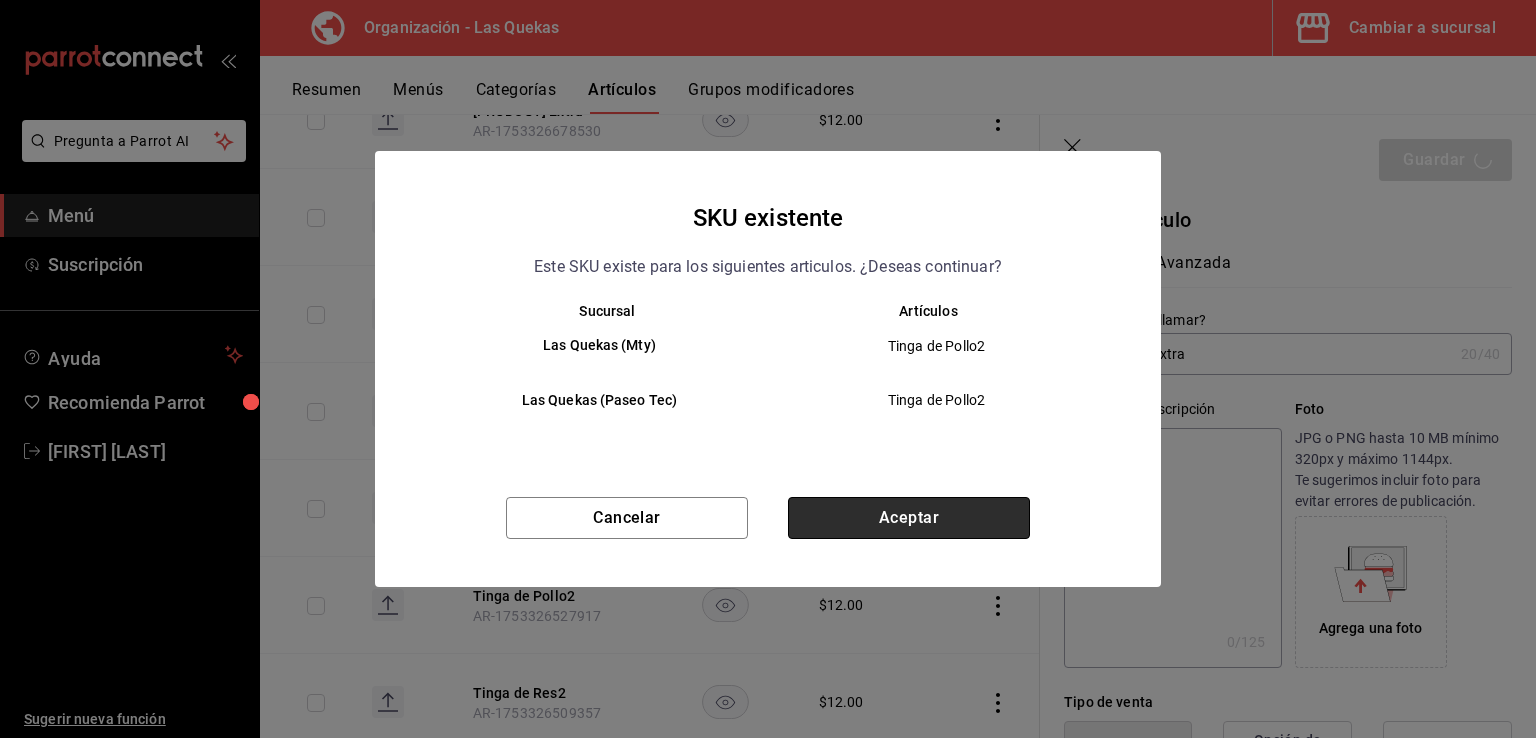 click on "Aceptar" at bounding box center [909, 518] 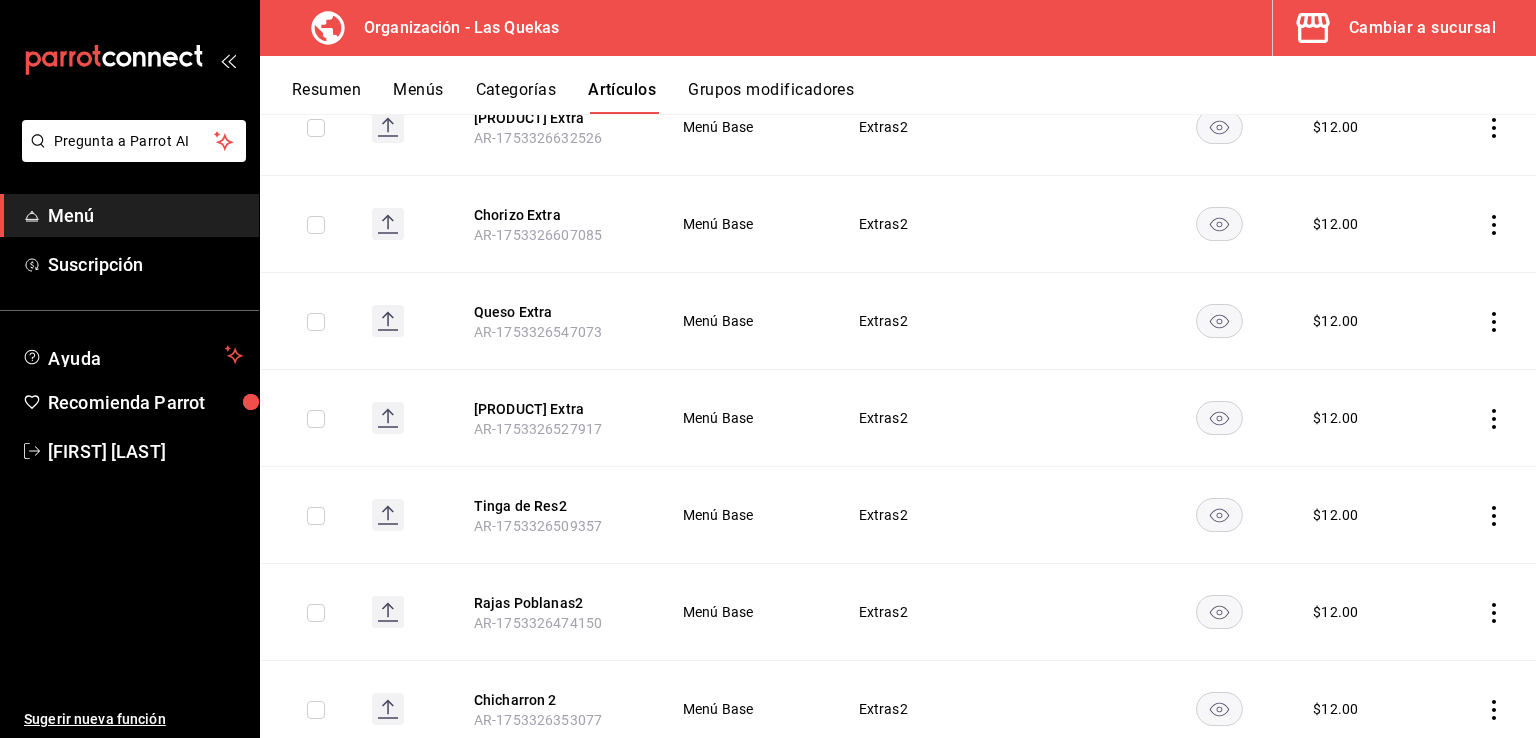 scroll, scrollTop: 965, scrollLeft: 0, axis: vertical 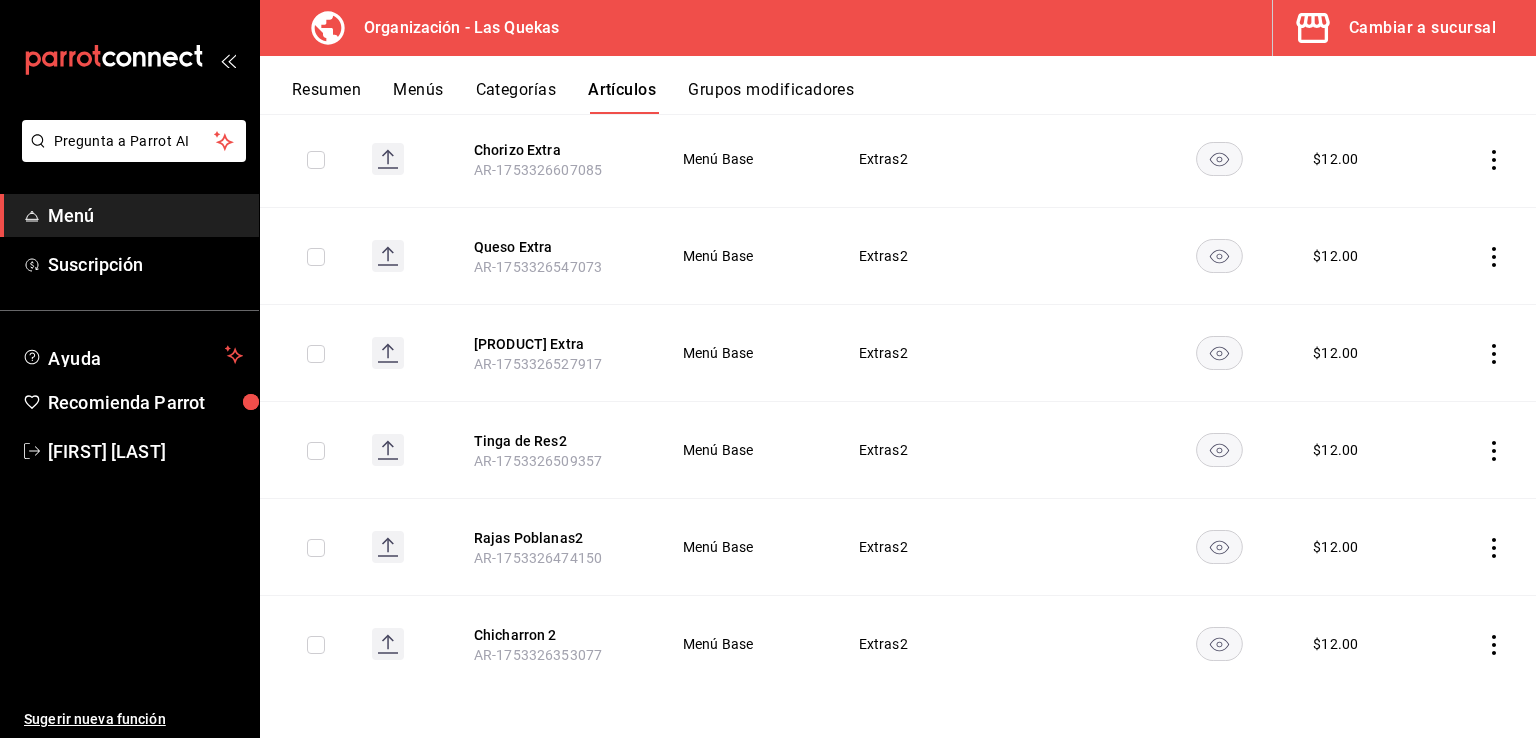 click 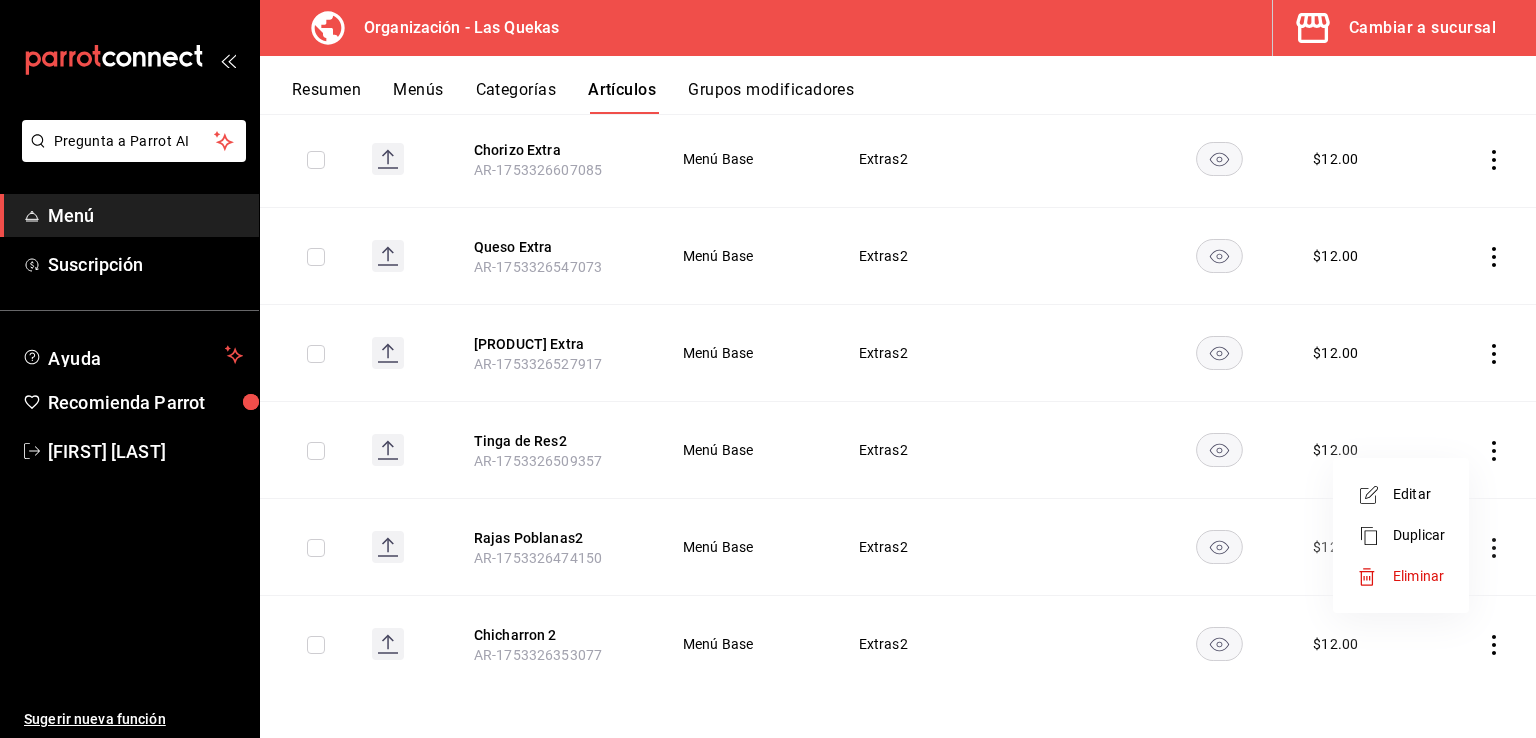 click at bounding box center [1375, 495] 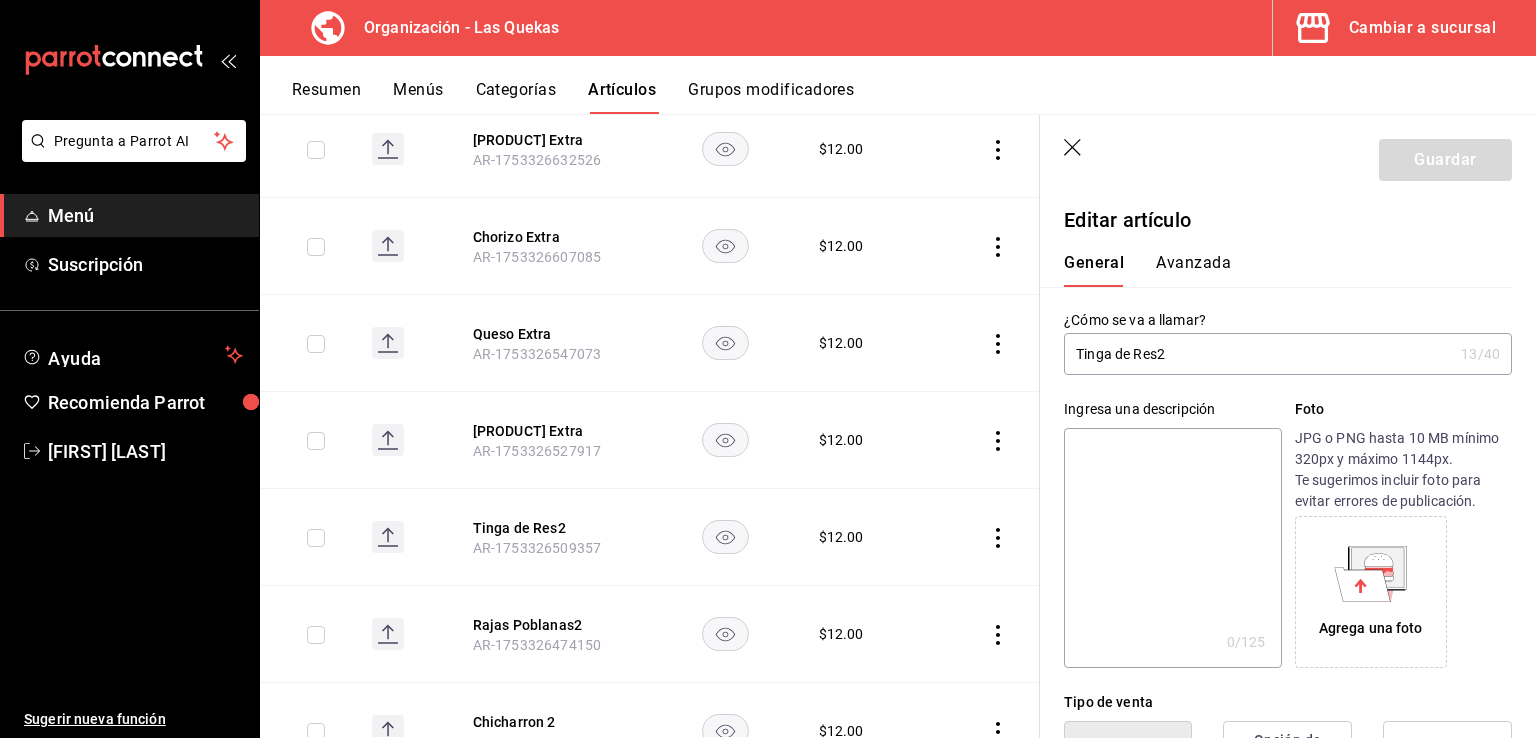 click on "Tinga de Res2" at bounding box center (1258, 354) 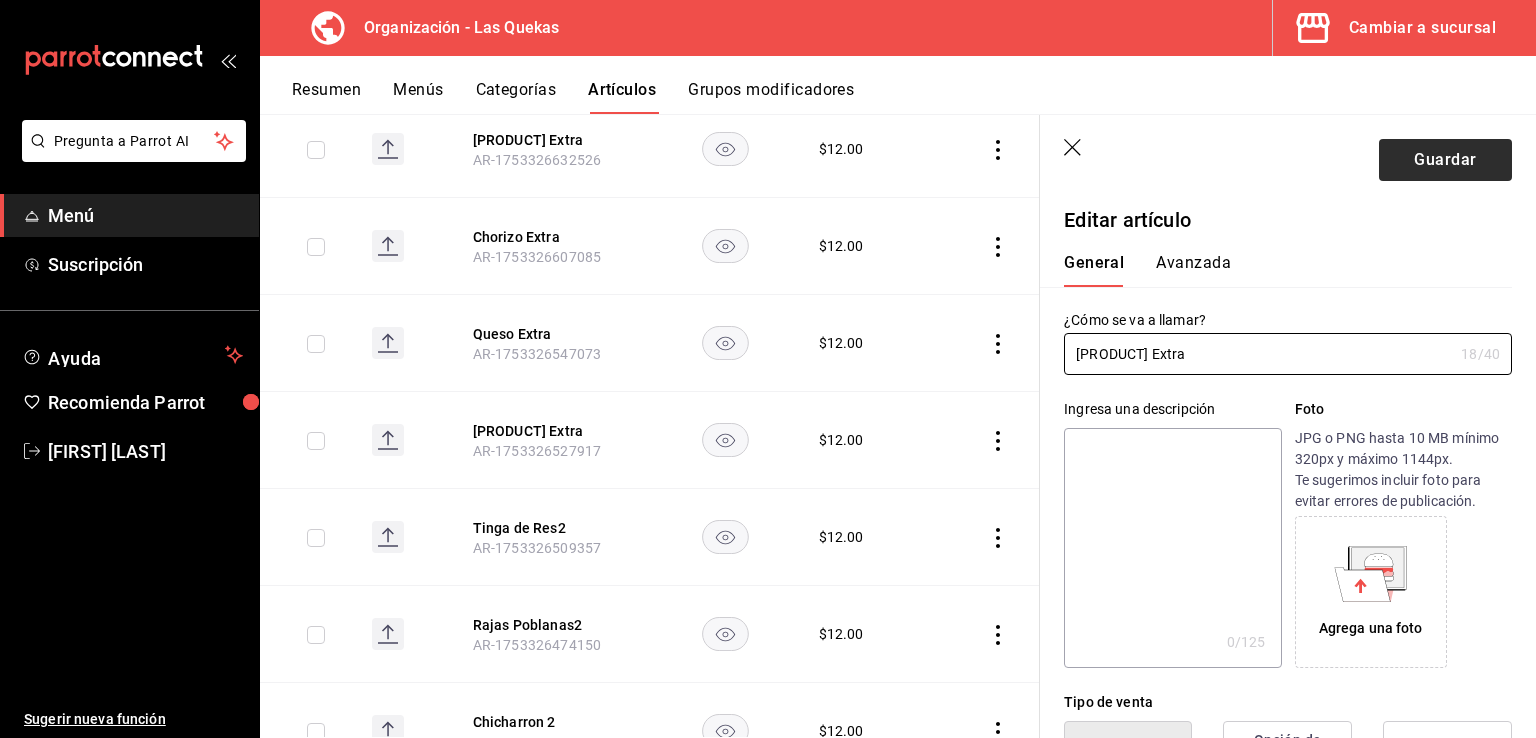 type on "[PRODUCT] Extra" 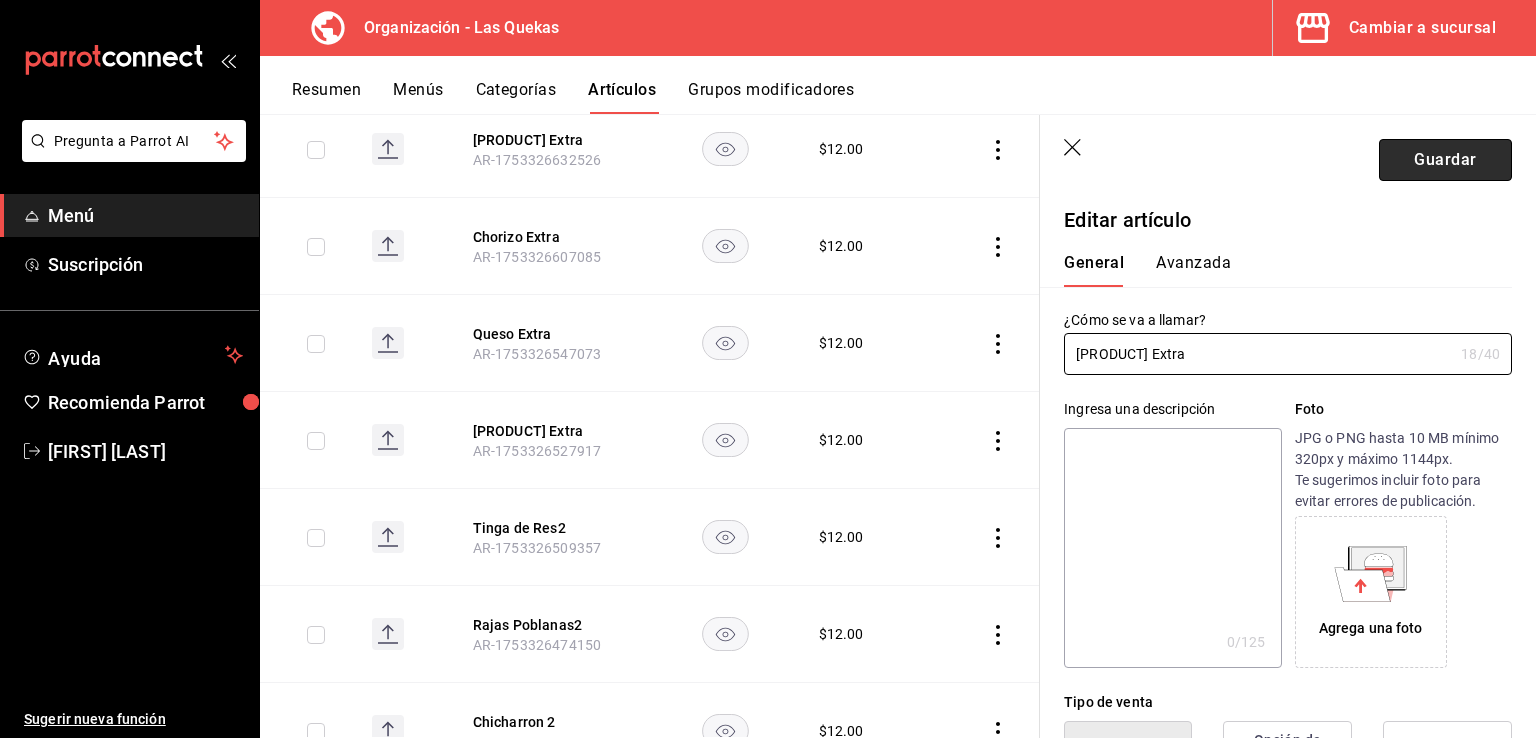 click on "Guardar" at bounding box center (1445, 160) 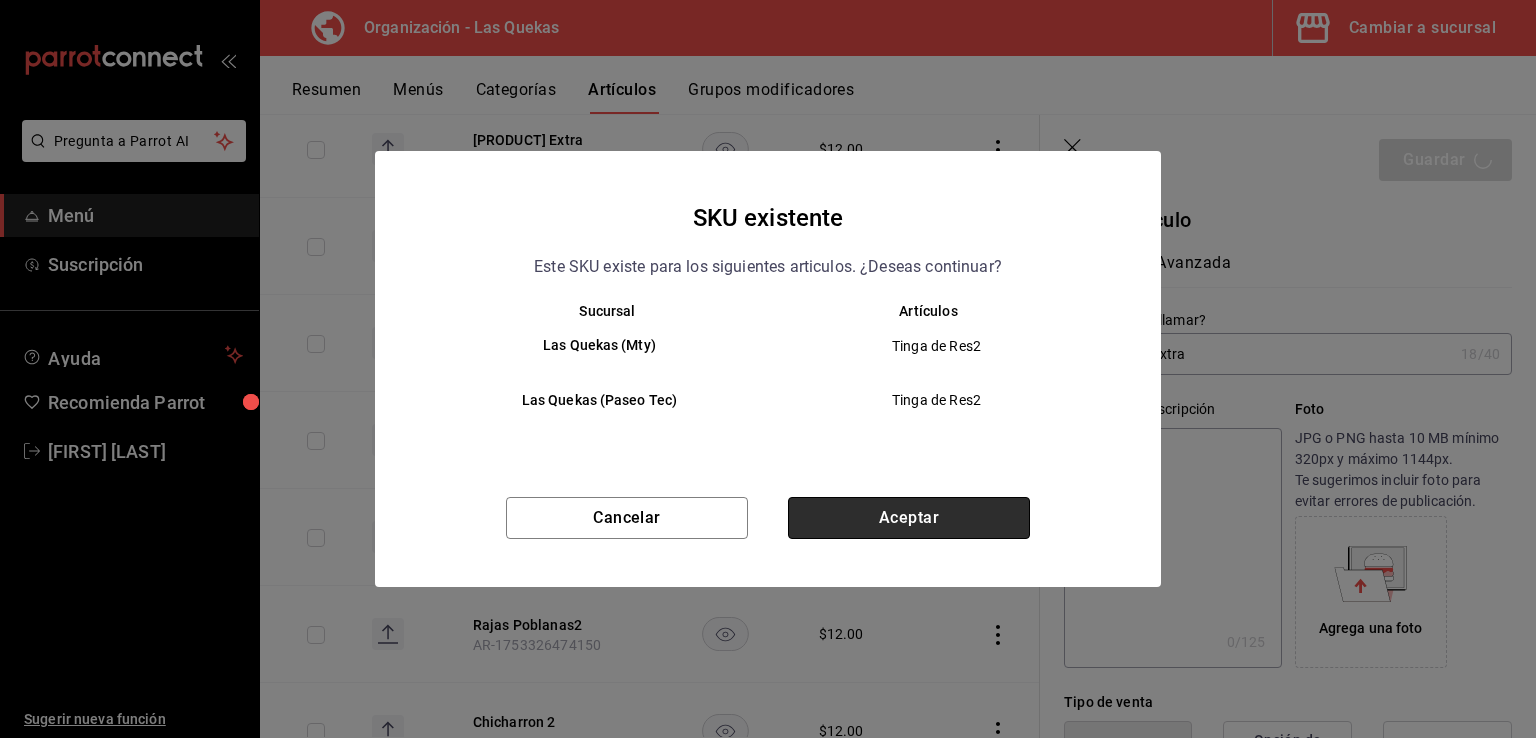 click on "Aceptar" at bounding box center (909, 518) 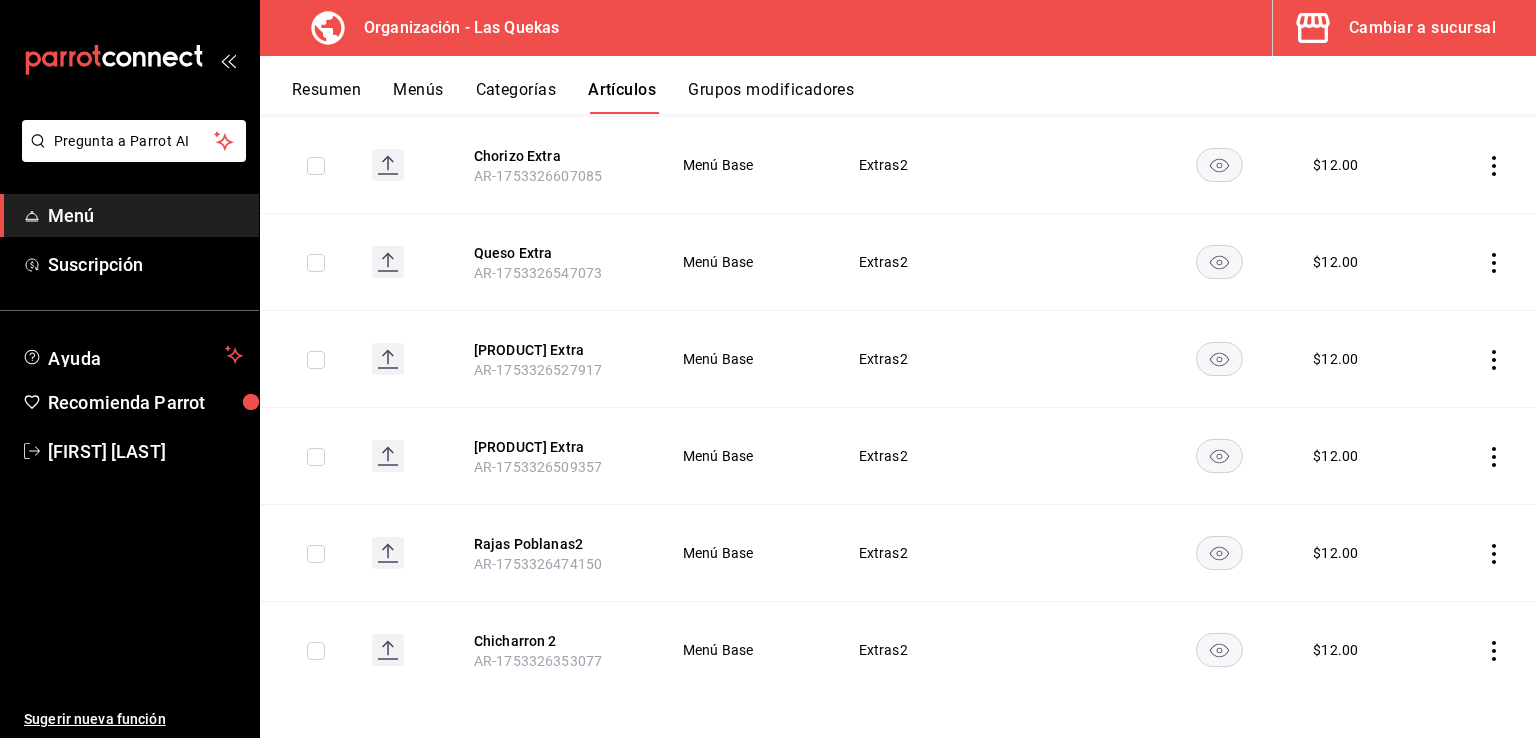 scroll, scrollTop: 965, scrollLeft: 0, axis: vertical 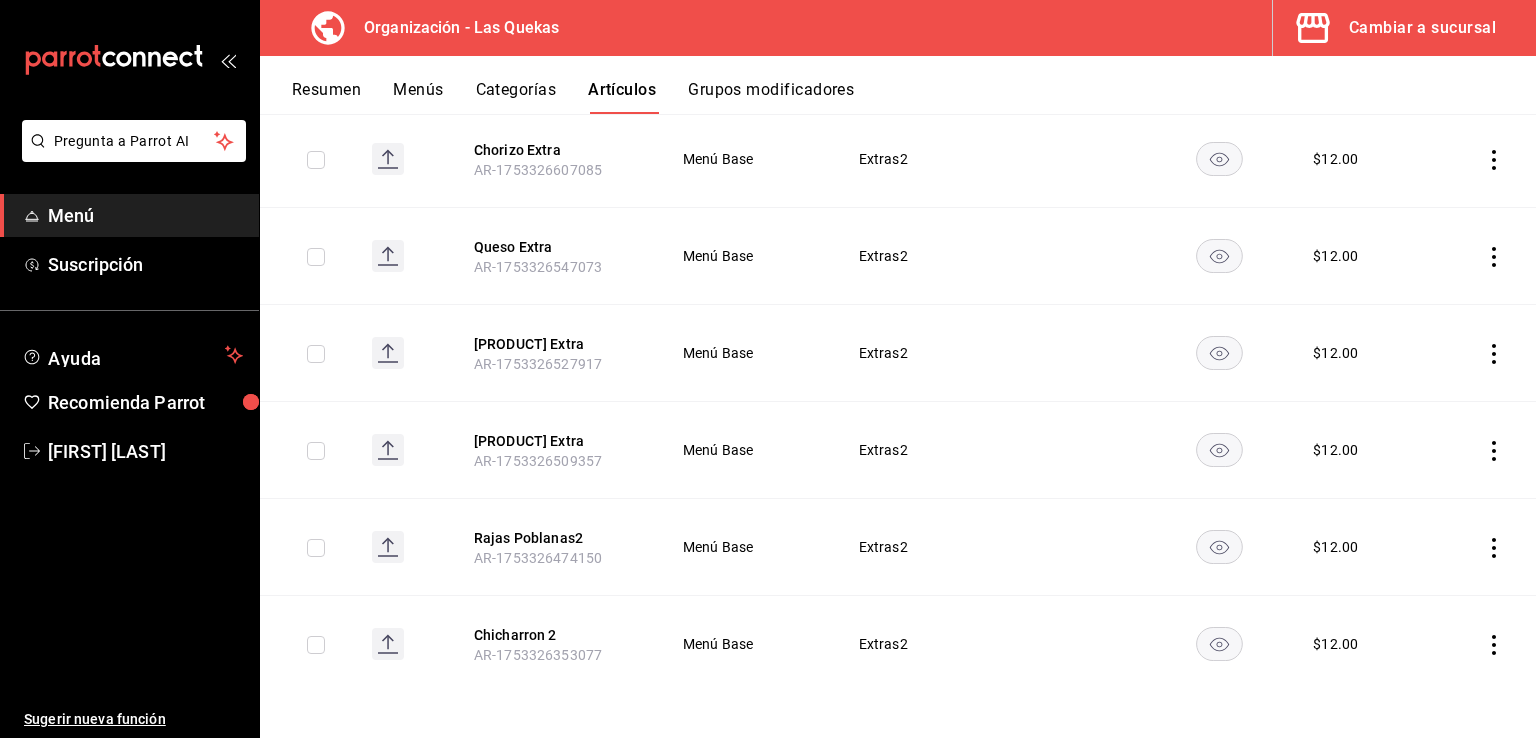 click 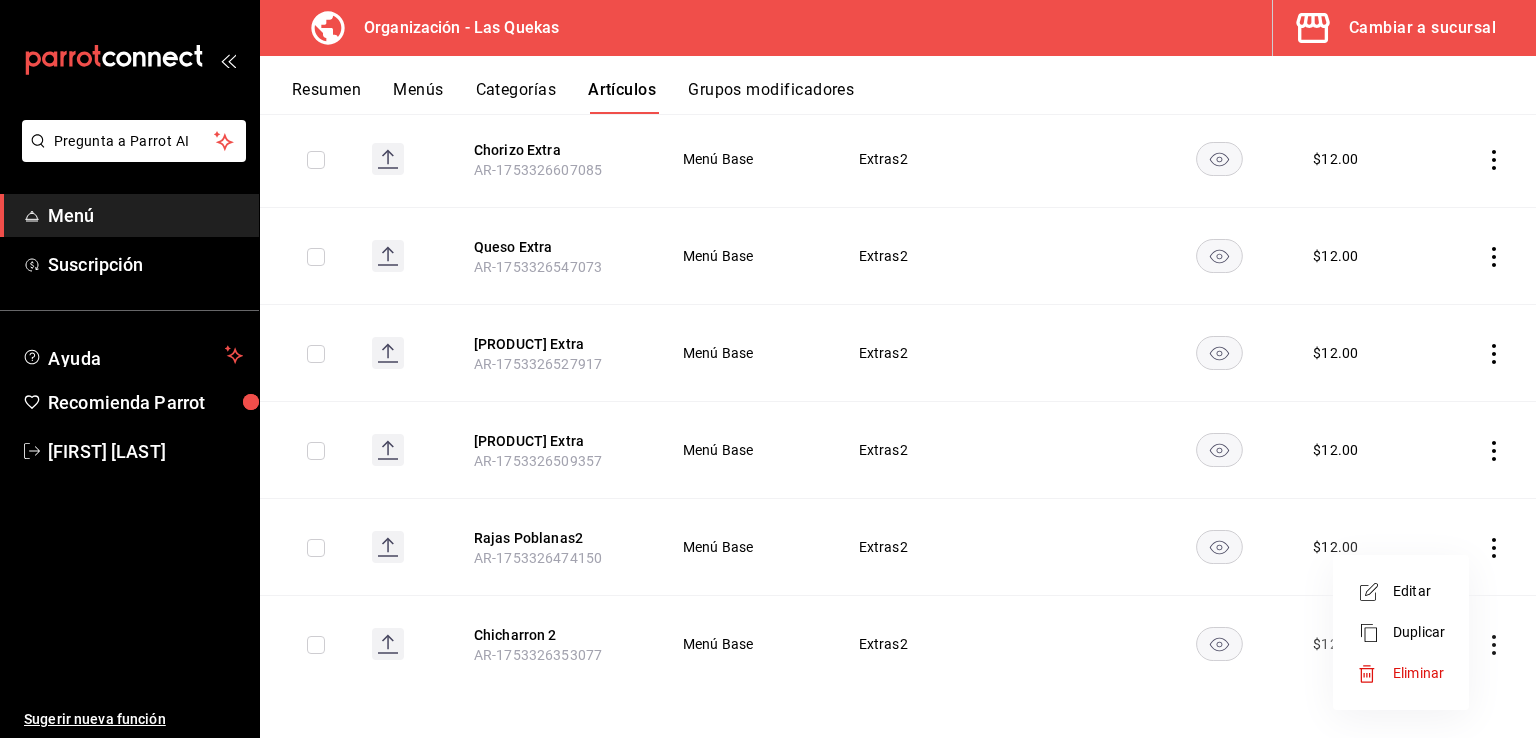 click on "Editar" at bounding box center (1419, 591) 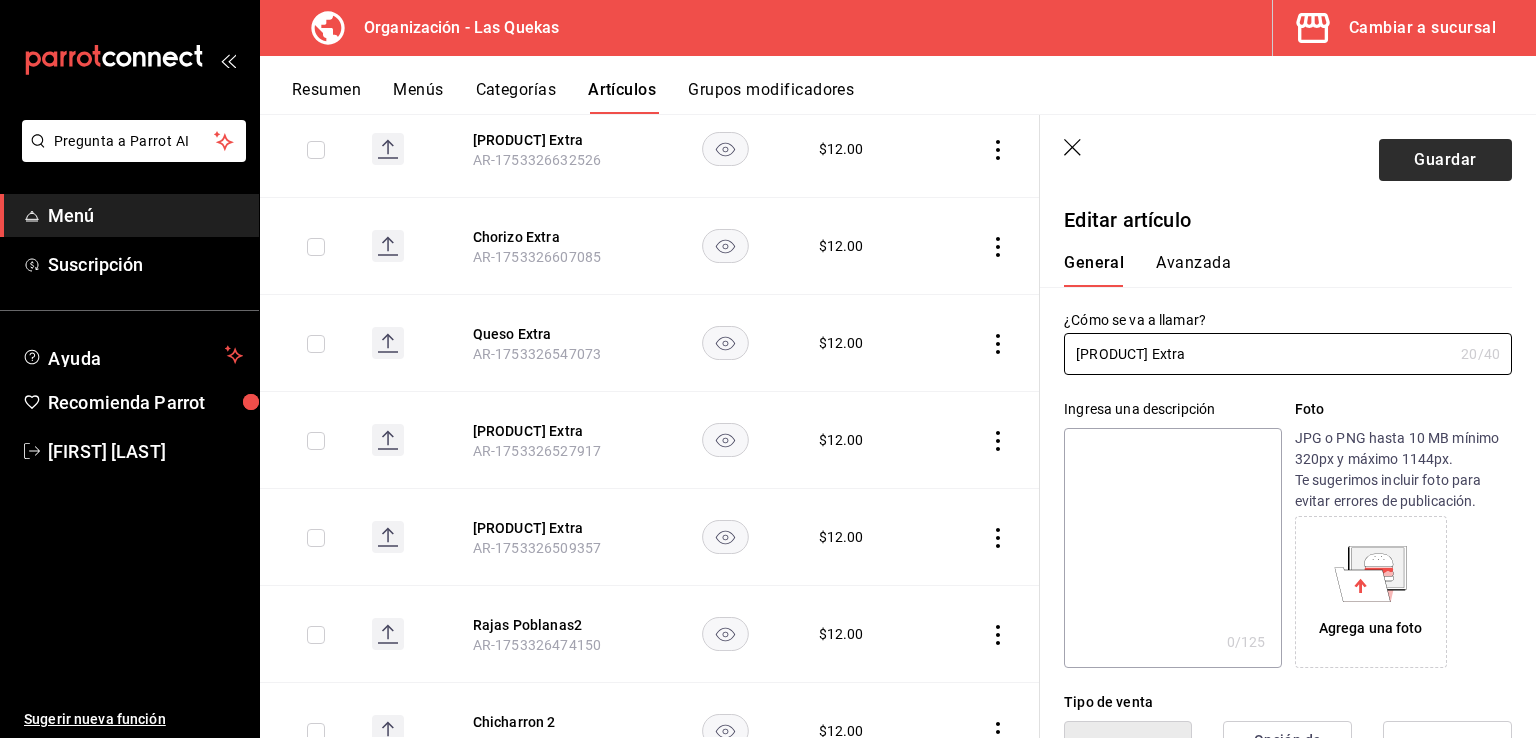 type on "[PRODUCT] Extra" 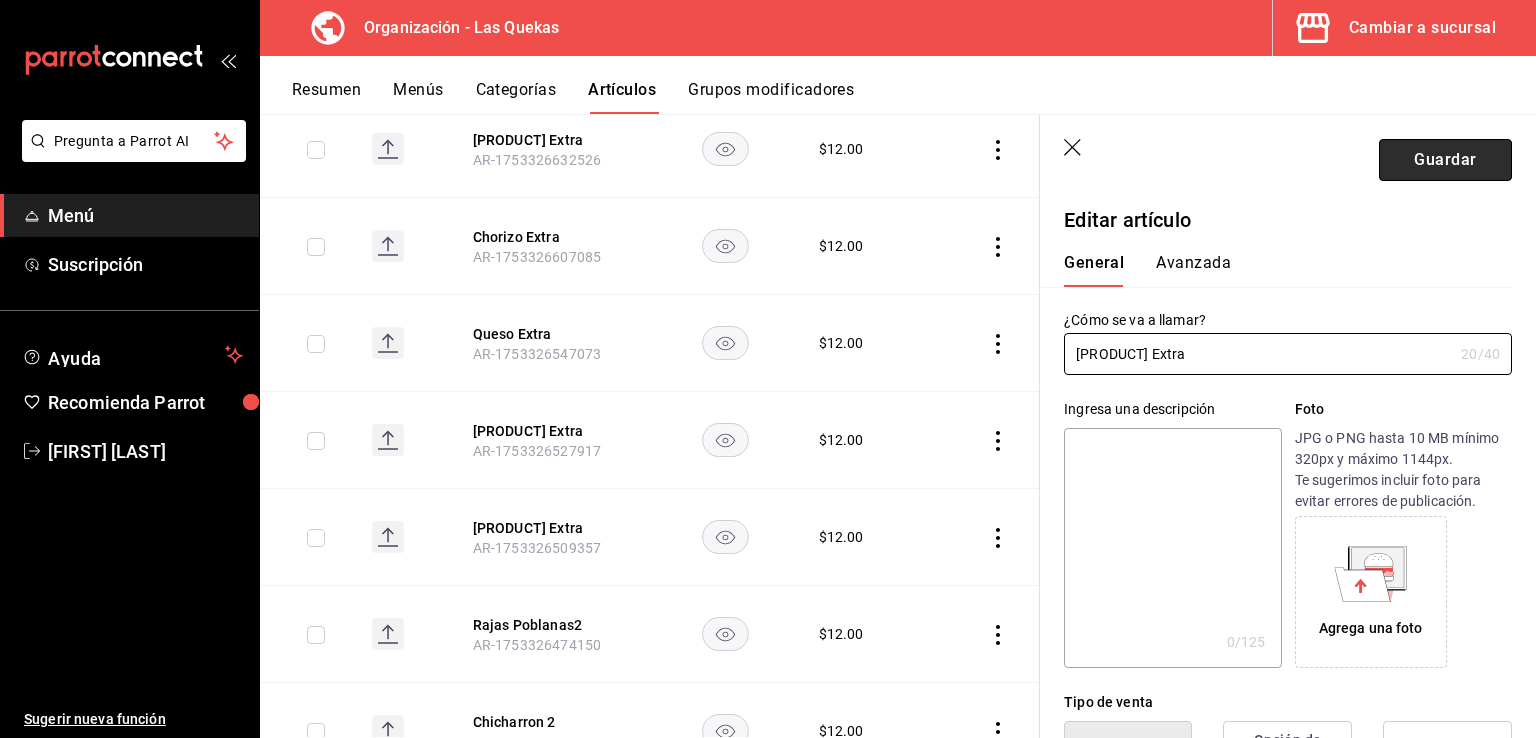 click on "Guardar" at bounding box center (1445, 160) 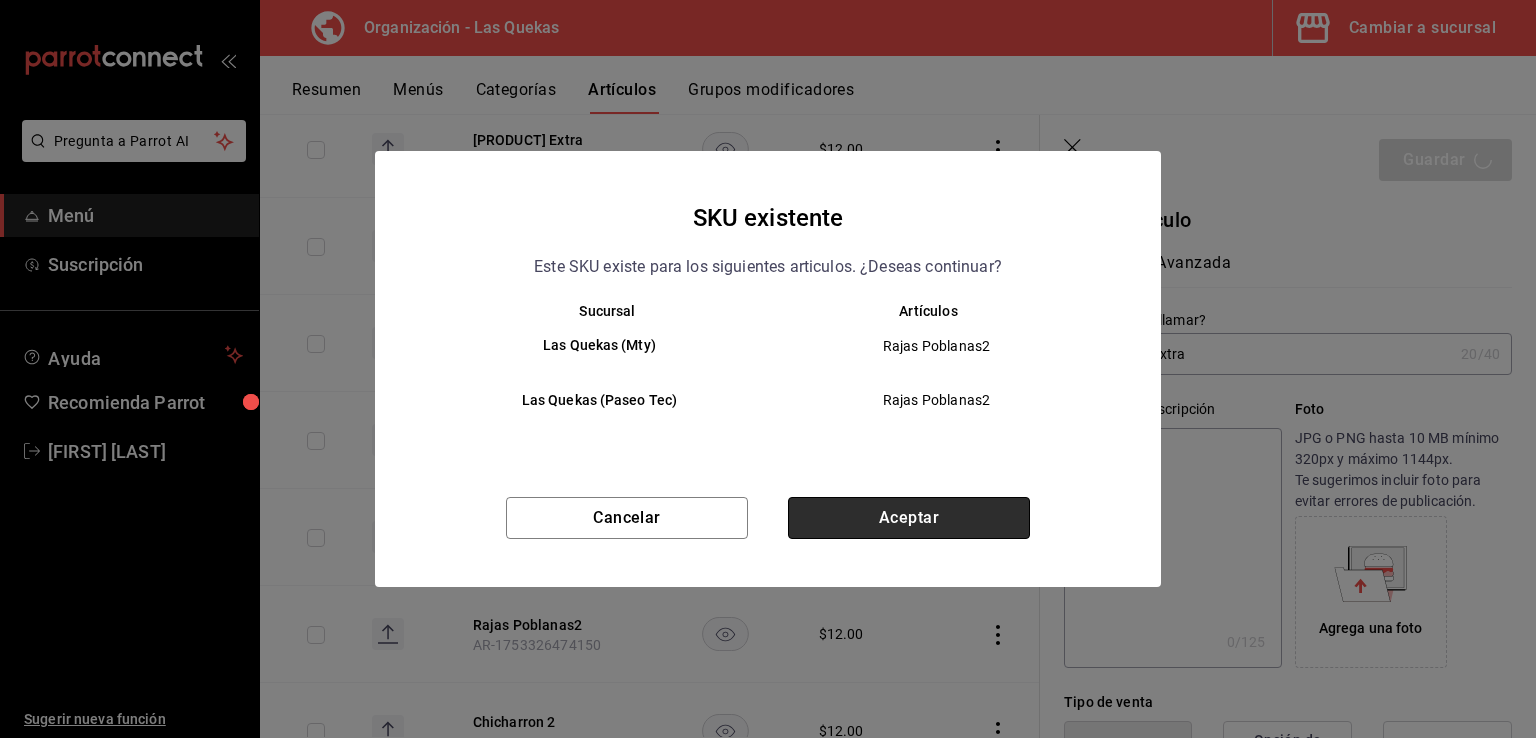 click on "Aceptar" at bounding box center (909, 518) 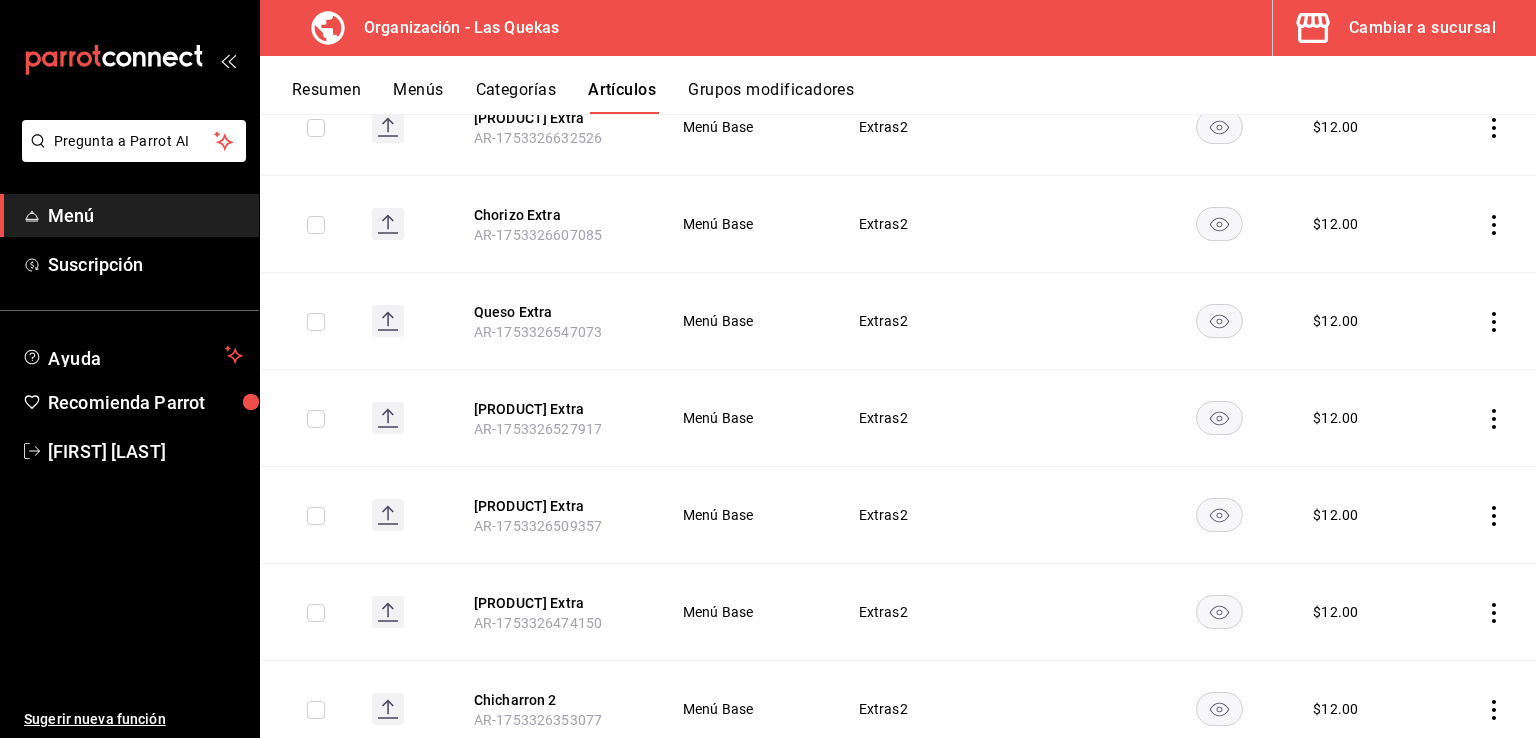 scroll, scrollTop: 965, scrollLeft: 0, axis: vertical 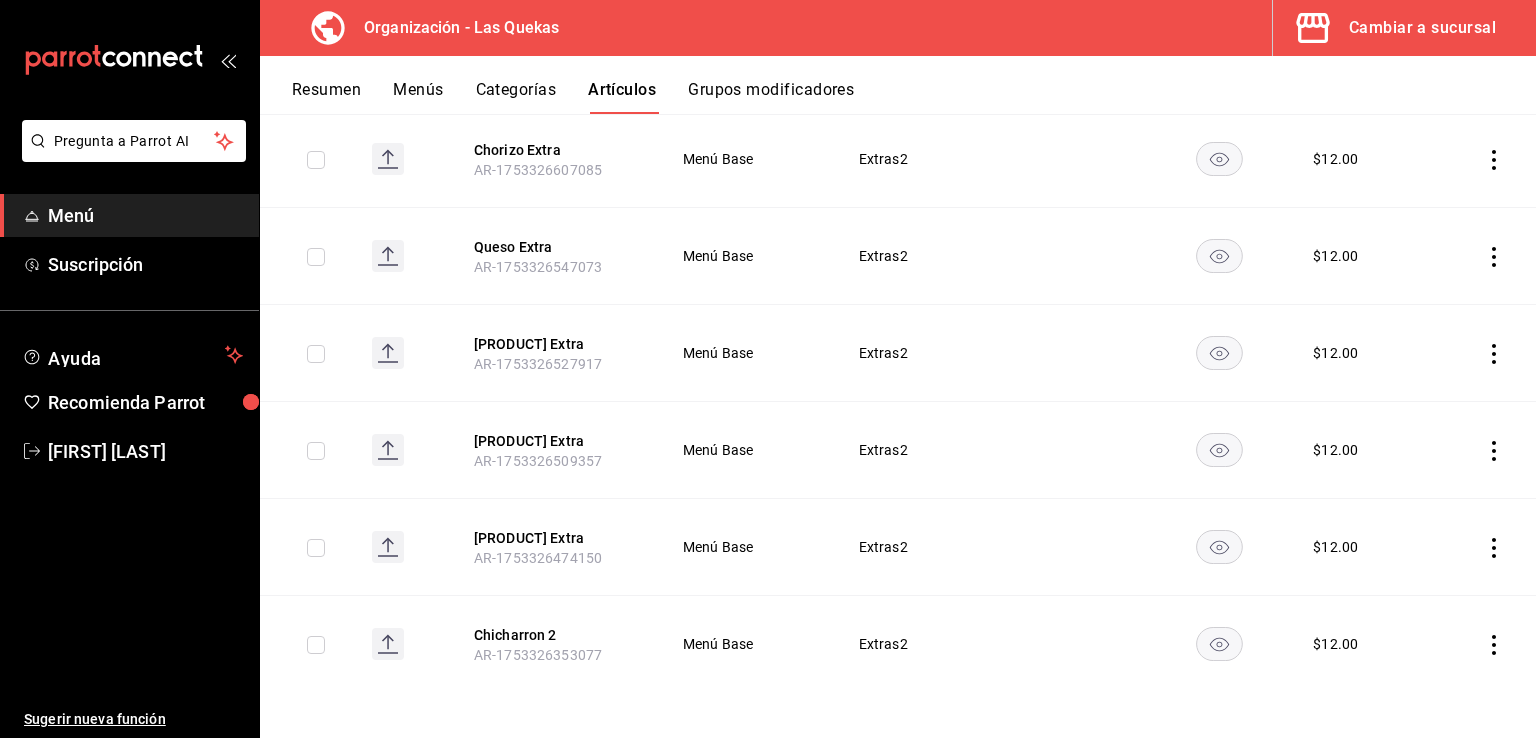 click 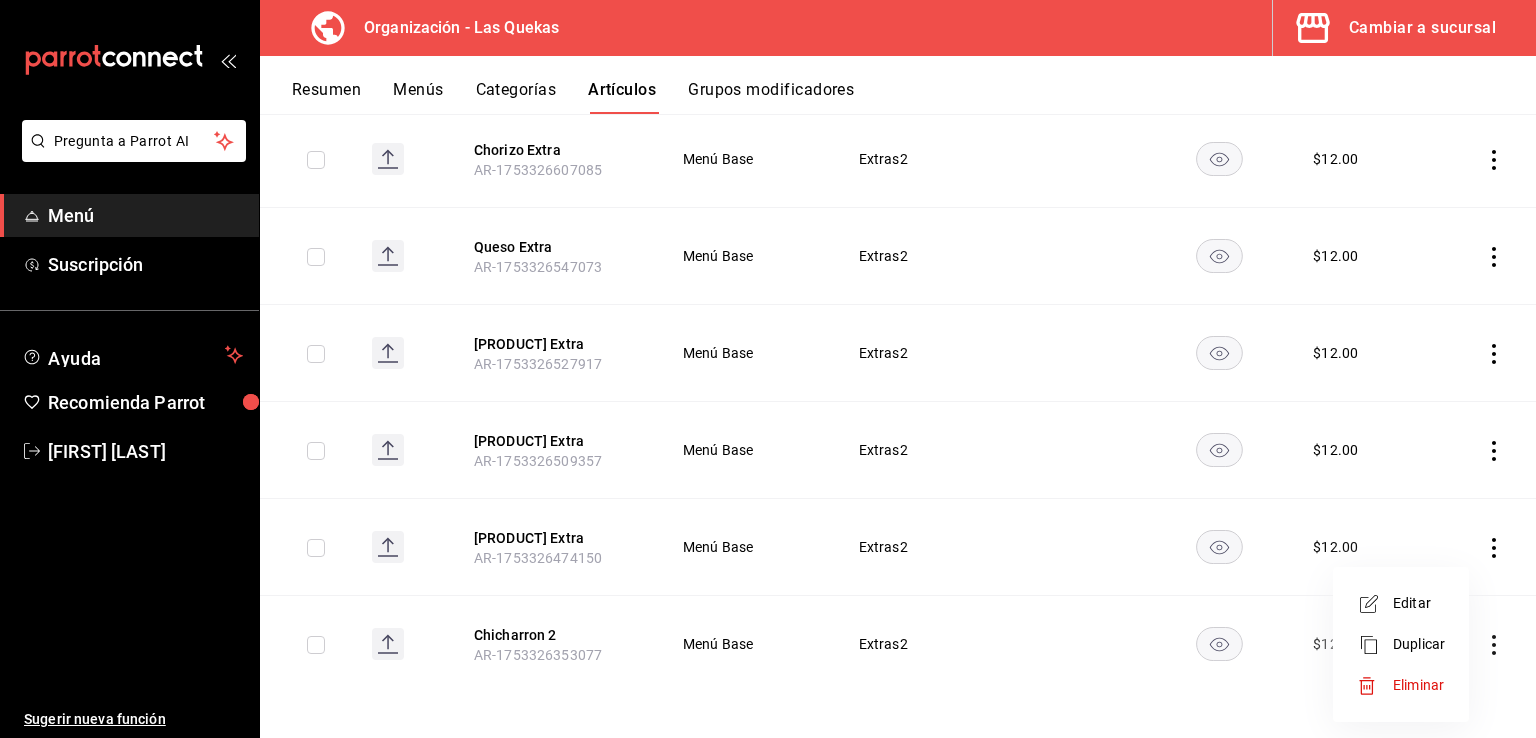 click on "Editar" at bounding box center [1419, 603] 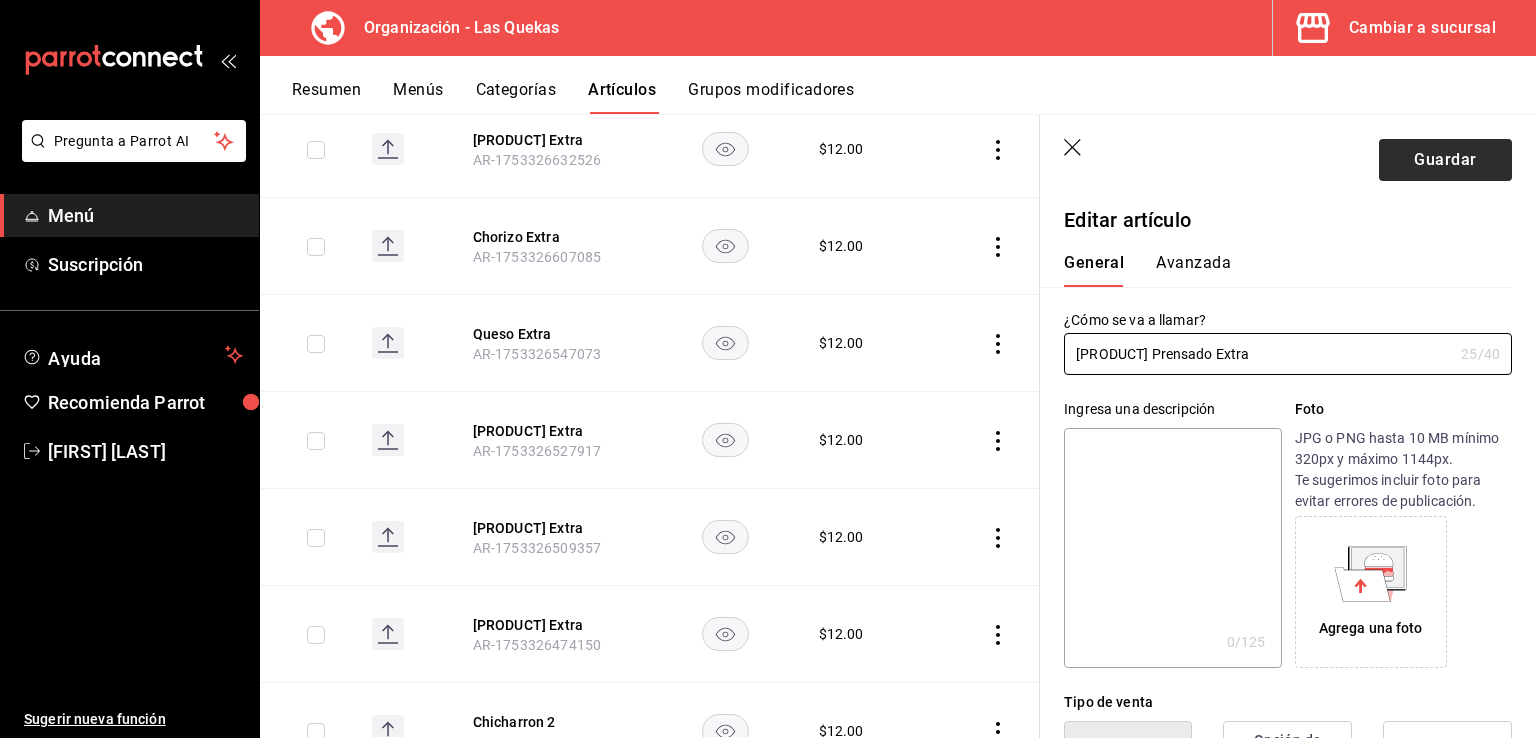 type on "[PRODUCT] Prensado Extra" 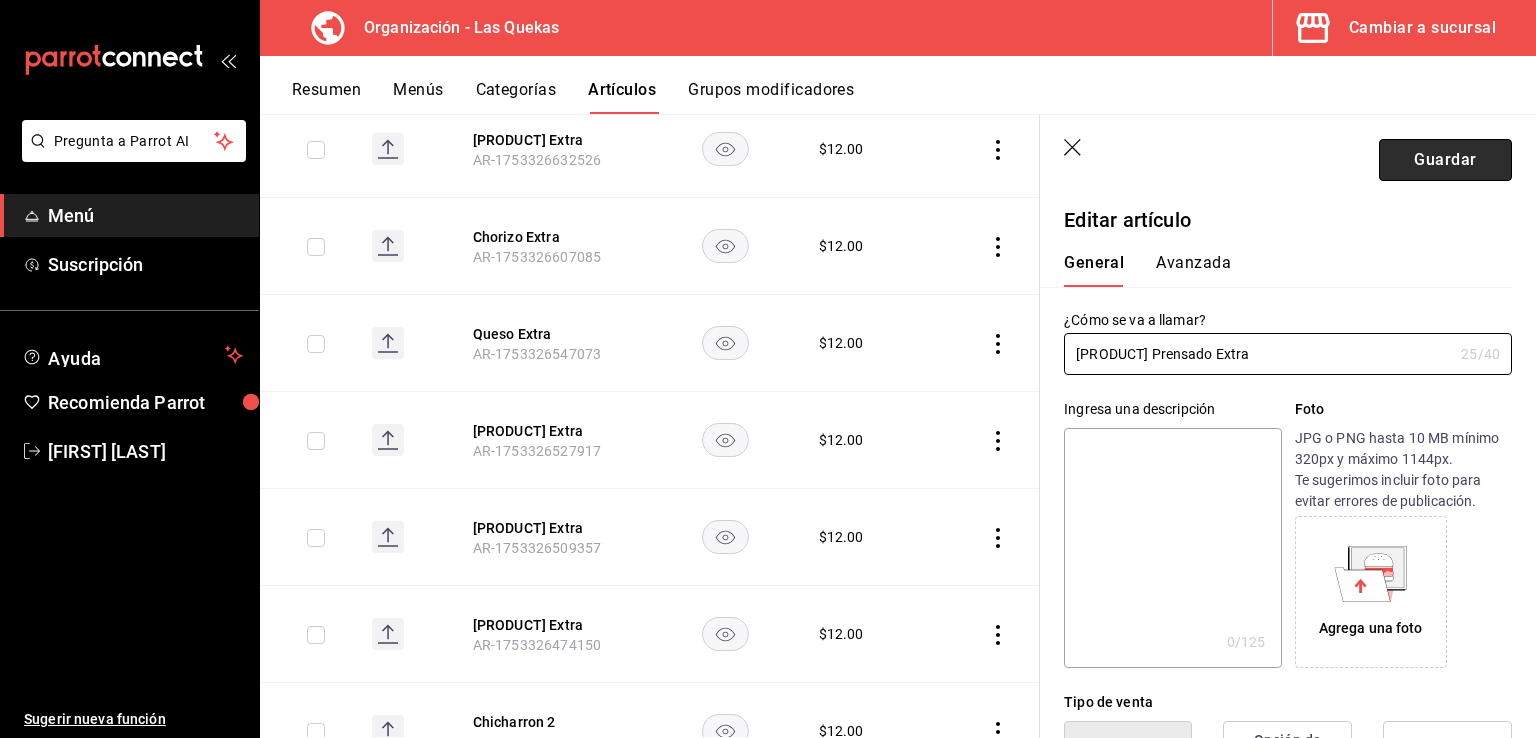 click on "Guardar" at bounding box center (1445, 160) 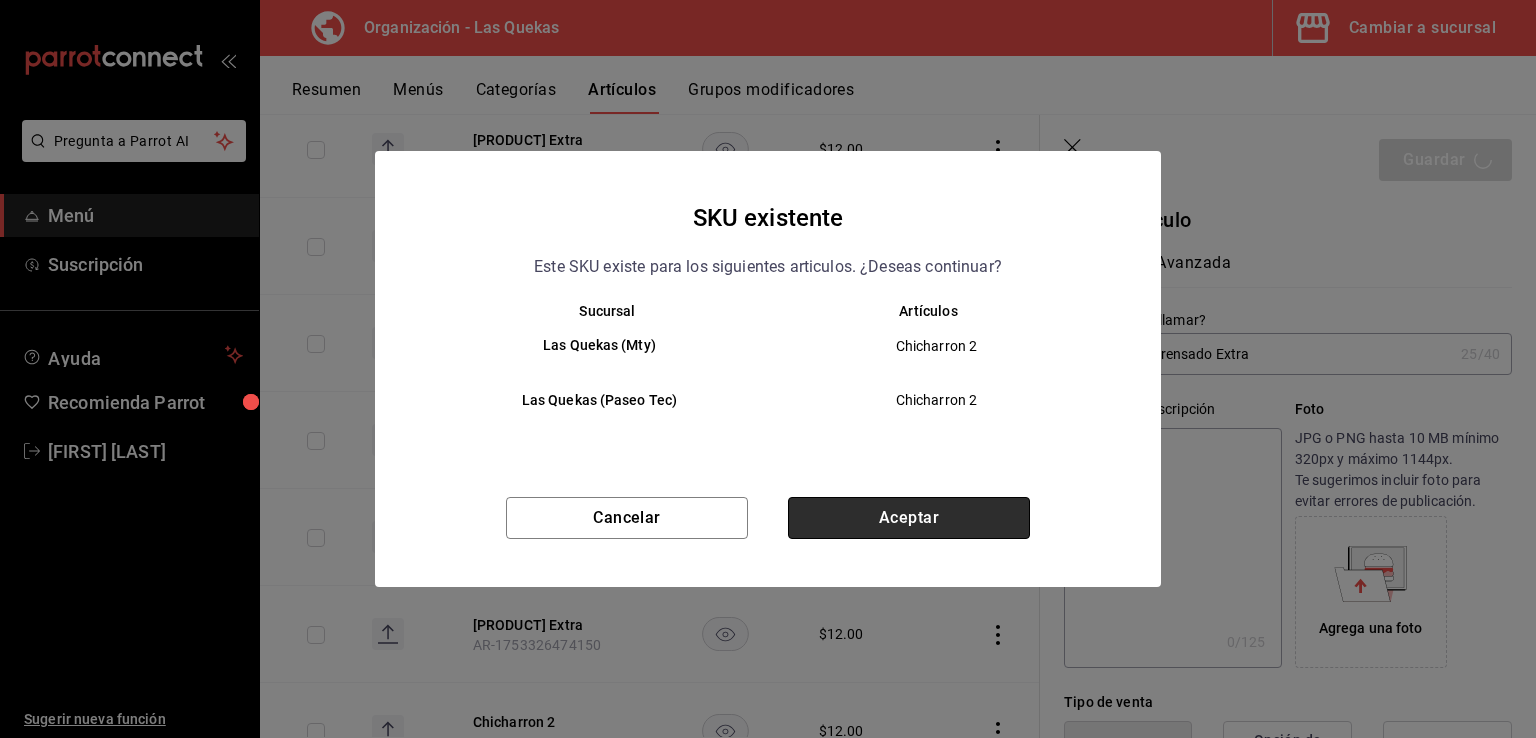 click on "Aceptar" at bounding box center (909, 518) 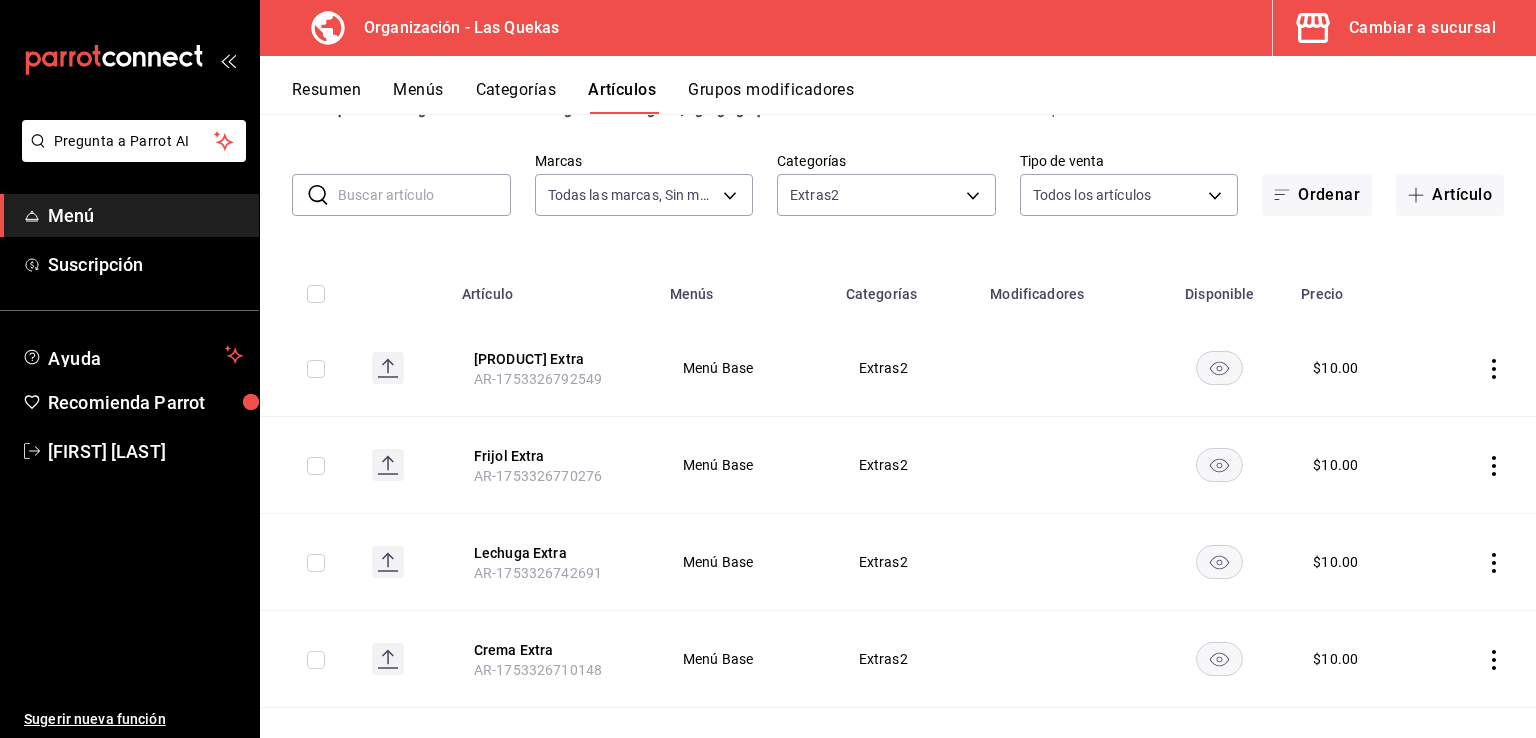 scroll, scrollTop: 0, scrollLeft: 0, axis: both 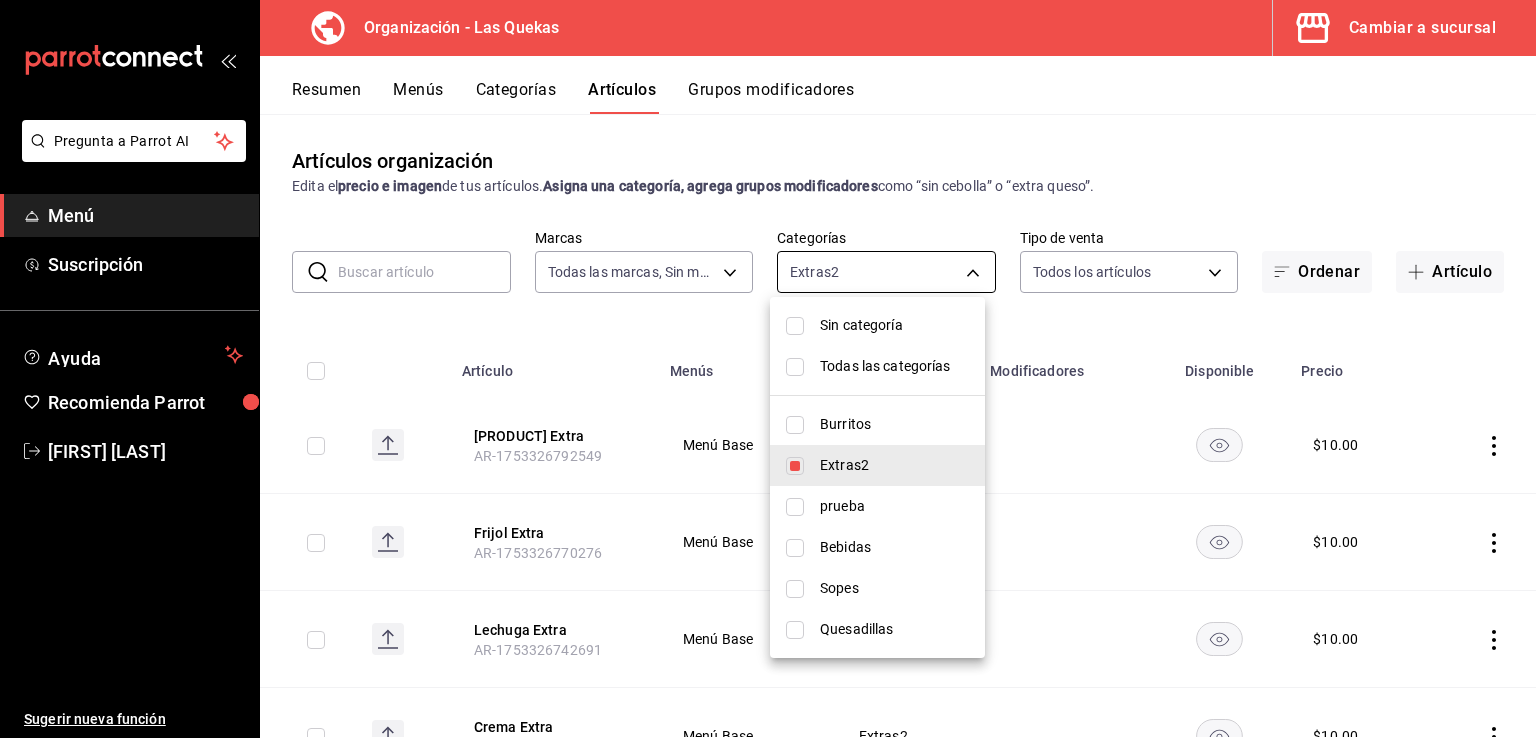 click on "Pregunta a Parrot AI Menú   Suscripción   Ayuda Recomienda Parrot   [FIRST] [LAST]   Sugerir nueva función   Organización - Las Quekas Cambiar a sucursal Resumen Menús Categorías Artículos Grupos modificadores Artículos organización Edita el  precio e imagen  de tus artículos.  Asigna una categoría, agrega grupos modificadores  como “sin cebolla” o “extra queso”. ​ ​ Marcas Todas las marcas, Sin marca 10db9dd2-a01e-4e41-a06a-acad9392e6b8 Categorías Extras2 790f2478-a427-4185-acbb-ab606dc387bc Tipo de venta Todos los artículos ALL Ordenar Artículo Artículo Menús Categorías Modificadores Disponible Precio [PRODUCT] Extra AR-1753326792549 Menú Base Extras2 $ 10.00 [PRODUCT] Extra AR-1753326770276 Menú Base Extras2 $ 10.00 [PRODUCT] Extra AR-1753326742691 Menú Base Extras2 $ 10.00 [PRODUCT] Extra AR-1753326710148 Menú Base Extras2 $ 10.00 [PRODUCT] Extra AR-1753326678530 Menú Base Extras2 $ 12.00 [PRODUCT] Extra AR-1753326657709 Menú Base Extras2 $ 12.00 [PRODUCT] Extra Extras2" at bounding box center (768, 369) 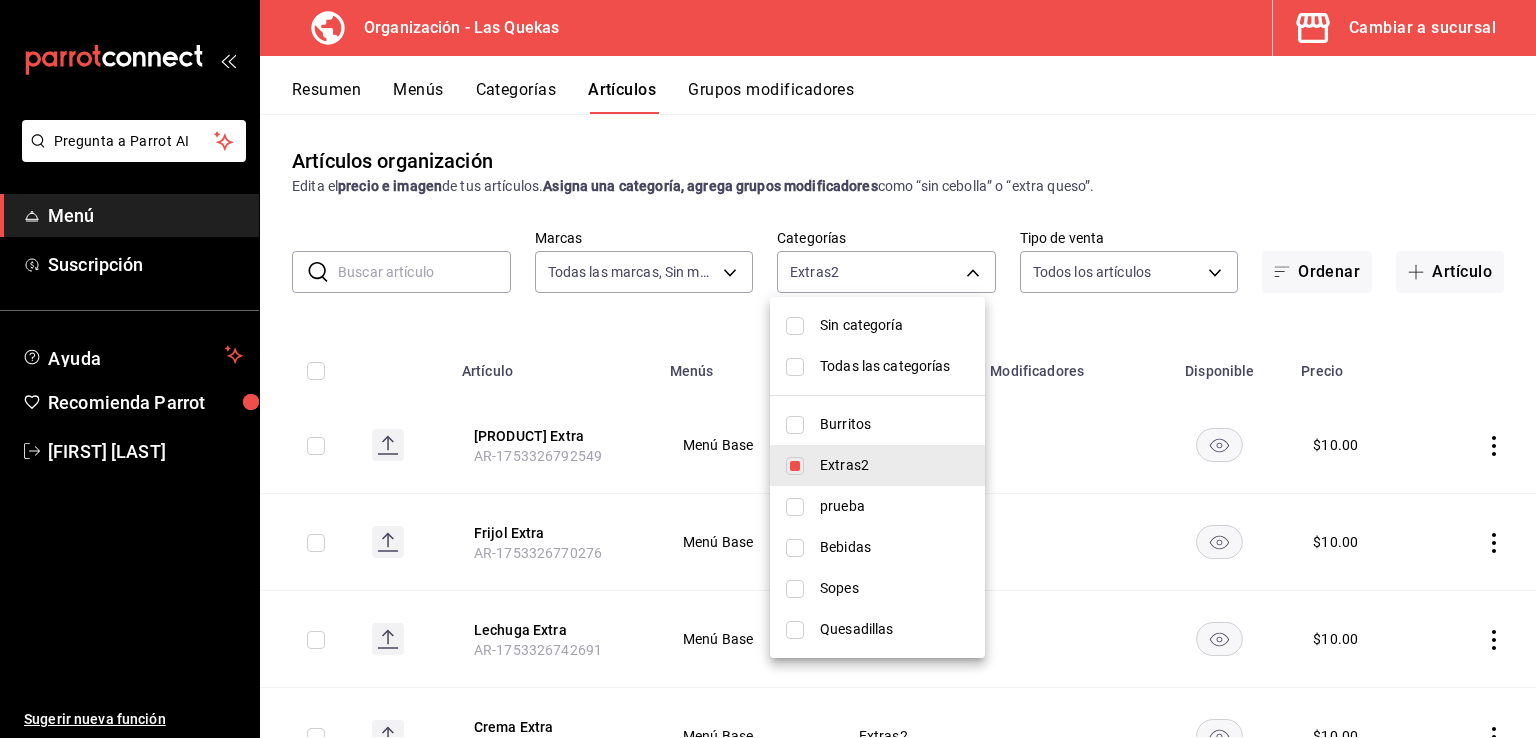 click at bounding box center [795, 548] 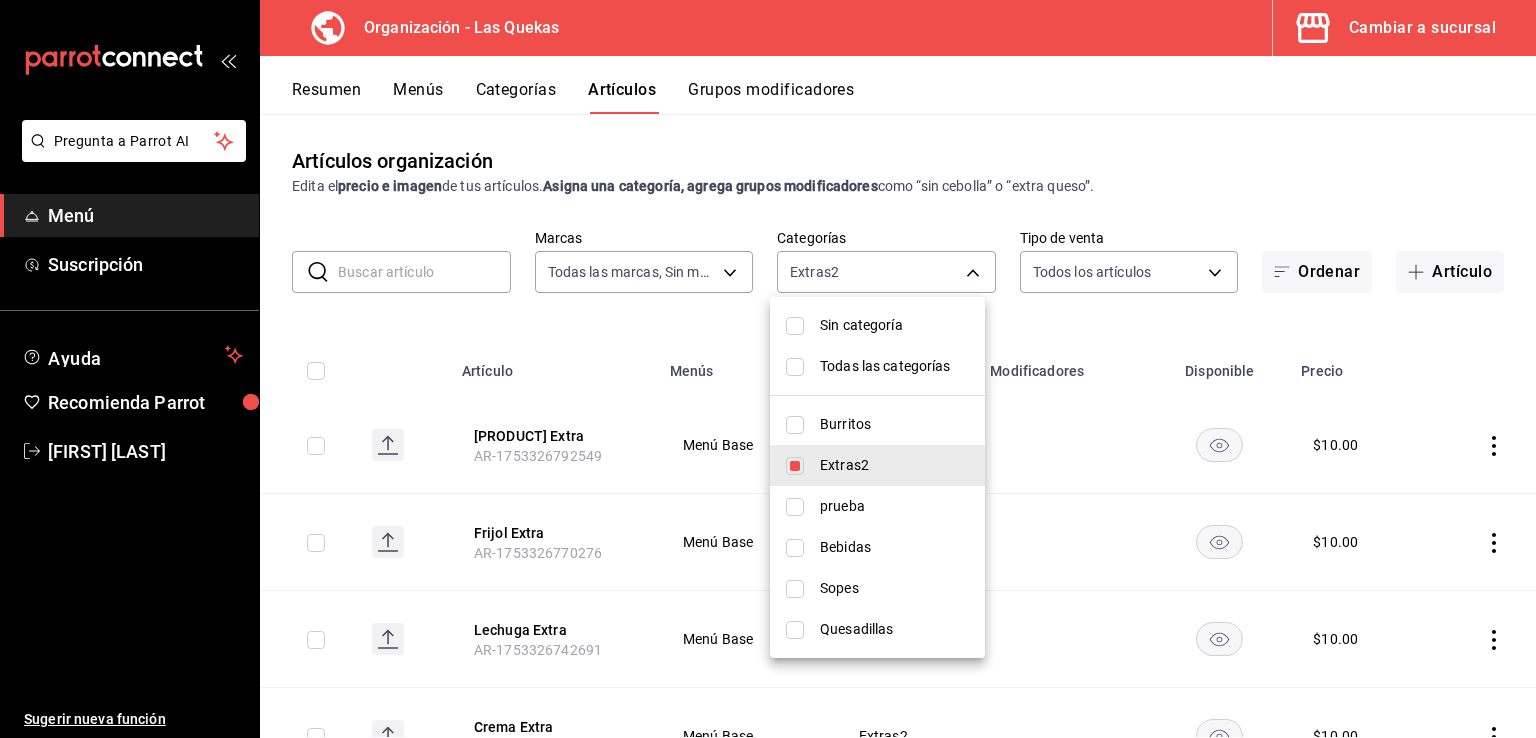 checkbox on "true" 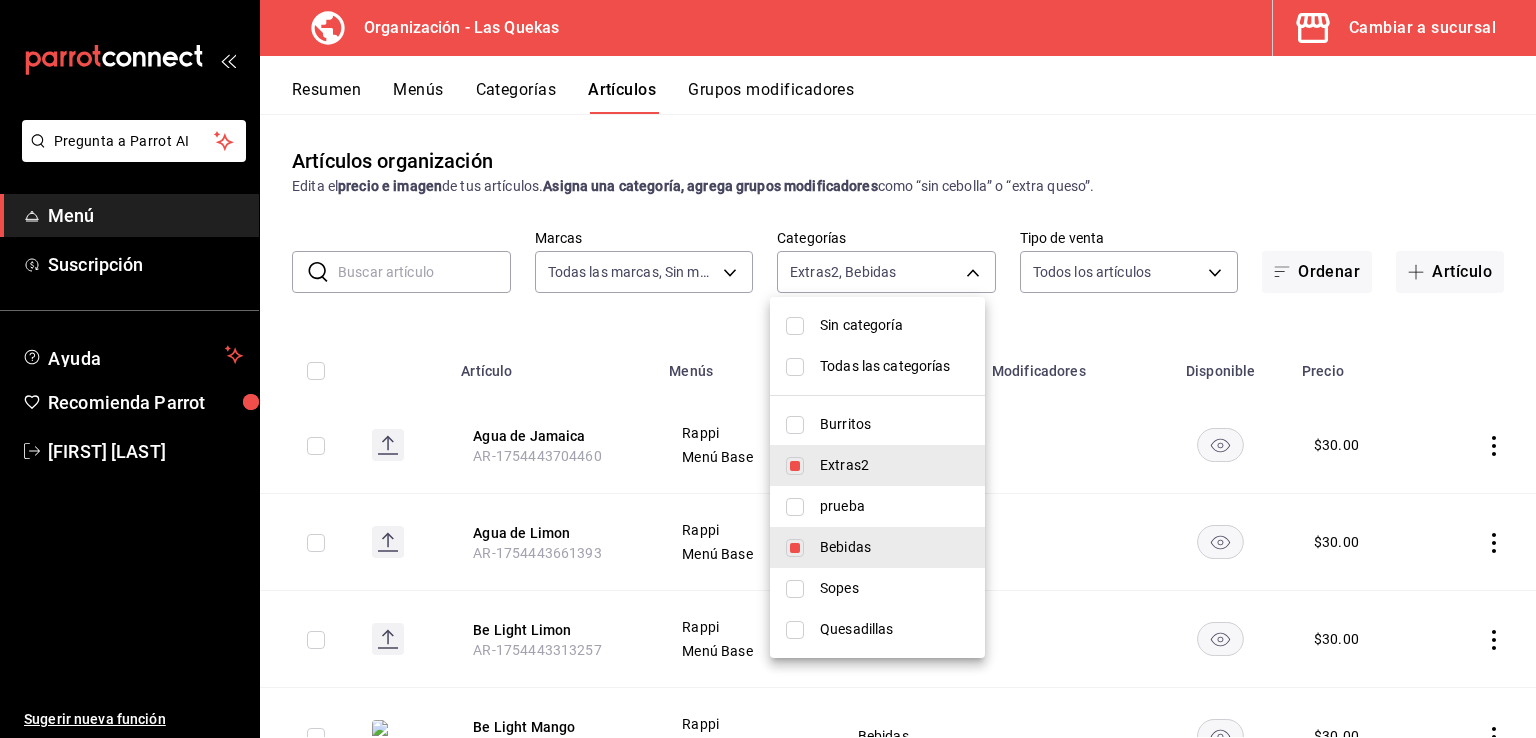 click on "Extras2" at bounding box center [877, 465] 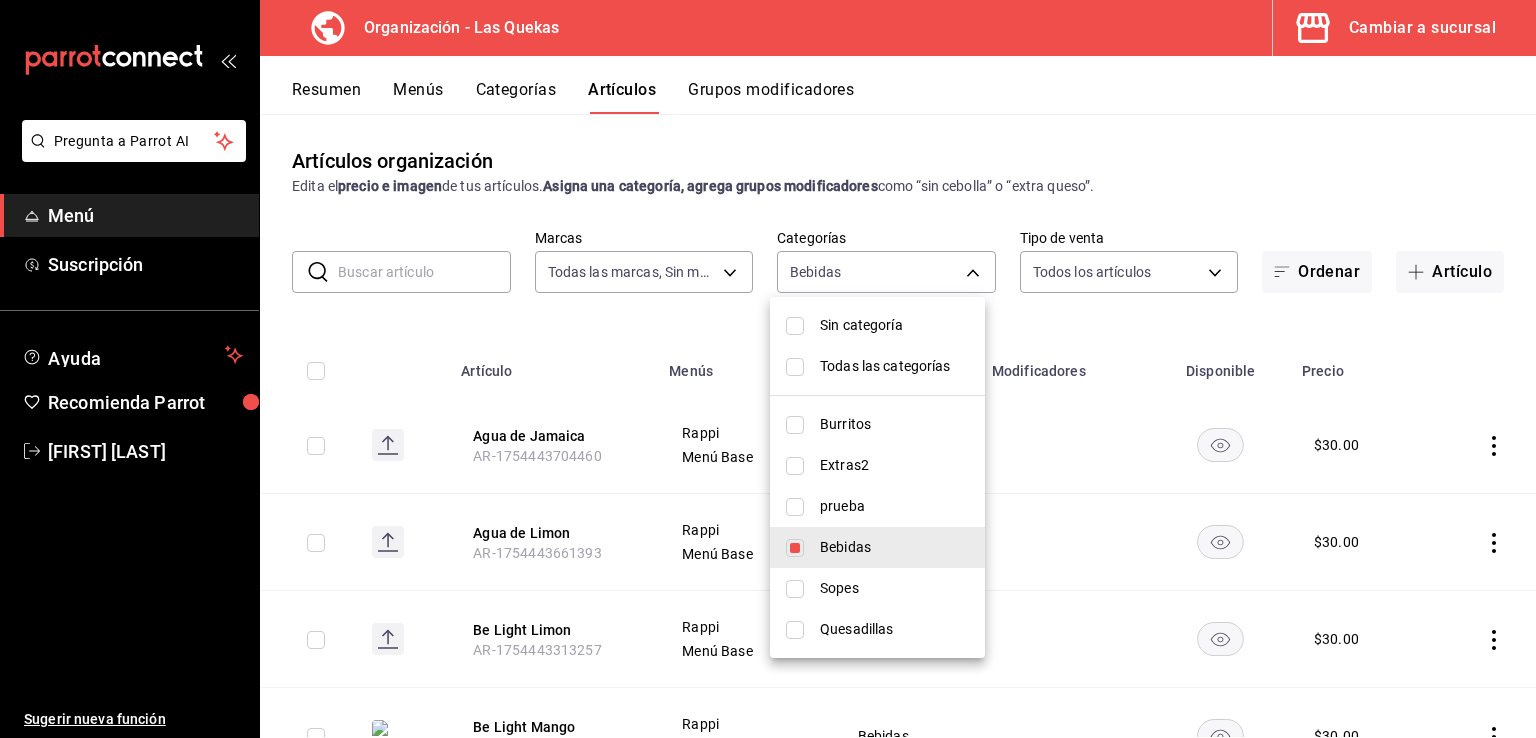 drag, startPoint x: 1529, startPoint y: 265, endPoint x: 1535, endPoint y: 321, distance: 56.32051 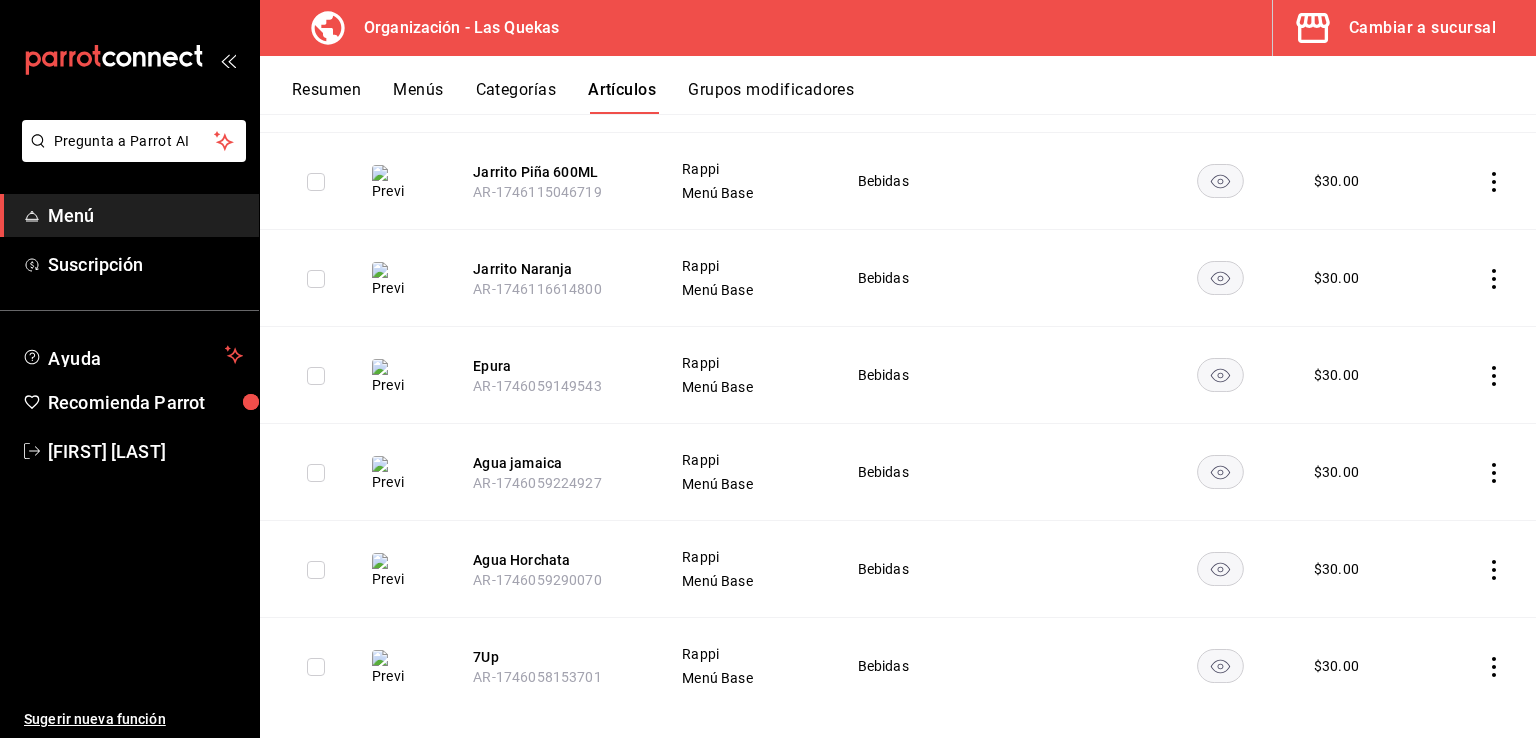 scroll, scrollTop: 1461, scrollLeft: 0, axis: vertical 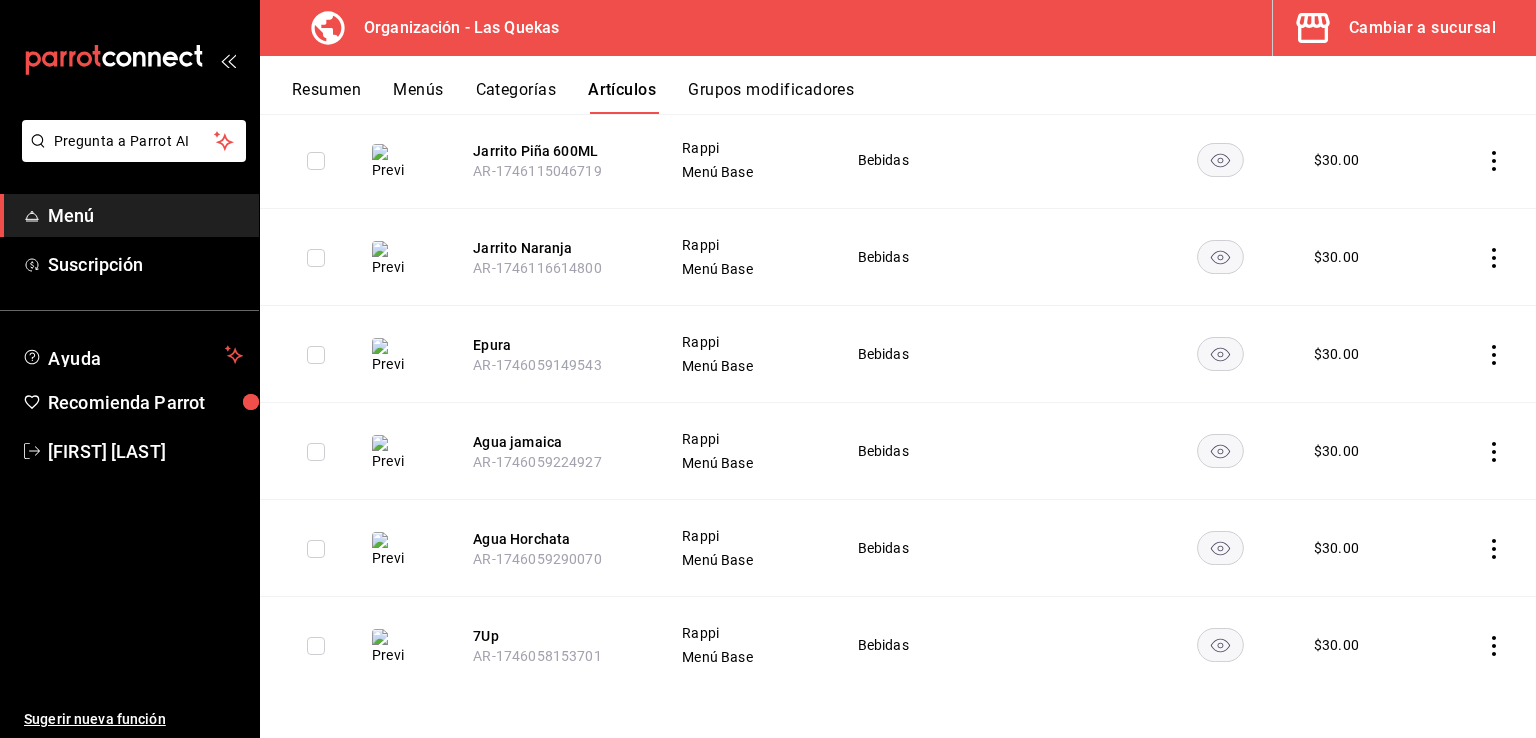 click at bounding box center [316, 549] 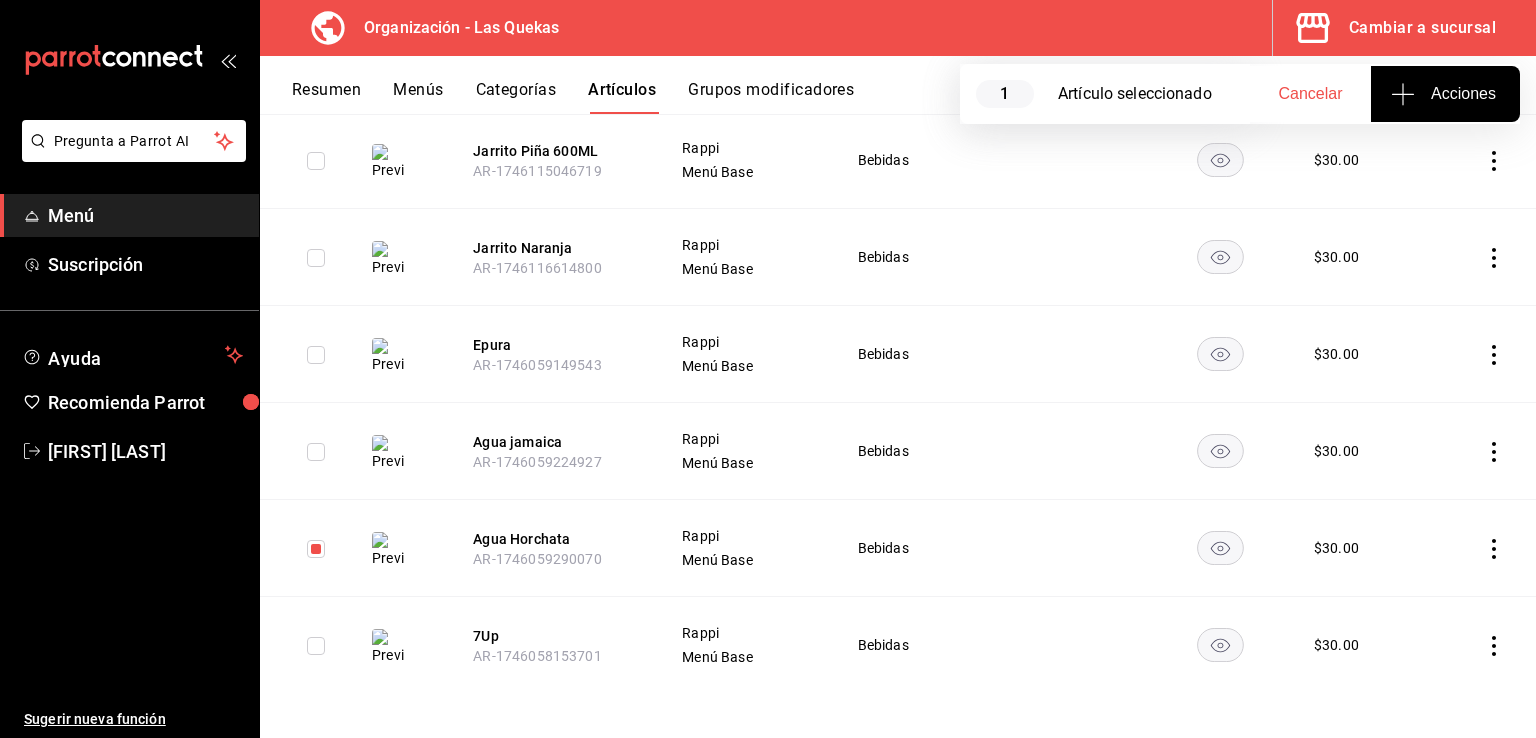 click 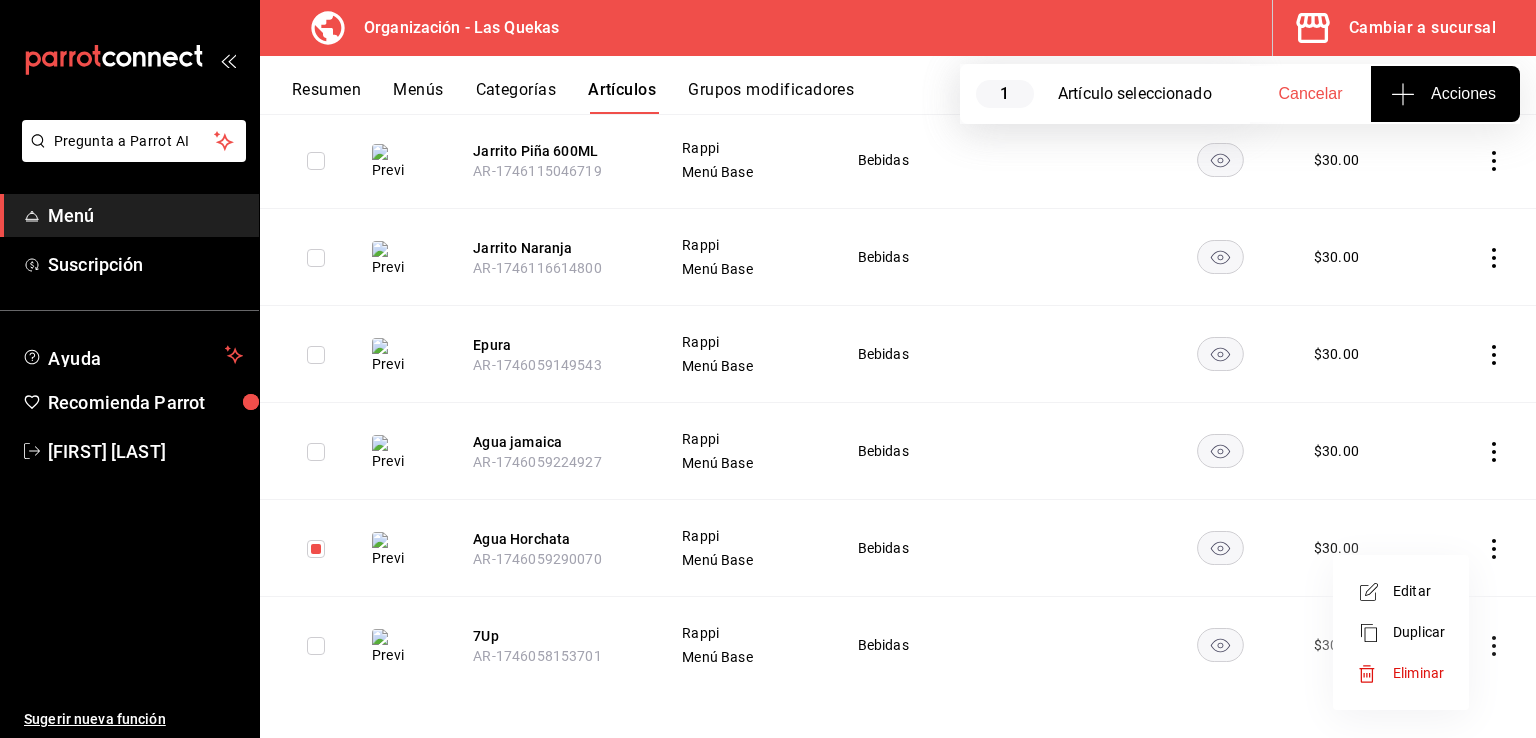 click on "Eliminar" at bounding box center (1418, 673) 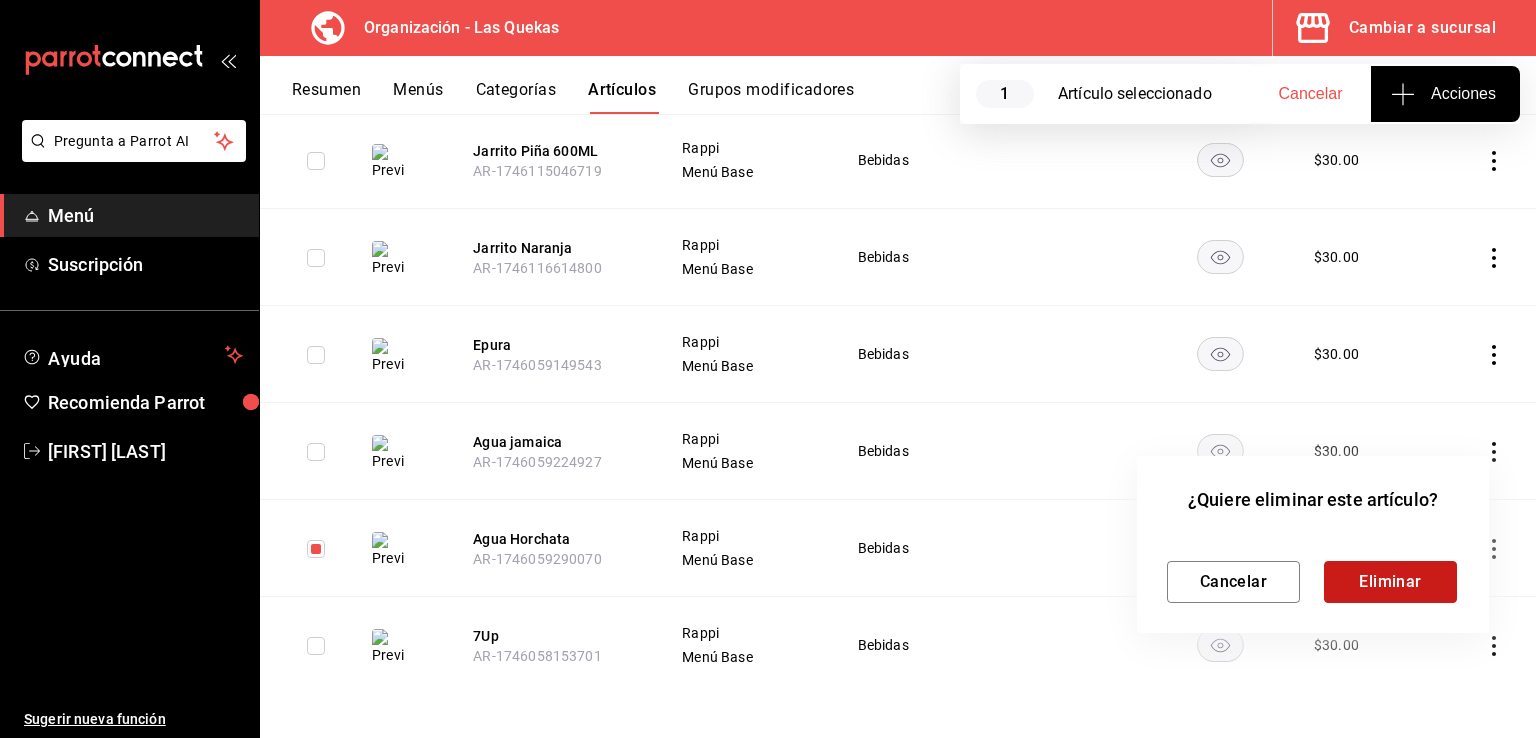 click on "Eliminar" at bounding box center (1390, 582) 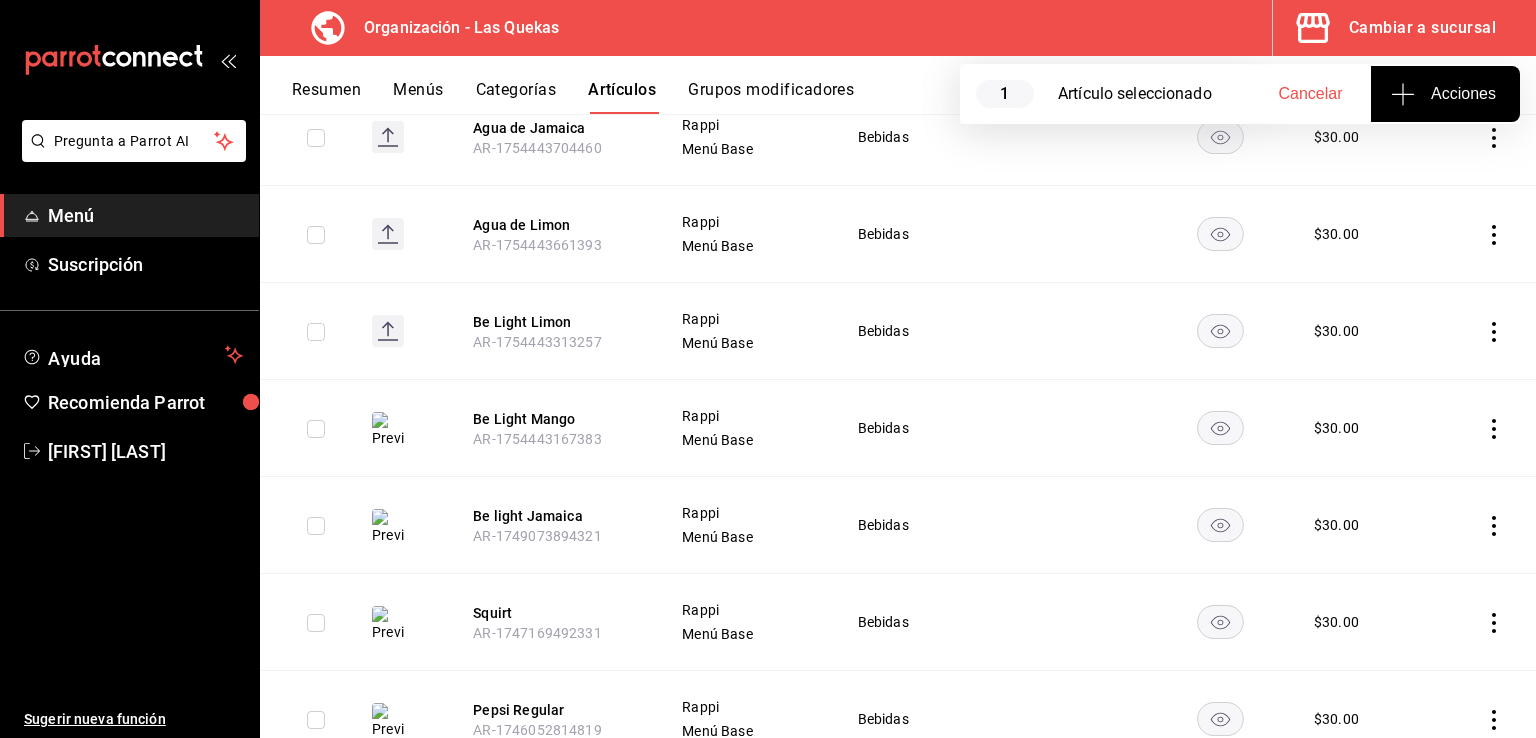 scroll, scrollTop: 64, scrollLeft: 0, axis: vertical 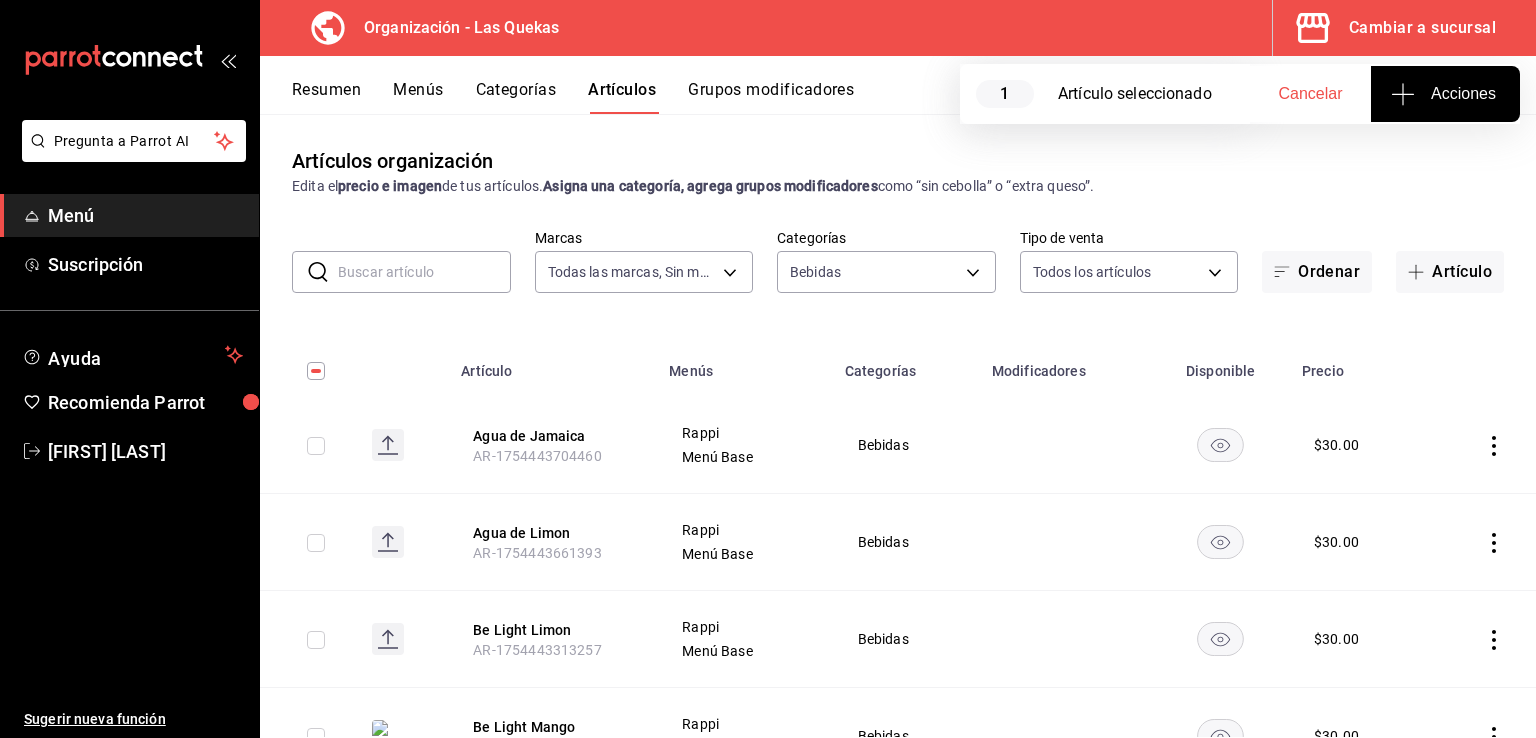 click on "Resumen Menús Categorías Artículos Grupos modificadores" at bounding box center [898, 85] 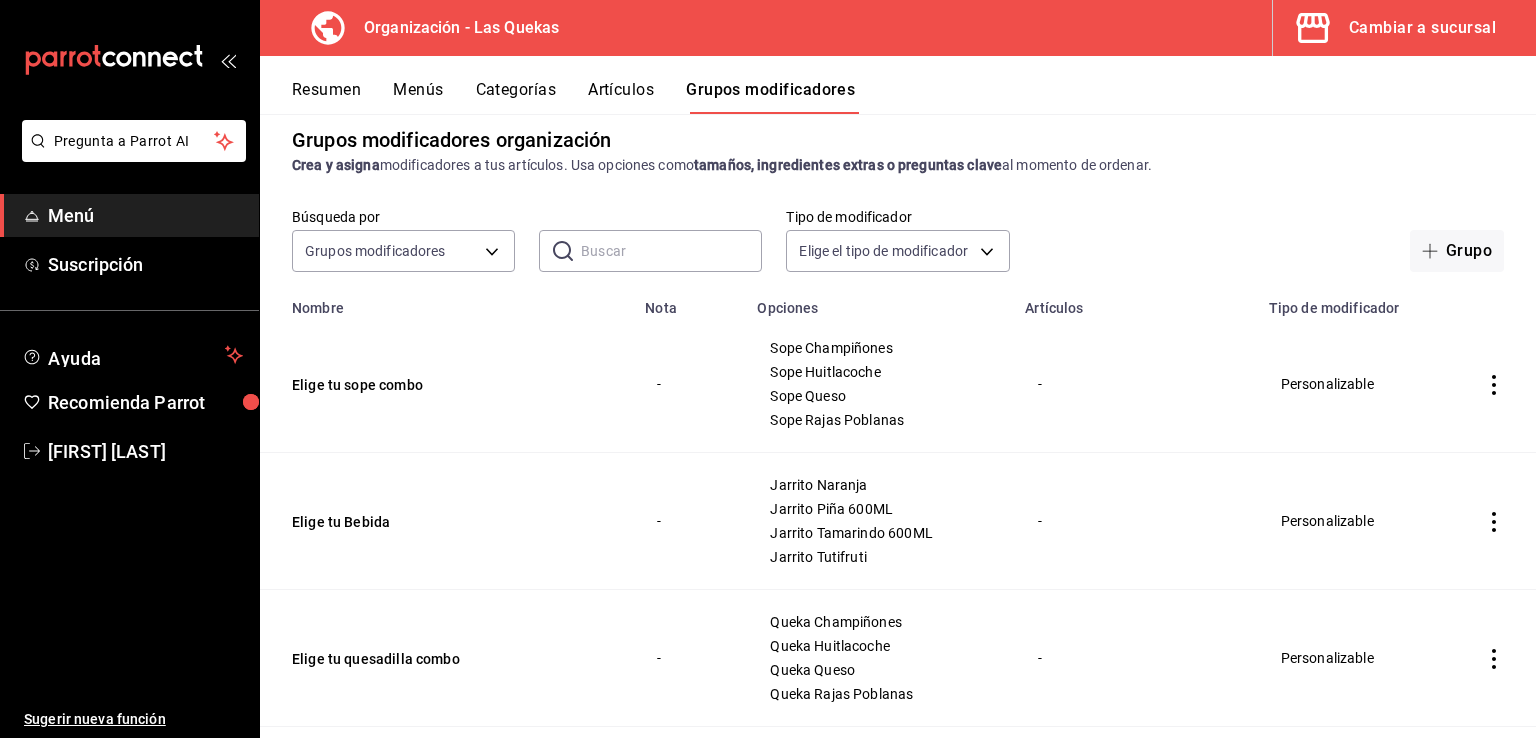 scroll, scrollTop: 0, scrollLeft: 0, axis: both 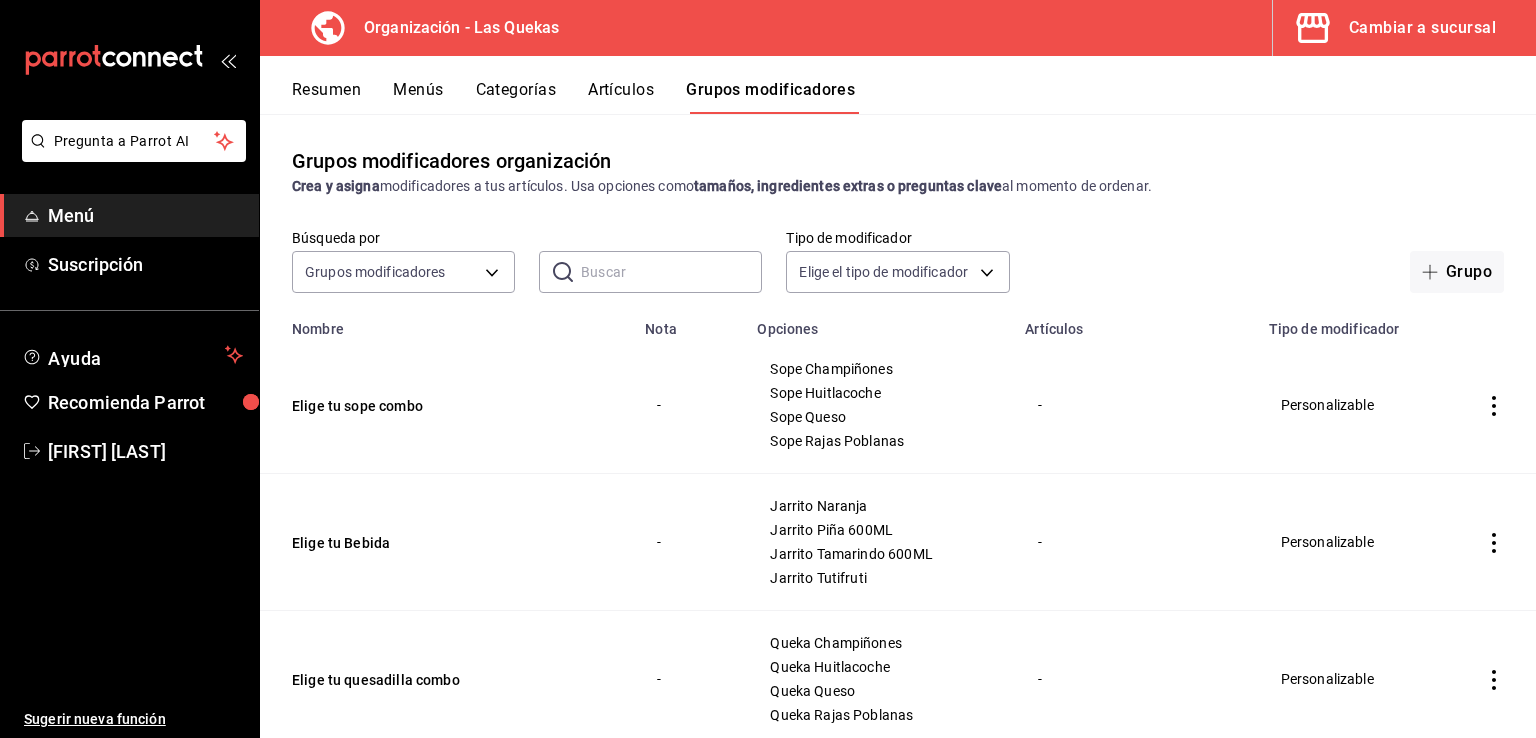 click 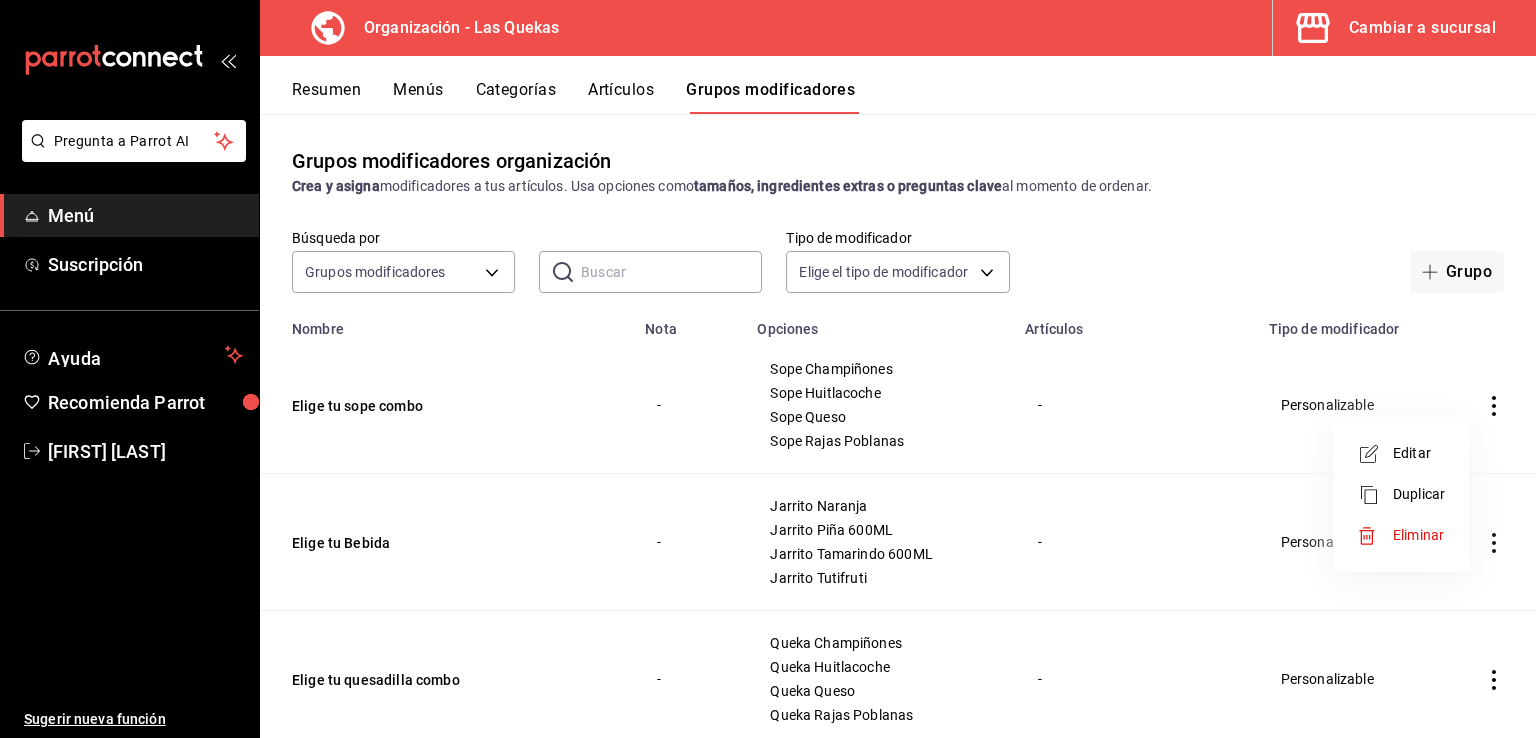 click on "Editar" at bounding box center [1419, 453] 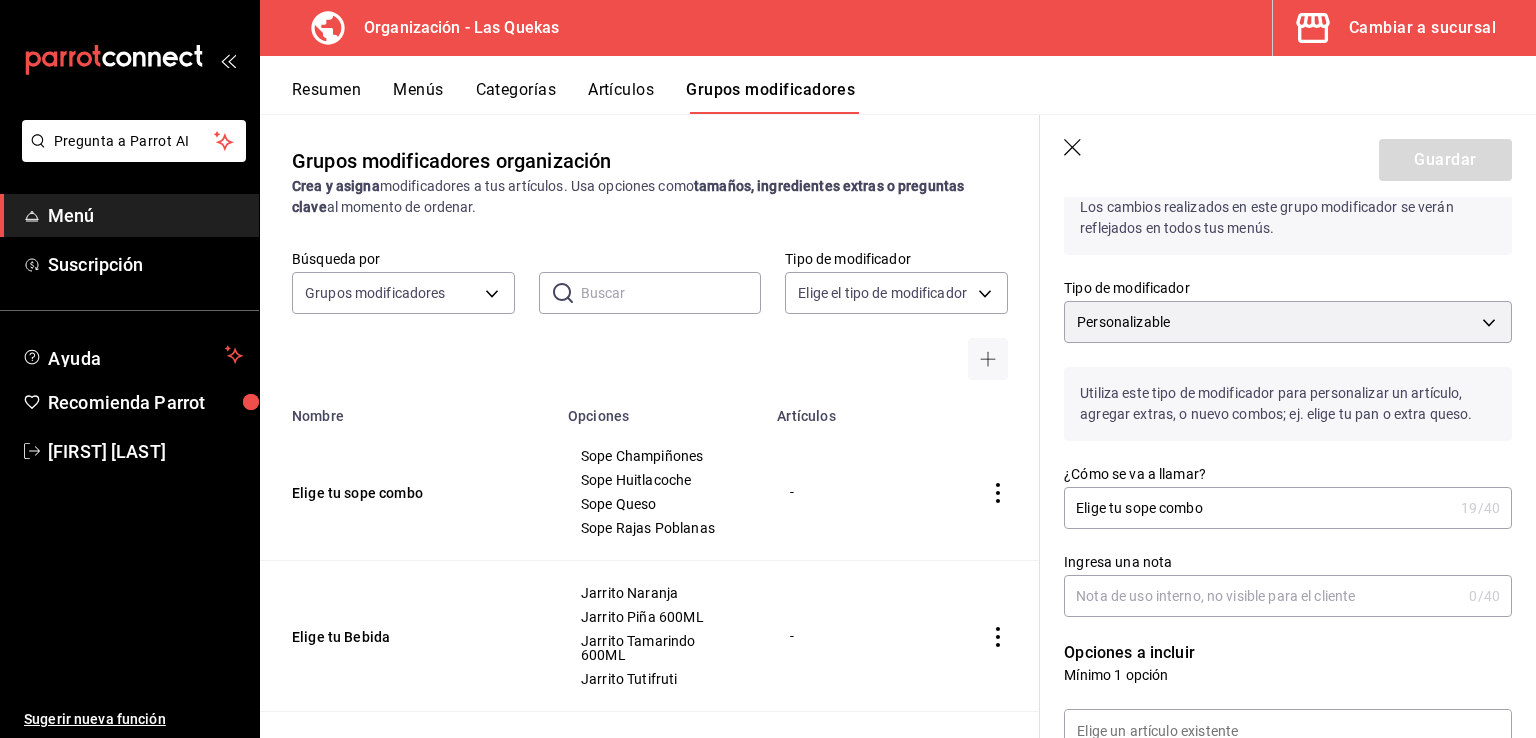 scroll, scrollTop: 200, scrollLeft: 0, axis: vertical 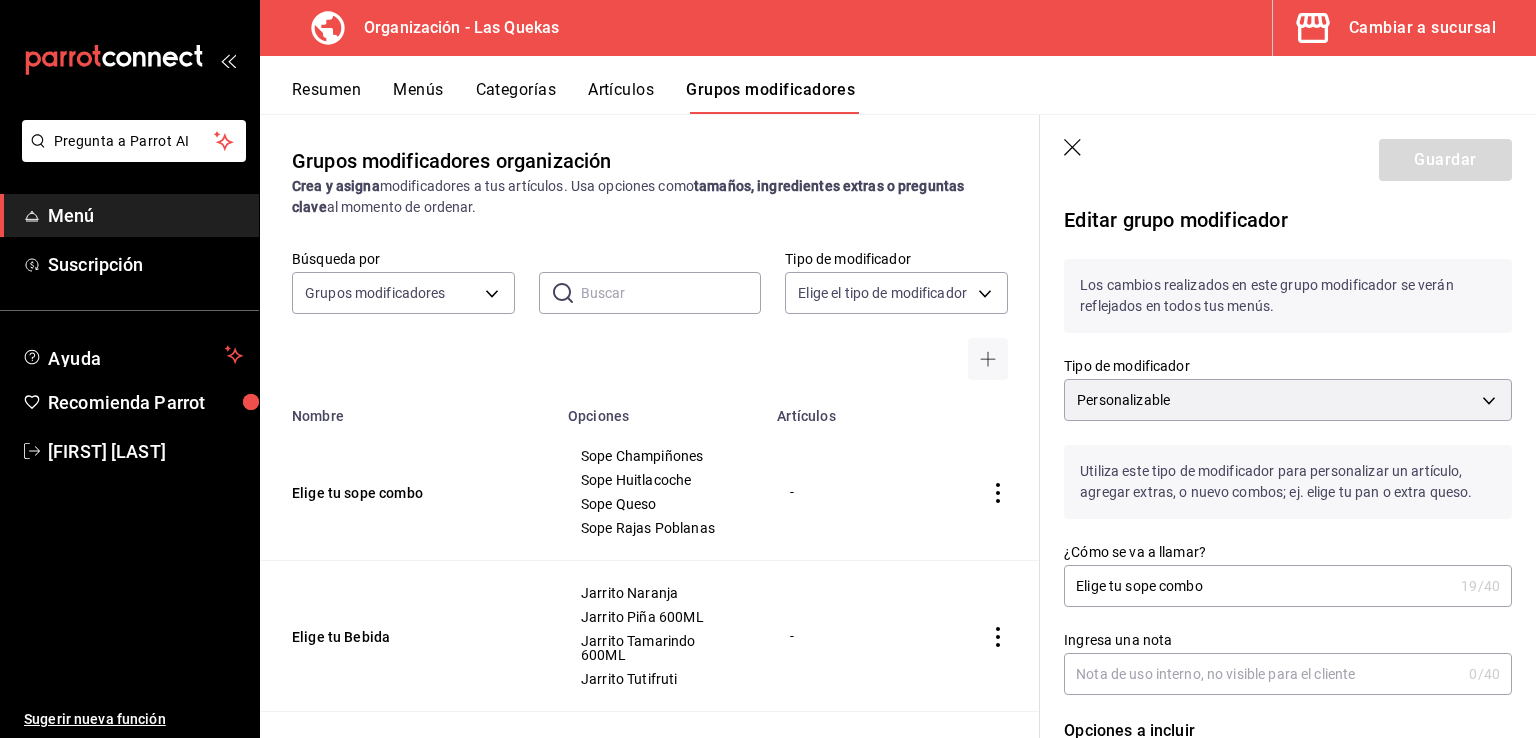 click 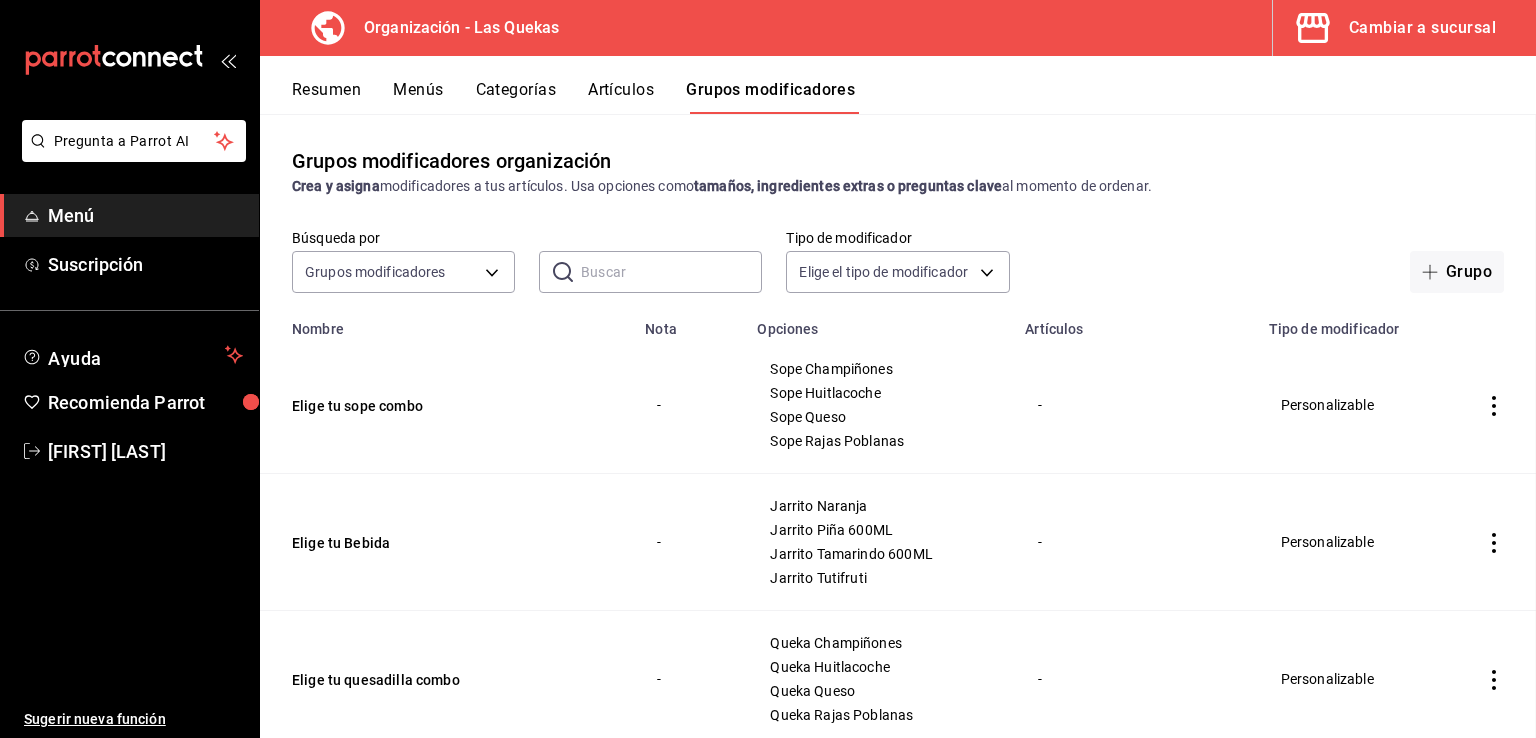 scroll, scrollTop: 0, scrollLeft: 0, axis: both 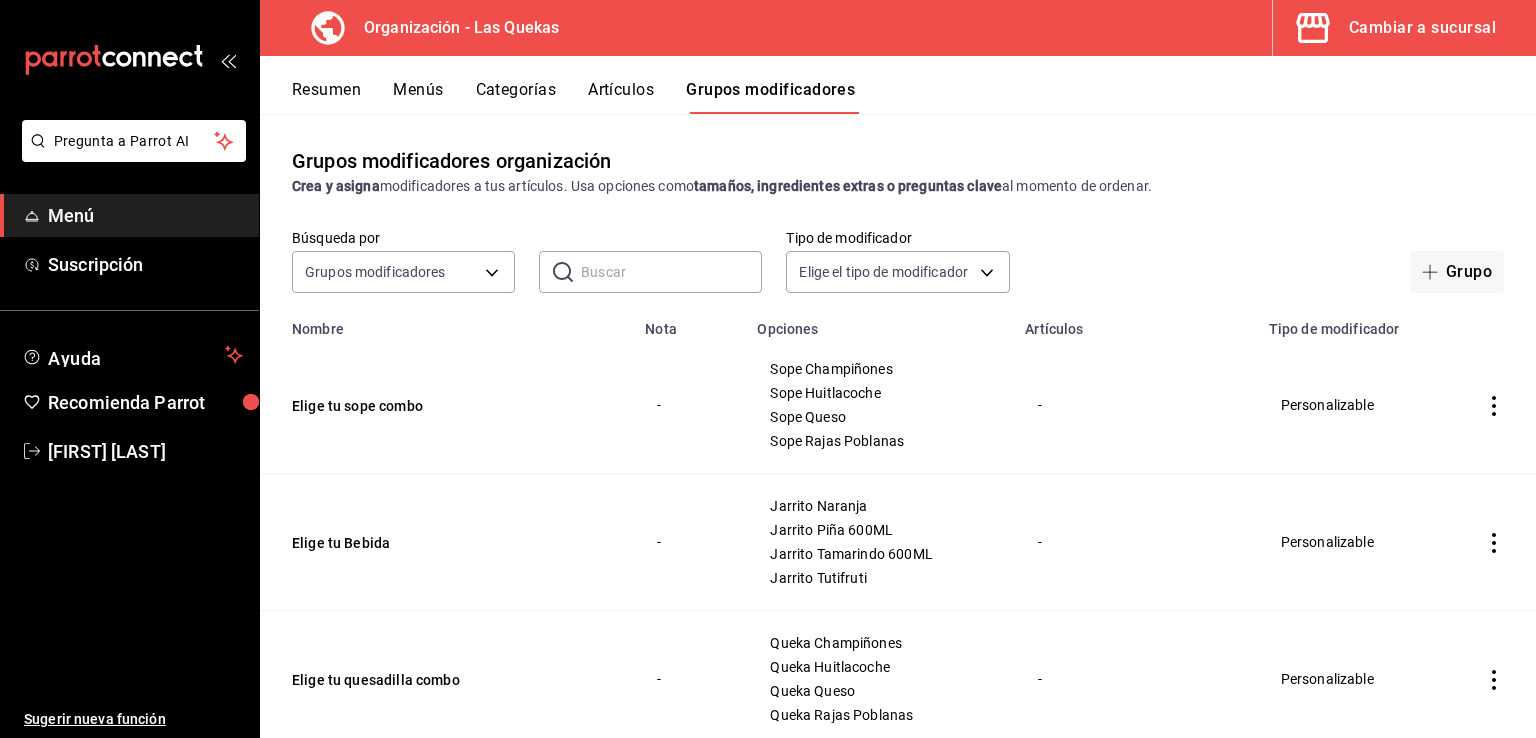 click 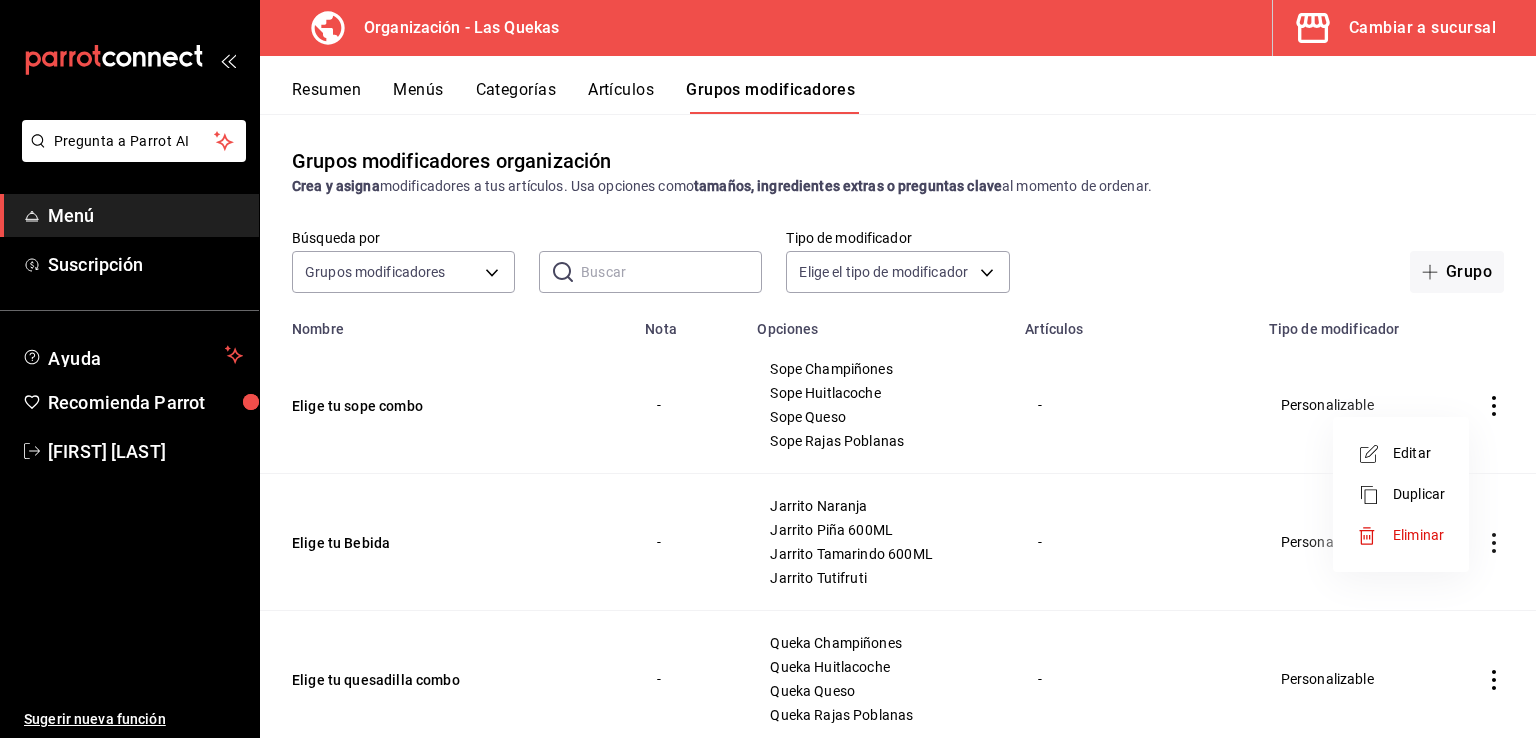 click at bounding box center (768, 369) 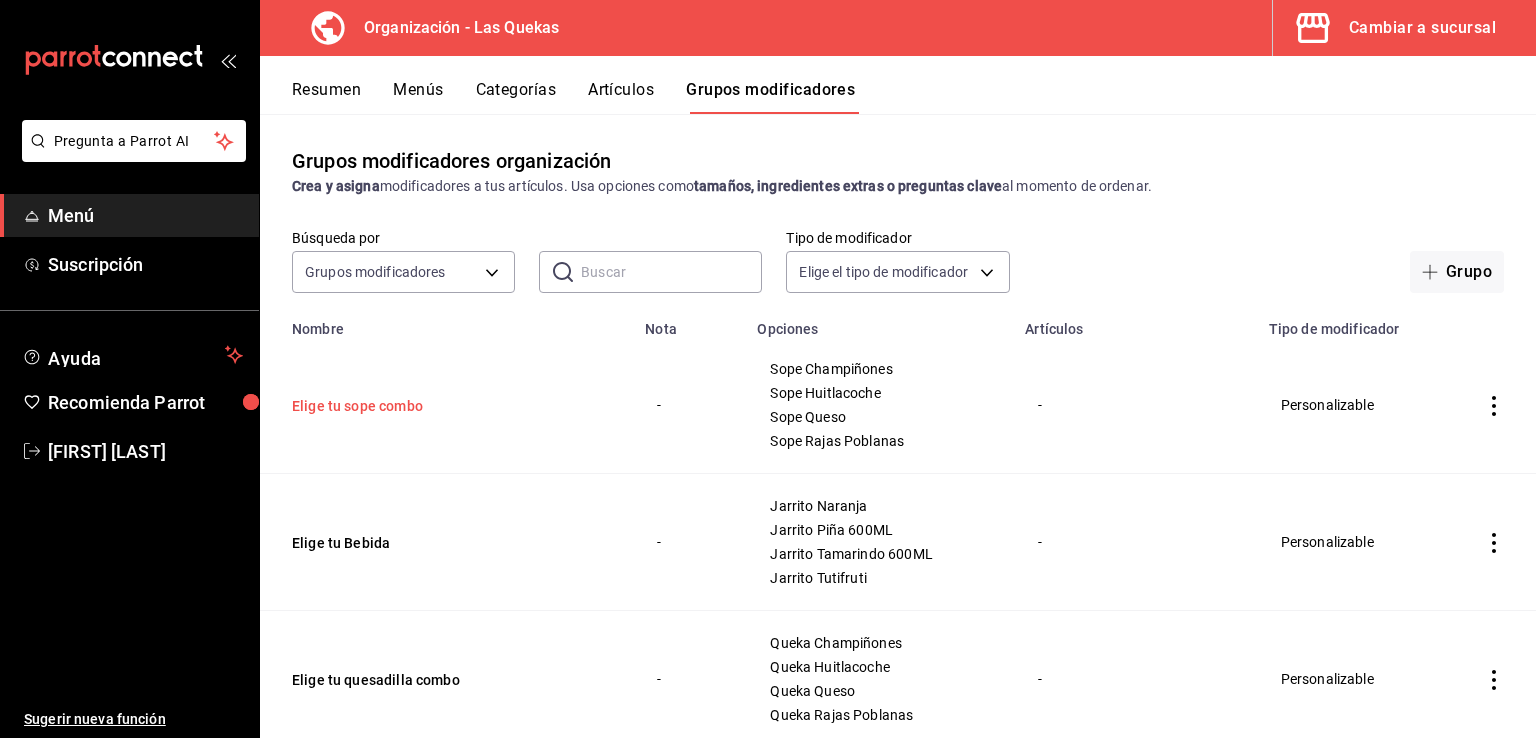 click on "Elige tu sope combo" at bounding box center [412, 406] 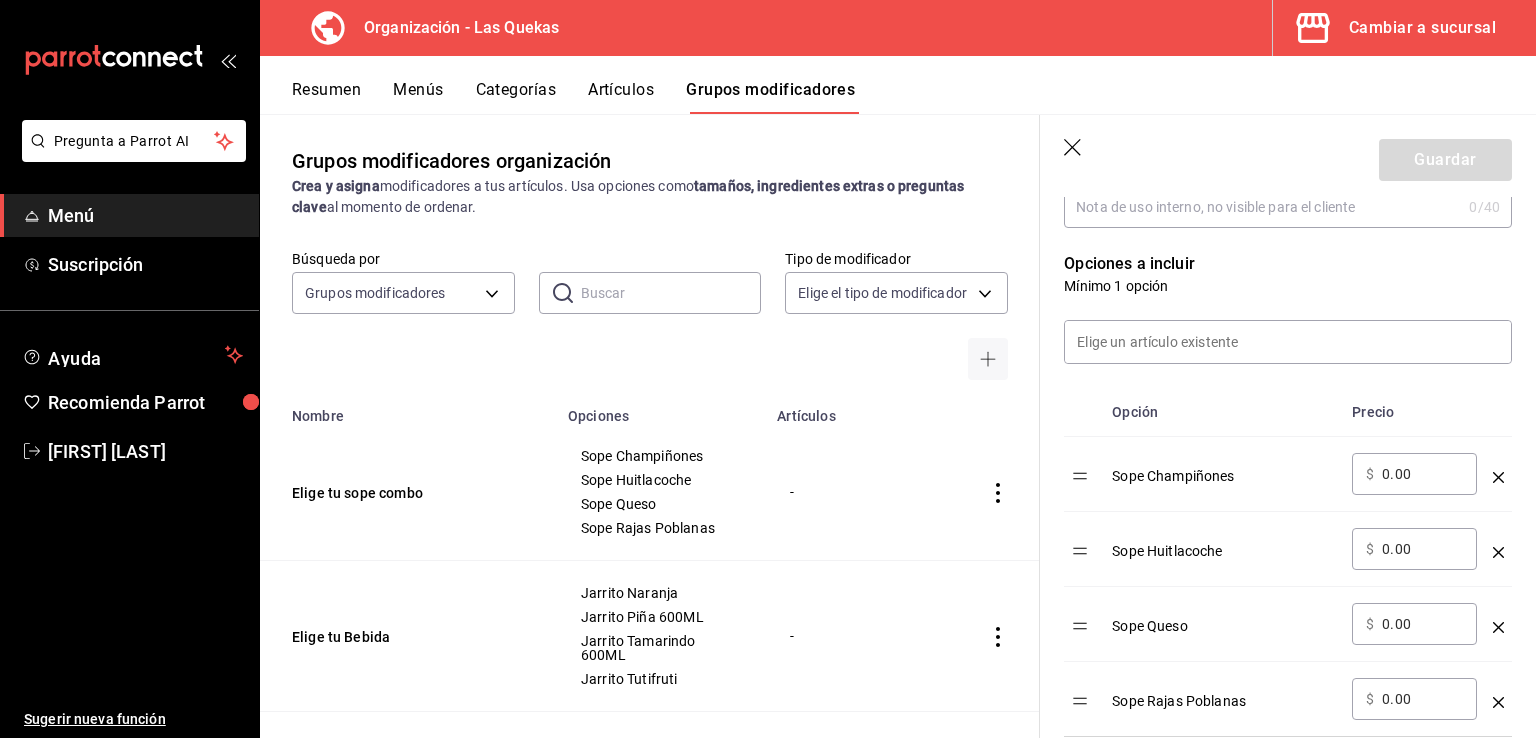scroll, scrollTop: 500, scrollLeft: 0, axis: vertical 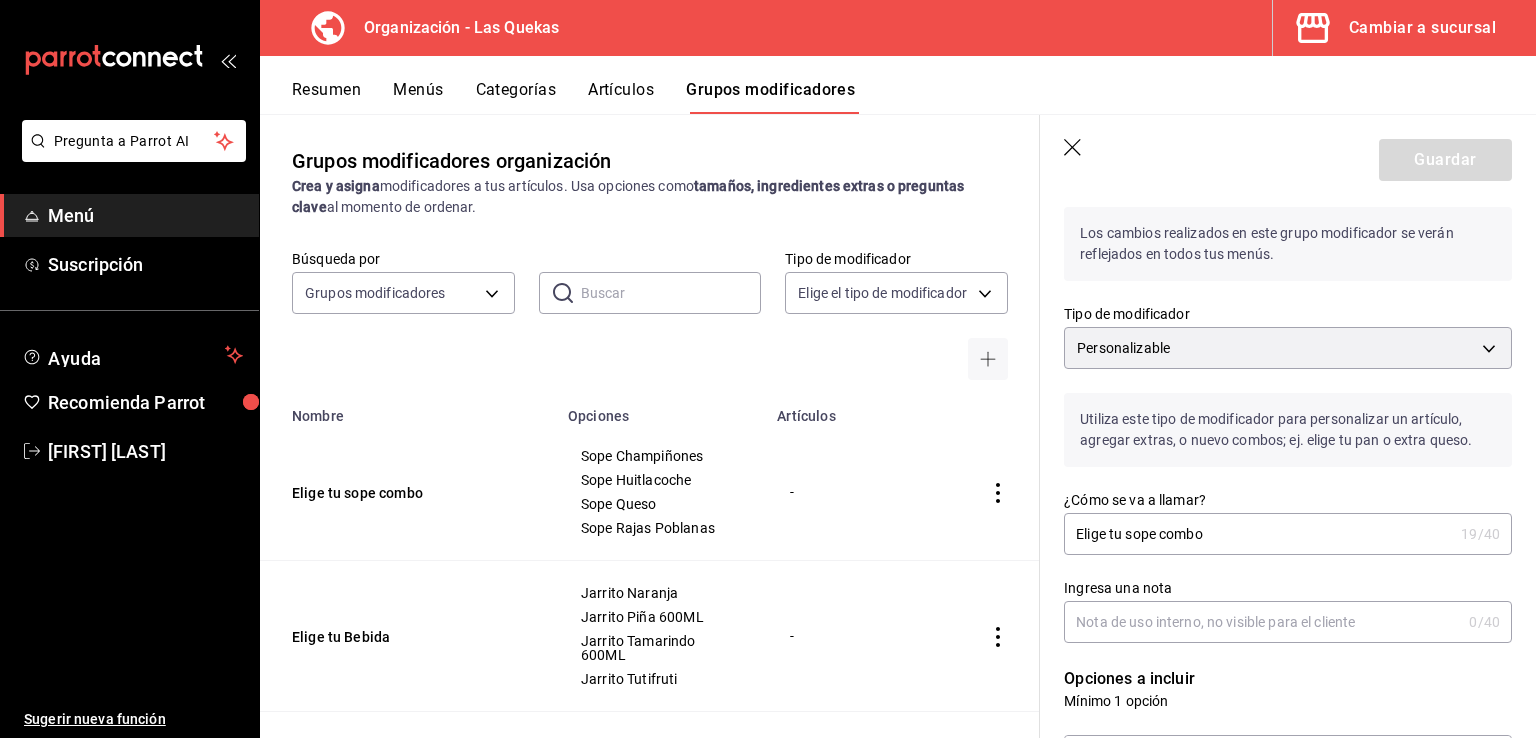 click 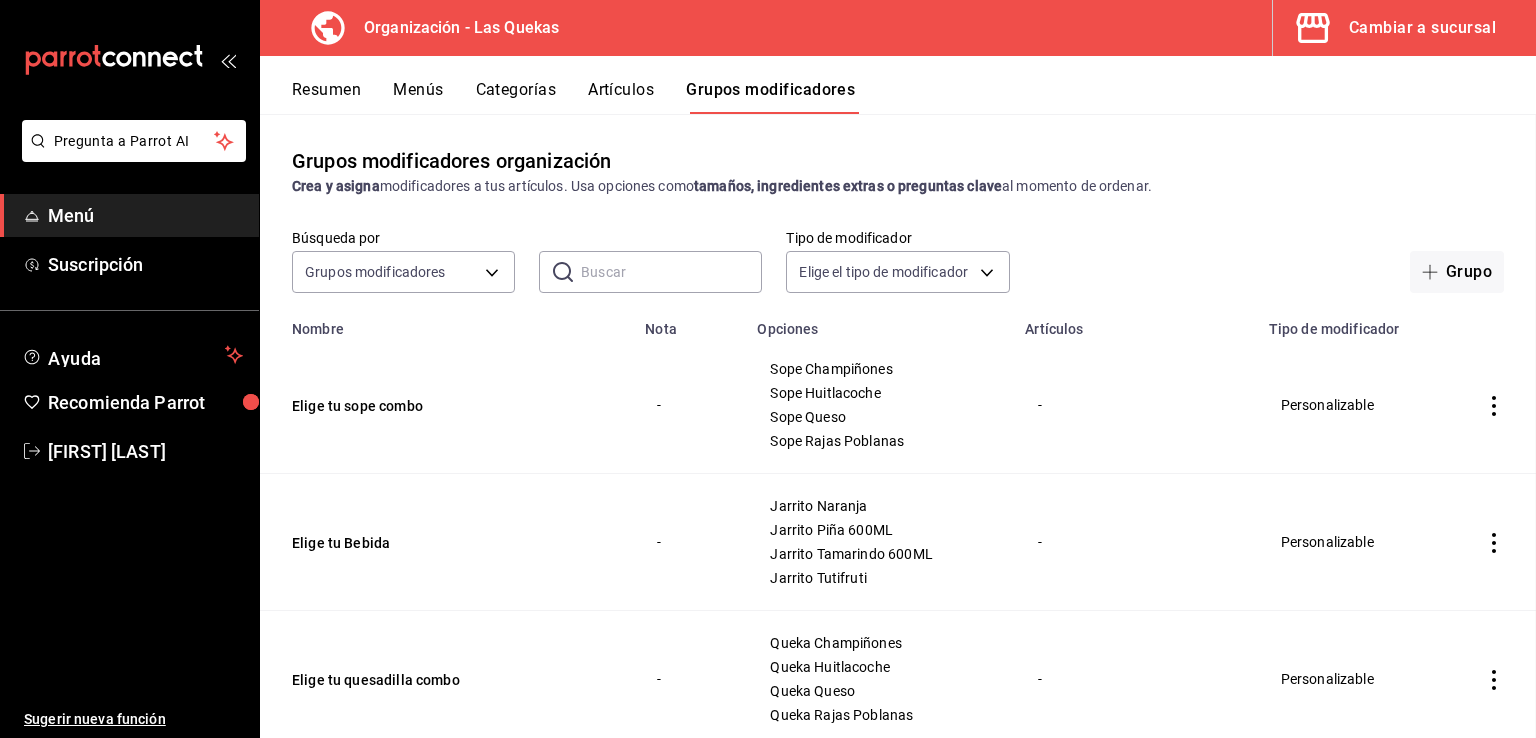 scroll, scrollTop: 0, scrollLeft: 0, axis: both 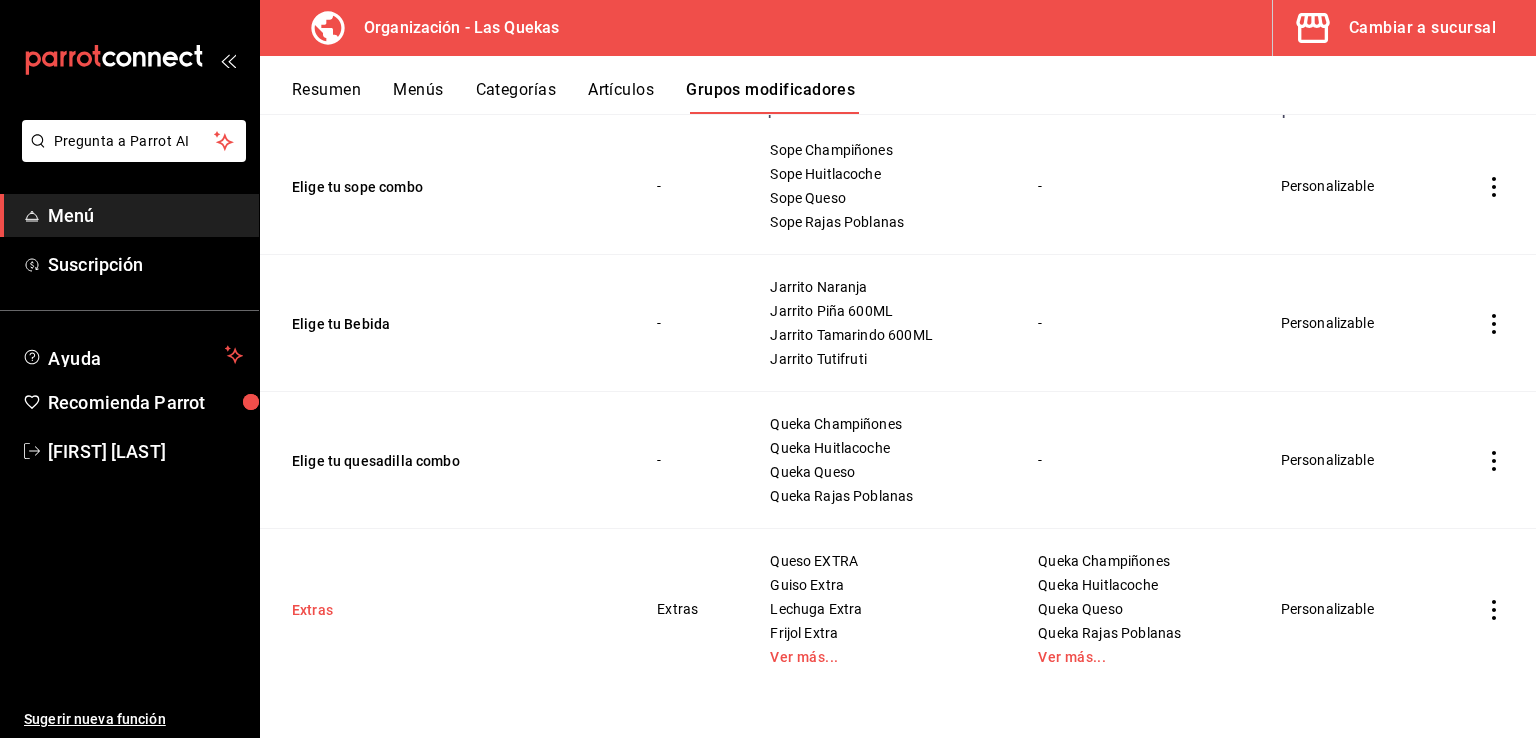 click on "Extras" at bounding box center (412, 610) 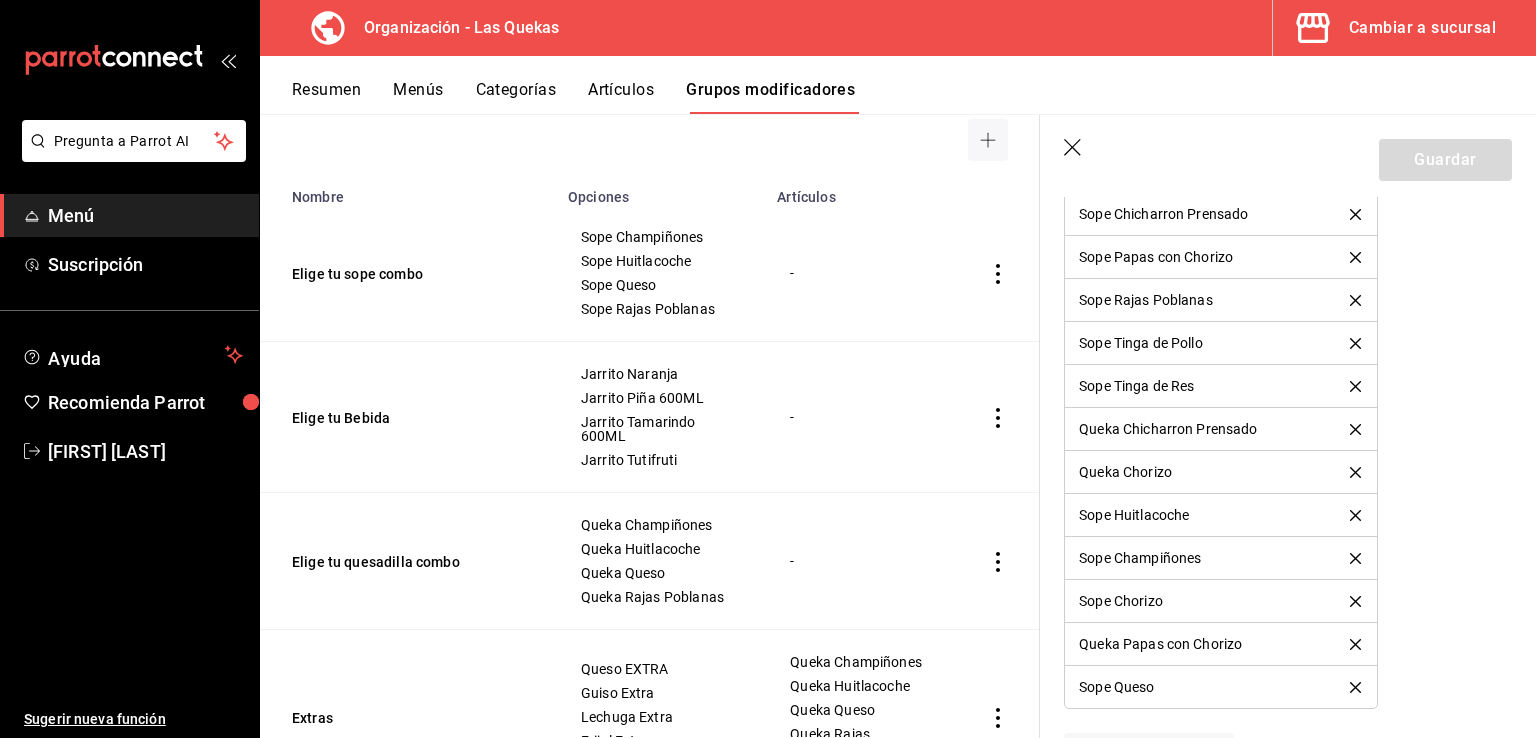 scroll, scrollTop: 2169, scrollLeft: 0, axis: vertical 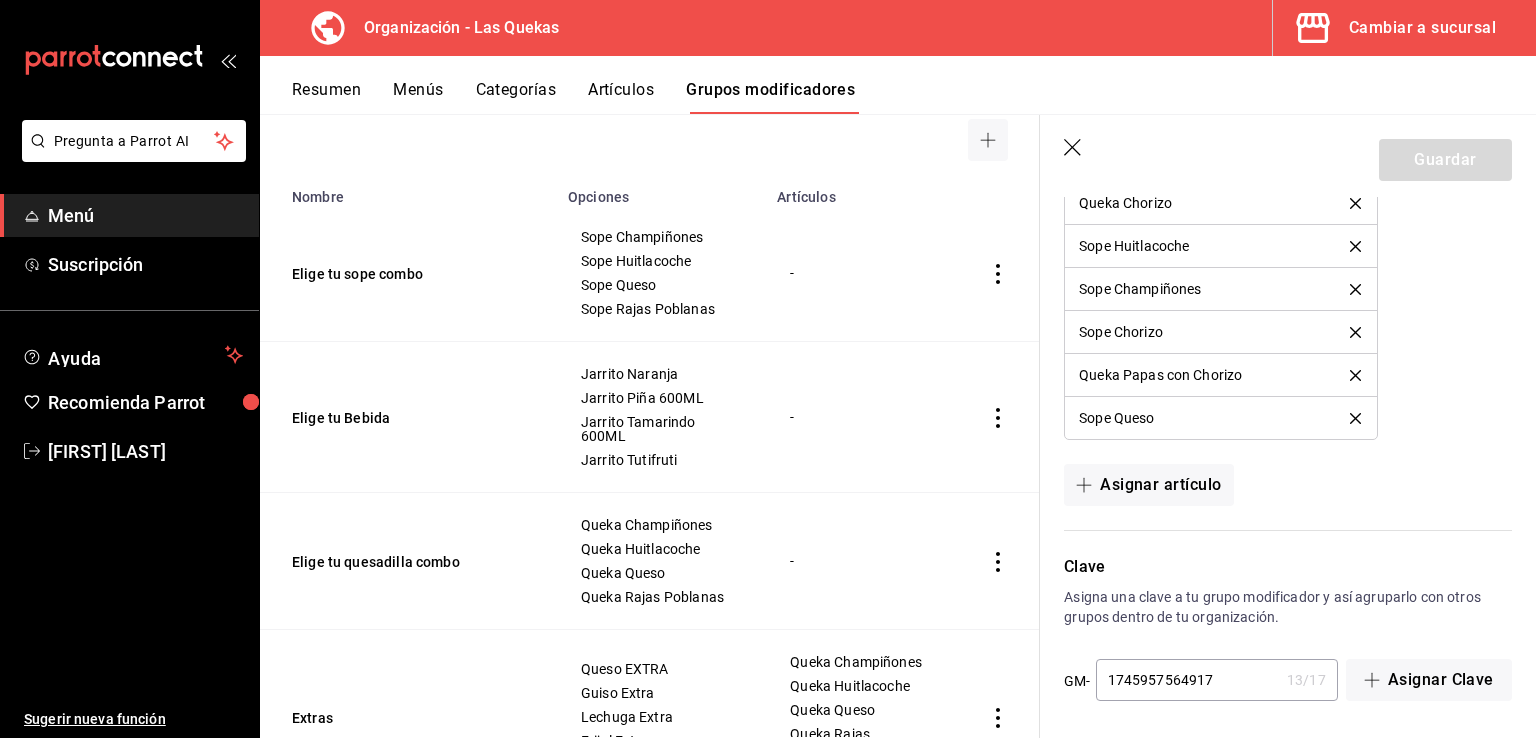 click on "Resumen" at bounding box center (326, 97) 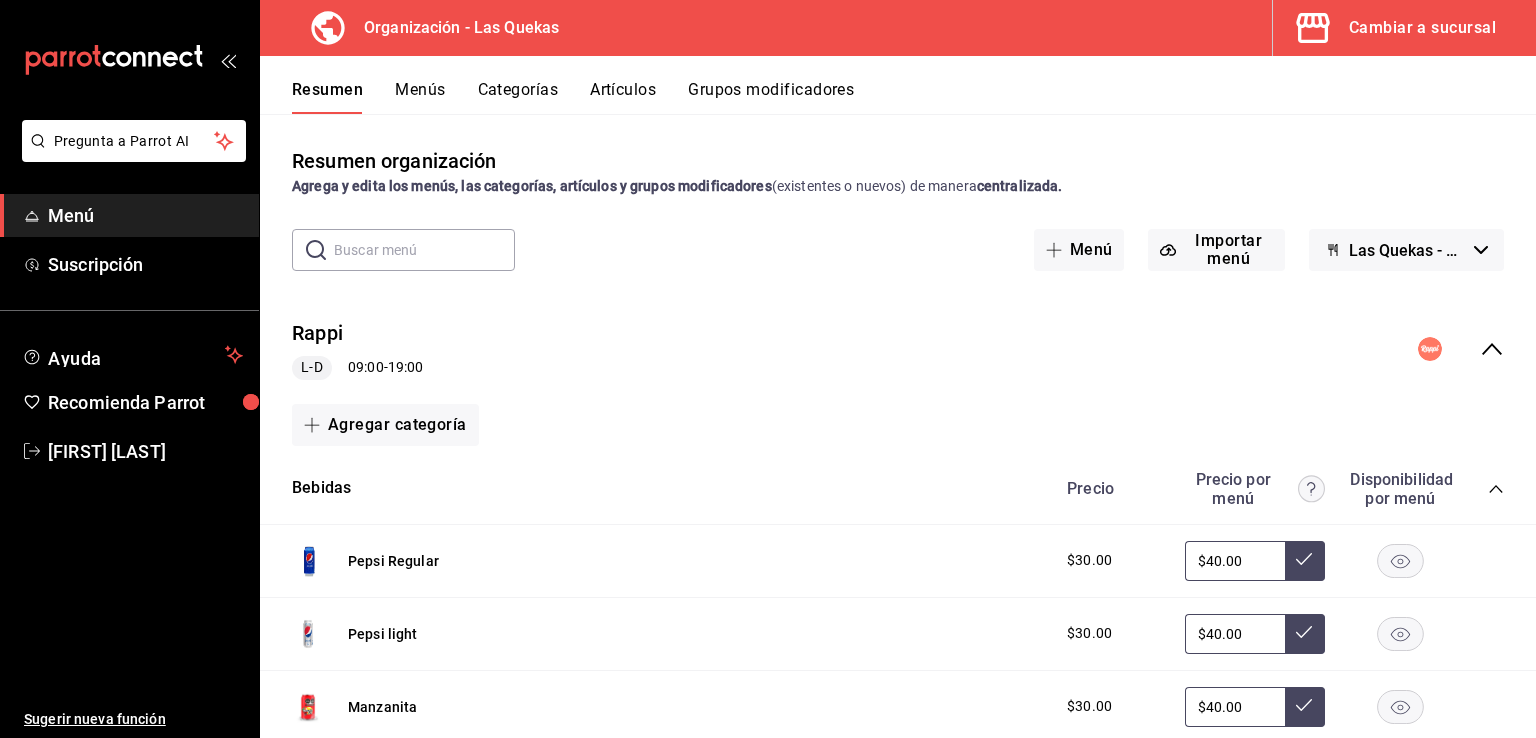 click 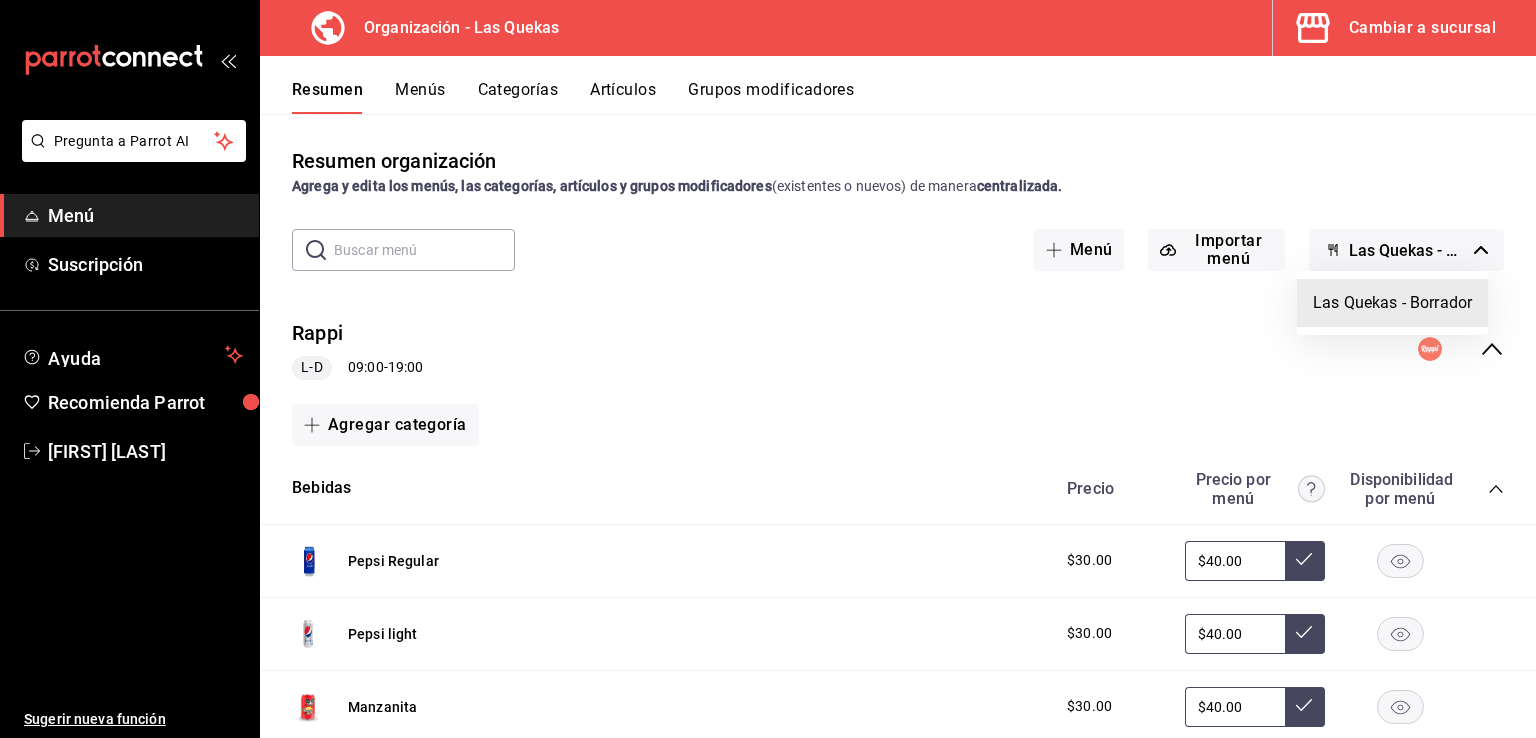 click at bounding box center [768, 369] 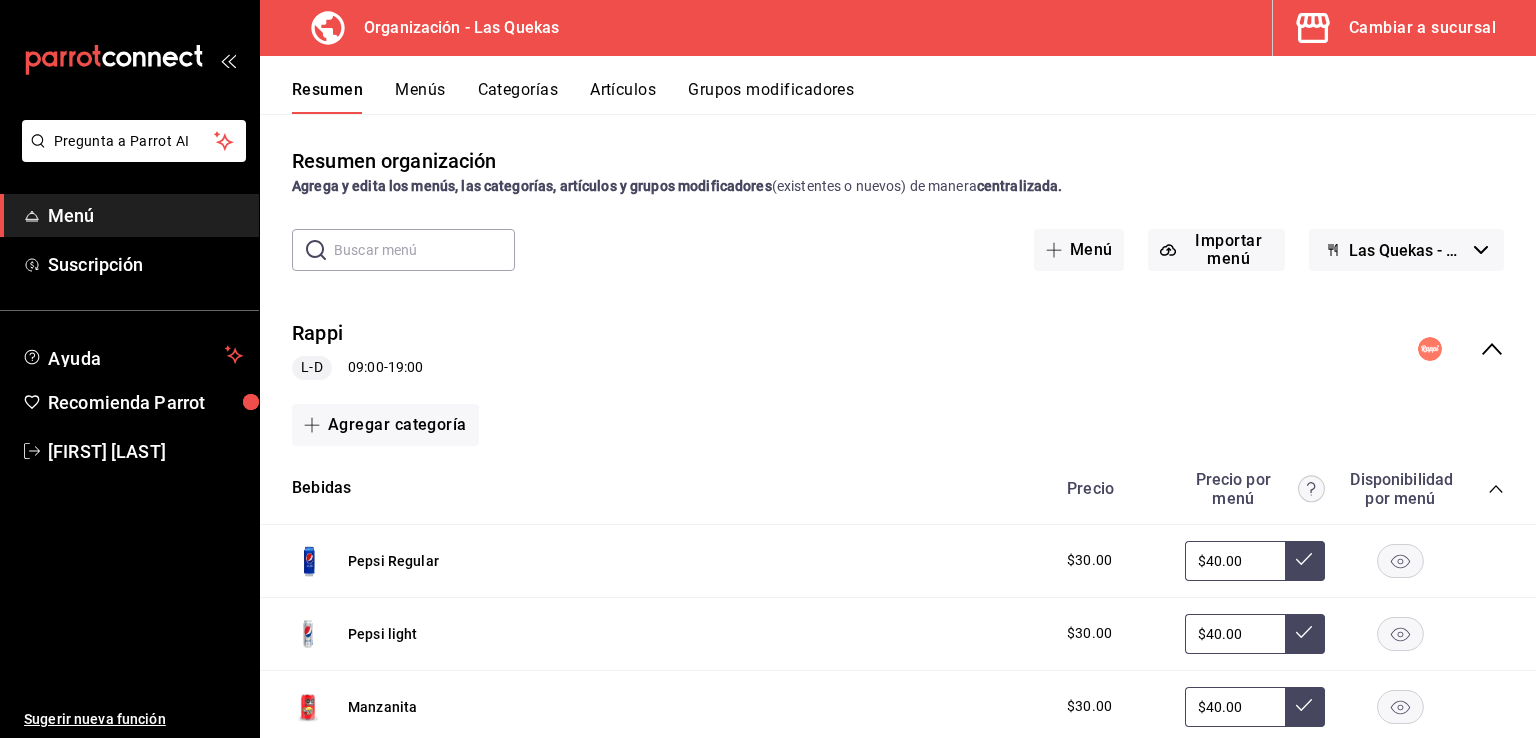 click 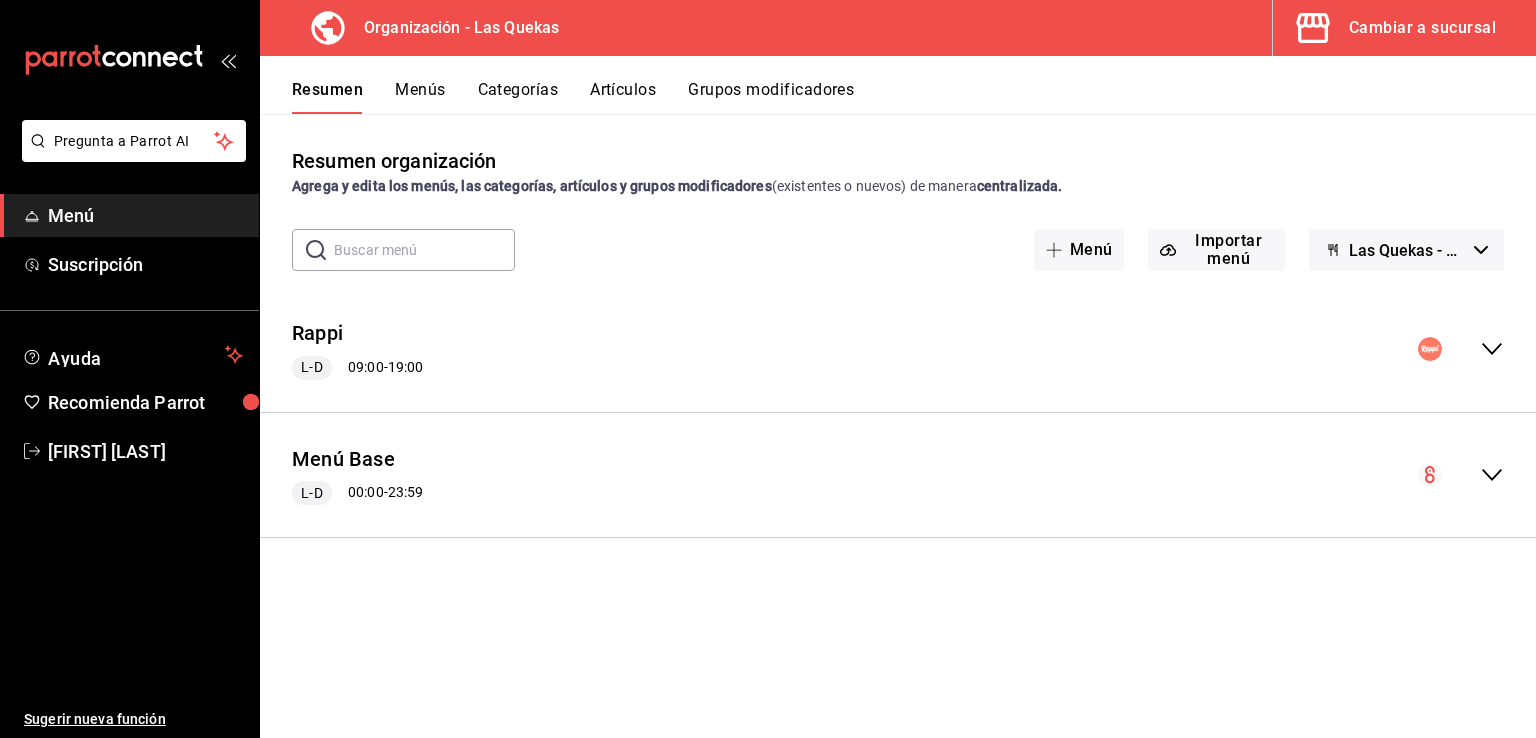 click 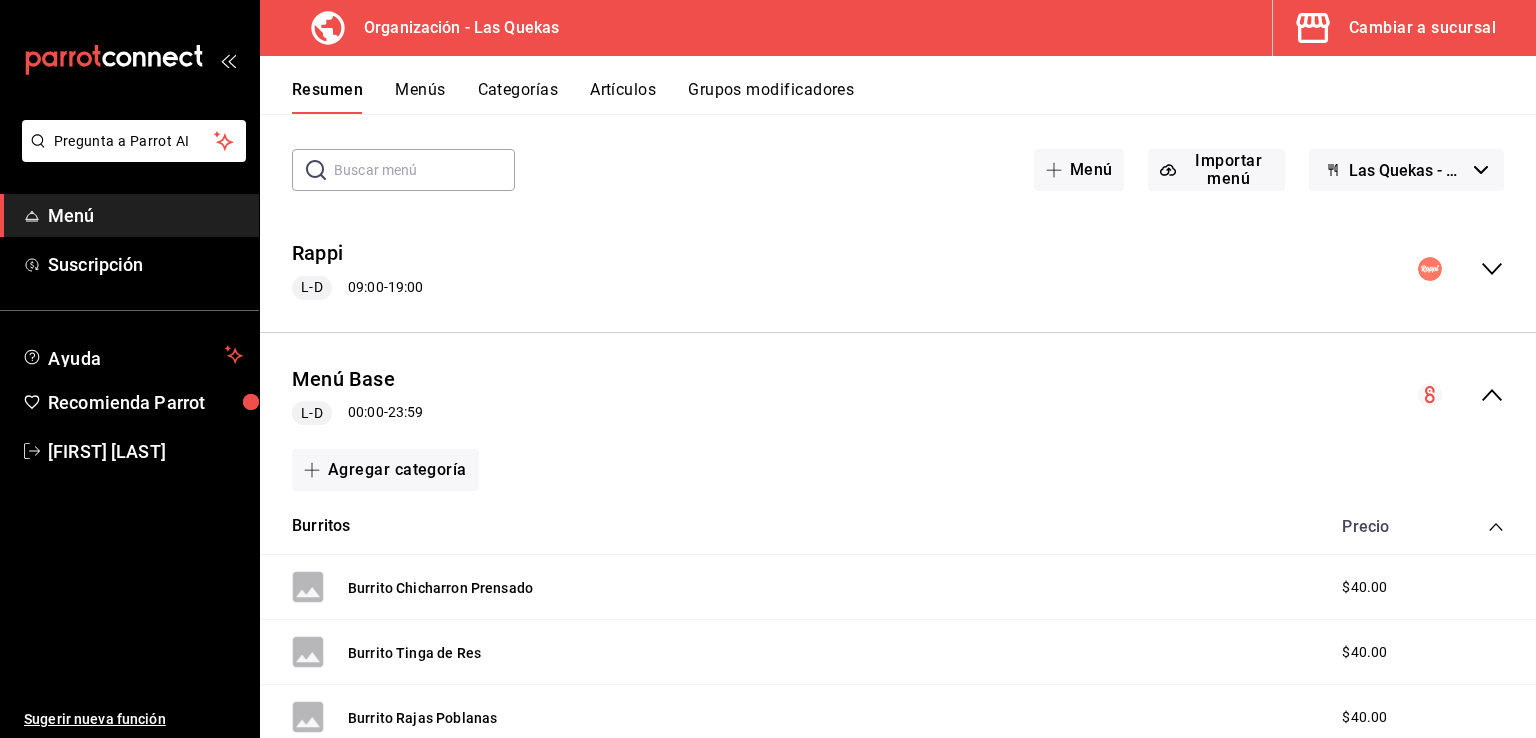 scroll, scrollTop: 0, scrollLeft: 0, axis: both 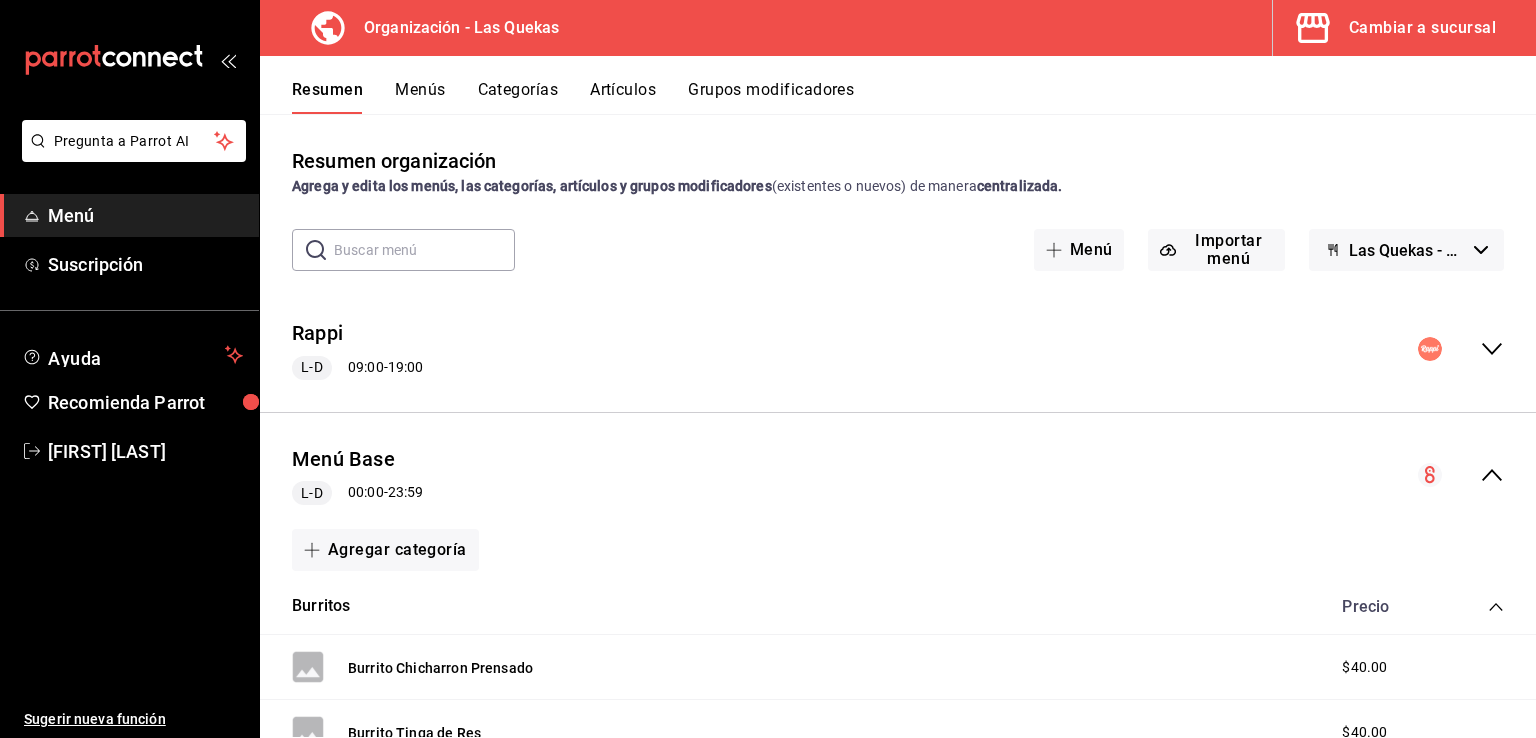 click 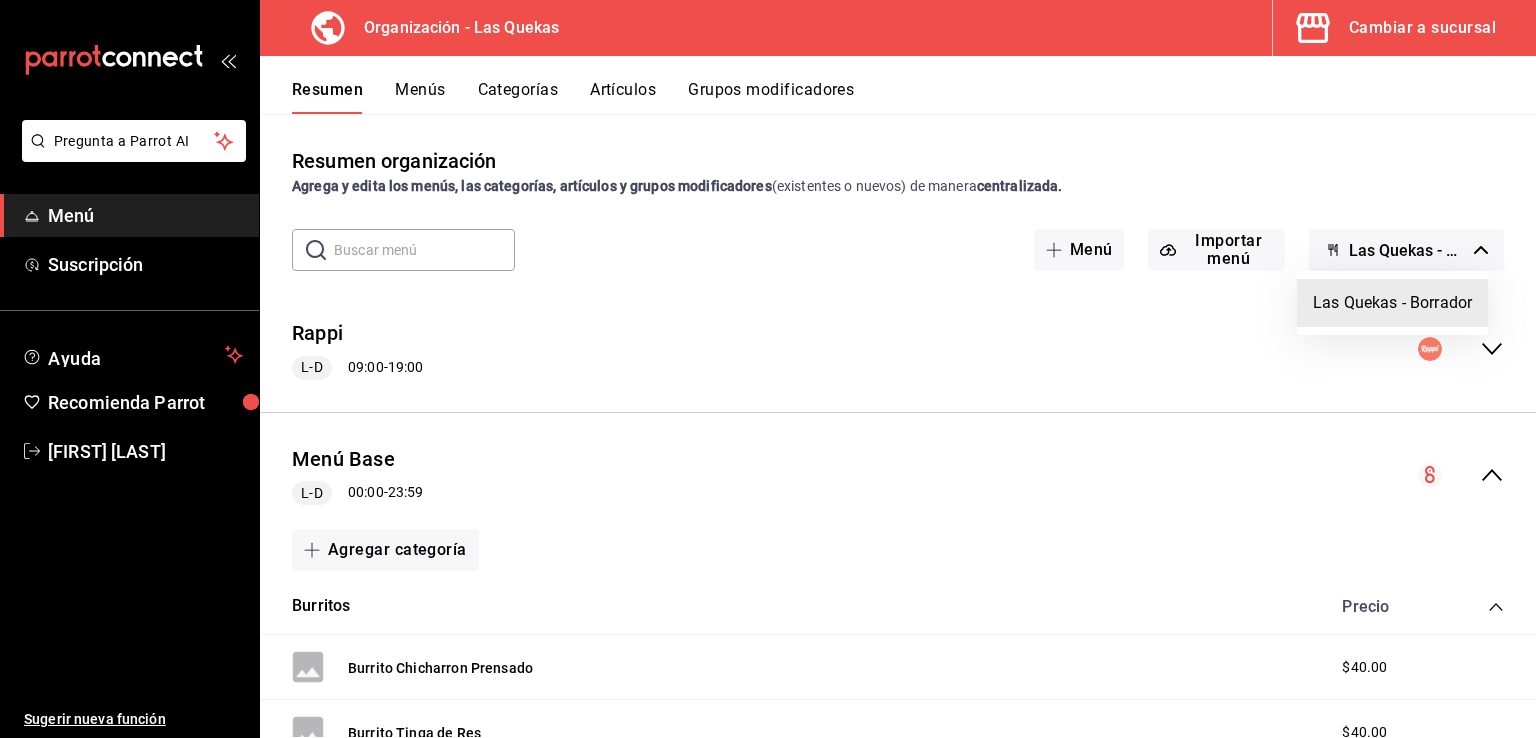 click at bounding box center (768, 369) 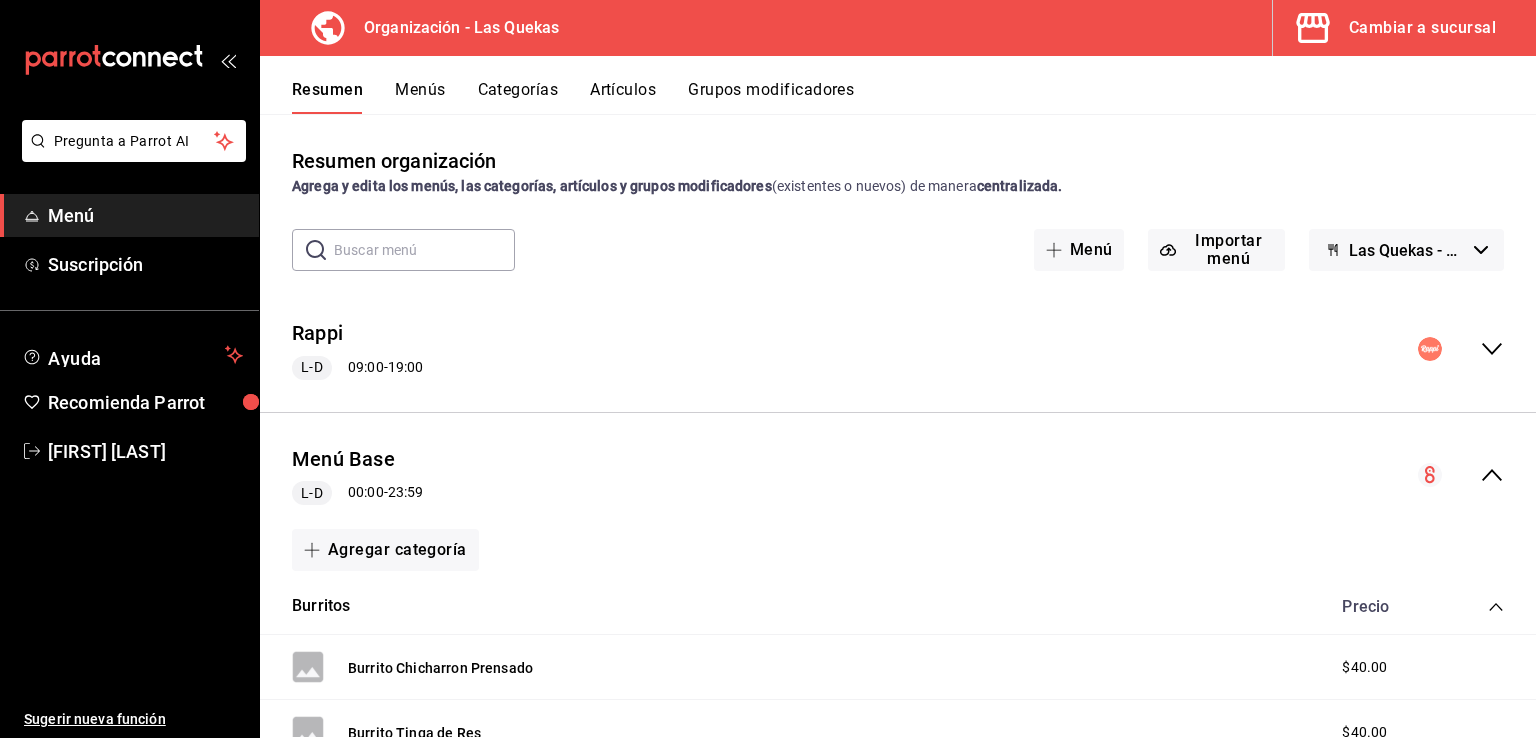 click 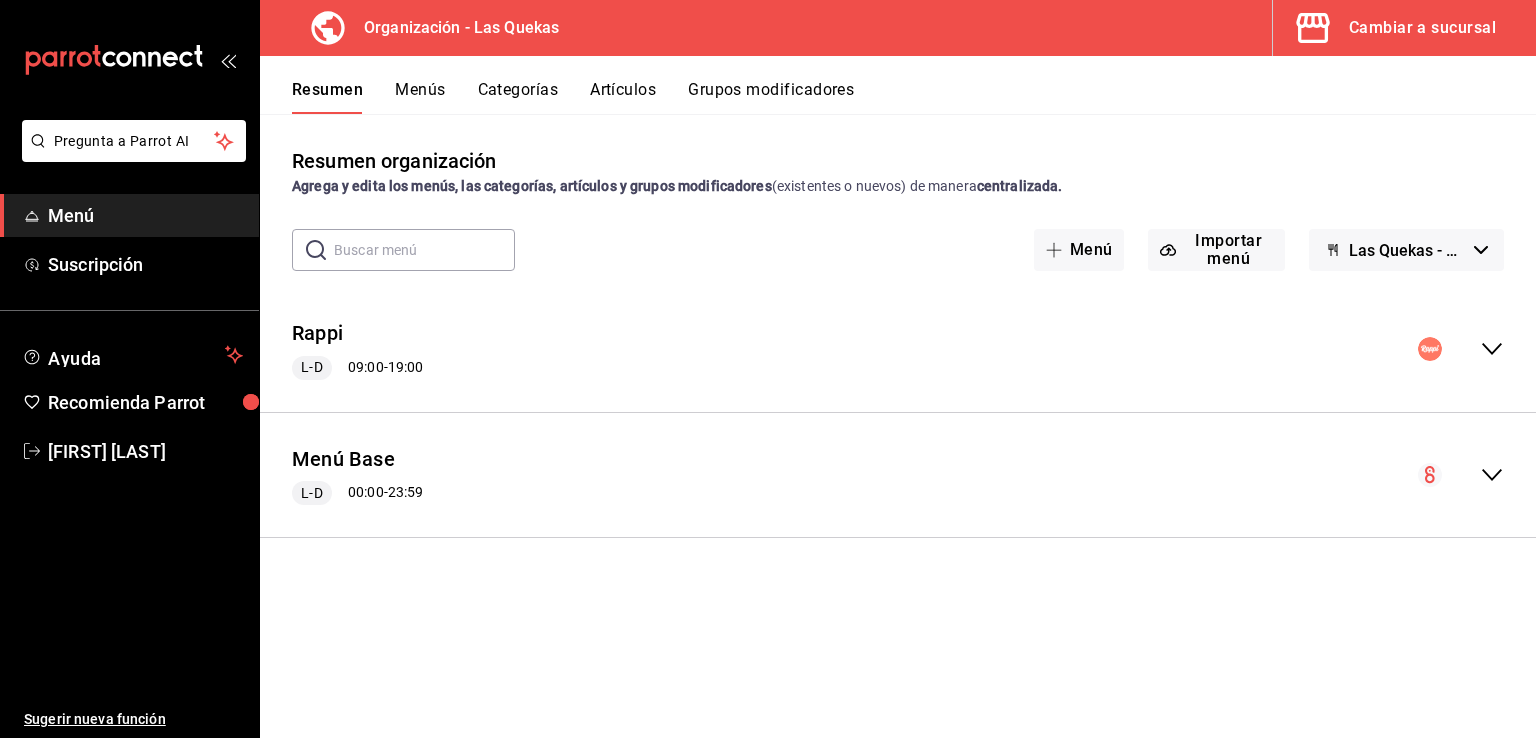 click 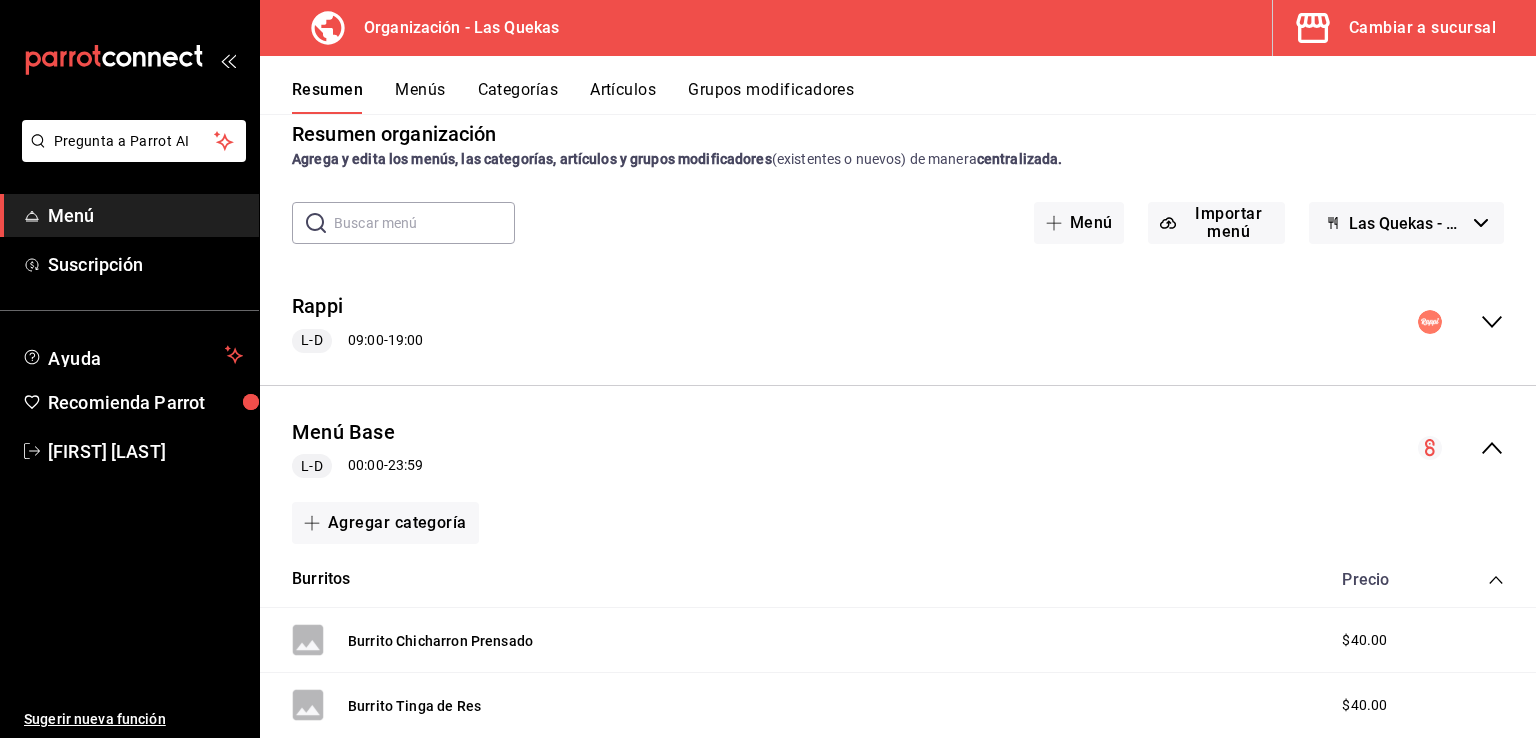 scroll, scrollTop: 0, scrollLeft: 0, axis: both 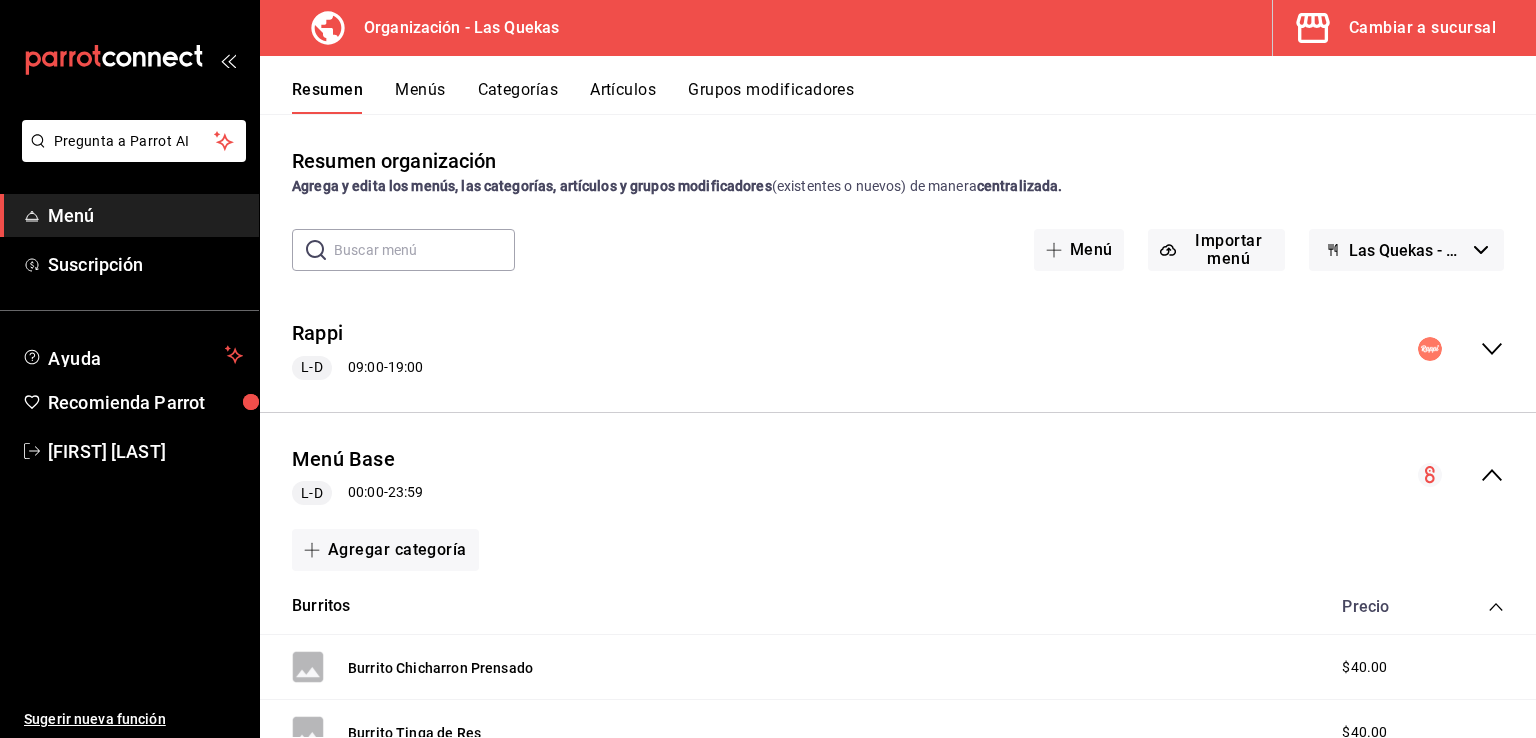 click on "Menús" at bounding box center [420, 97] 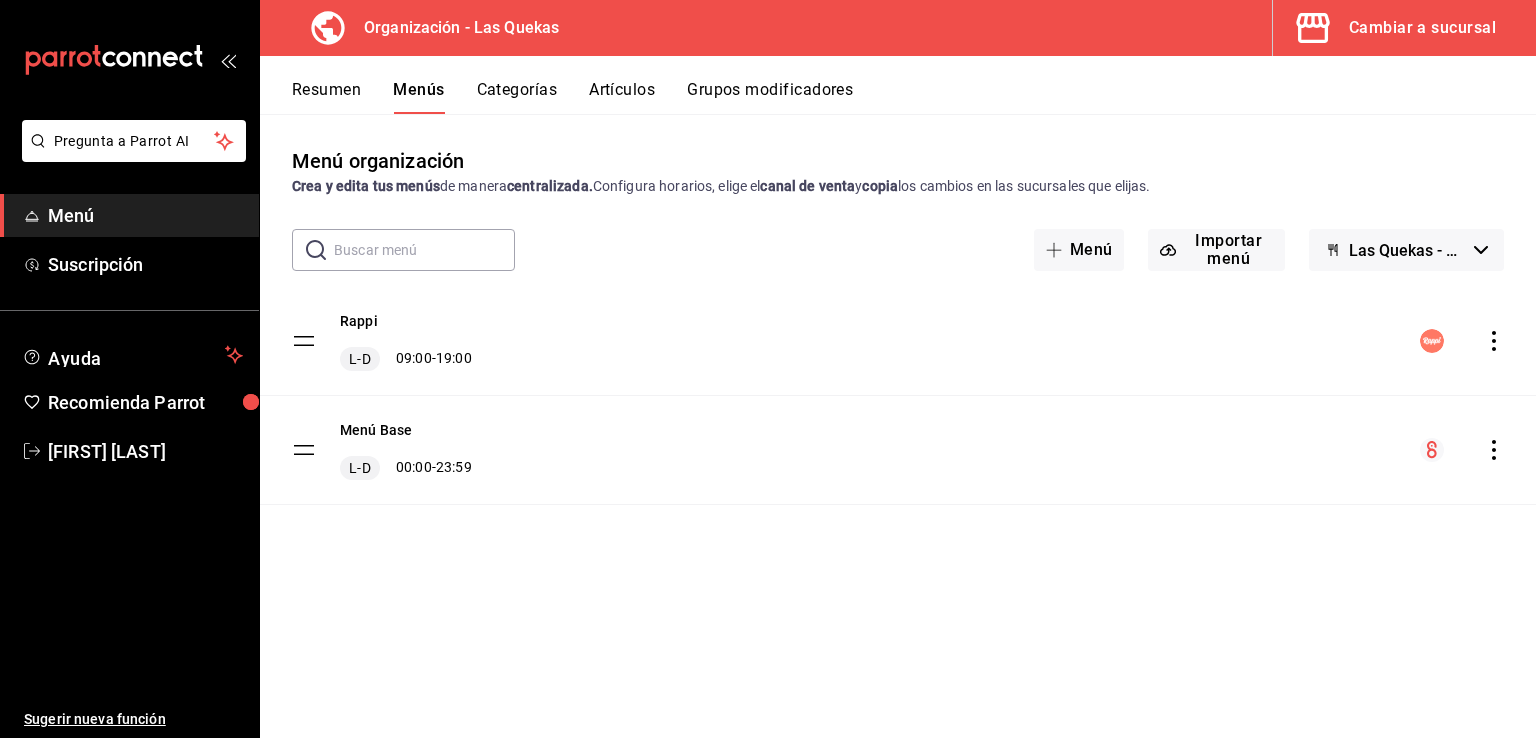click 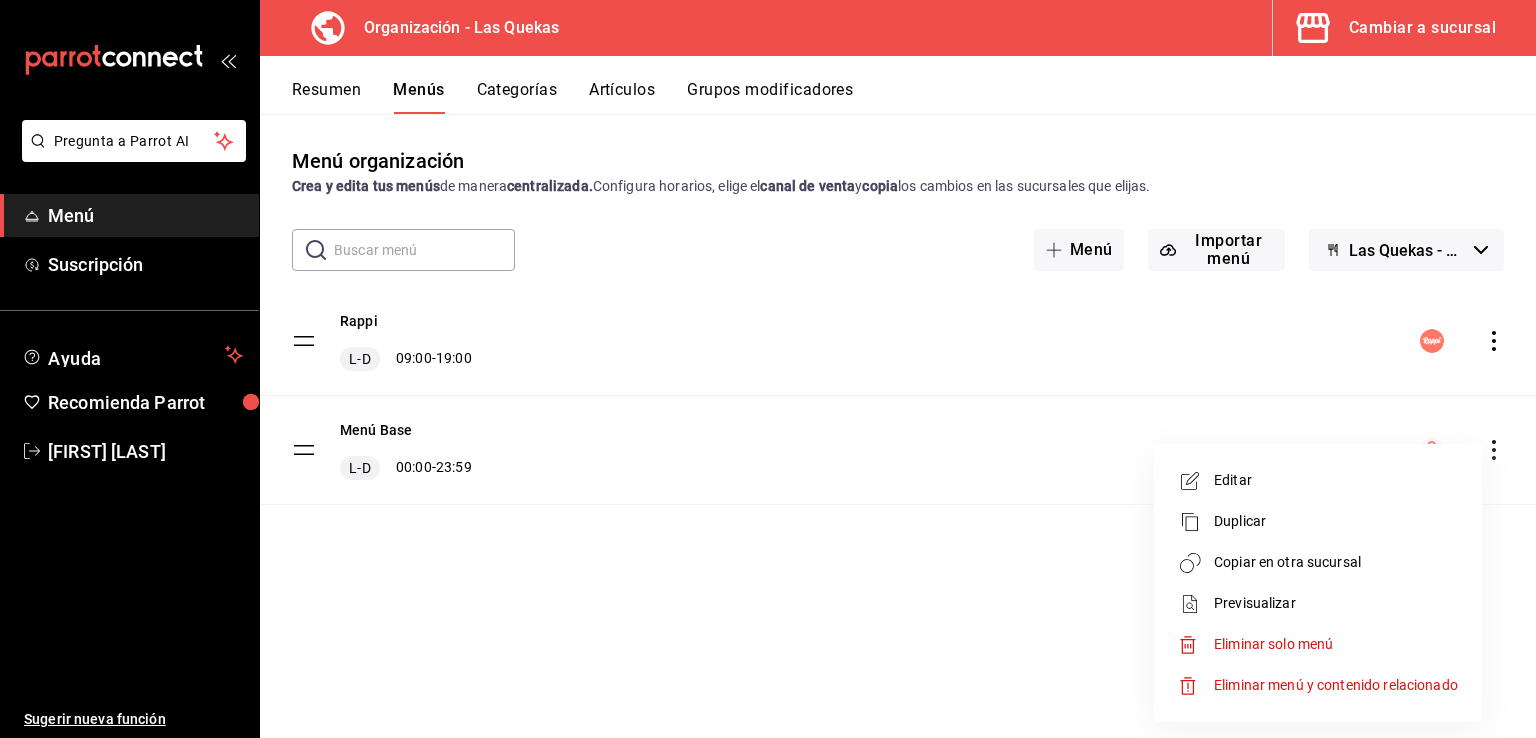 click on "Copiar en otra sucursal" at bounding box center [1336, 562] 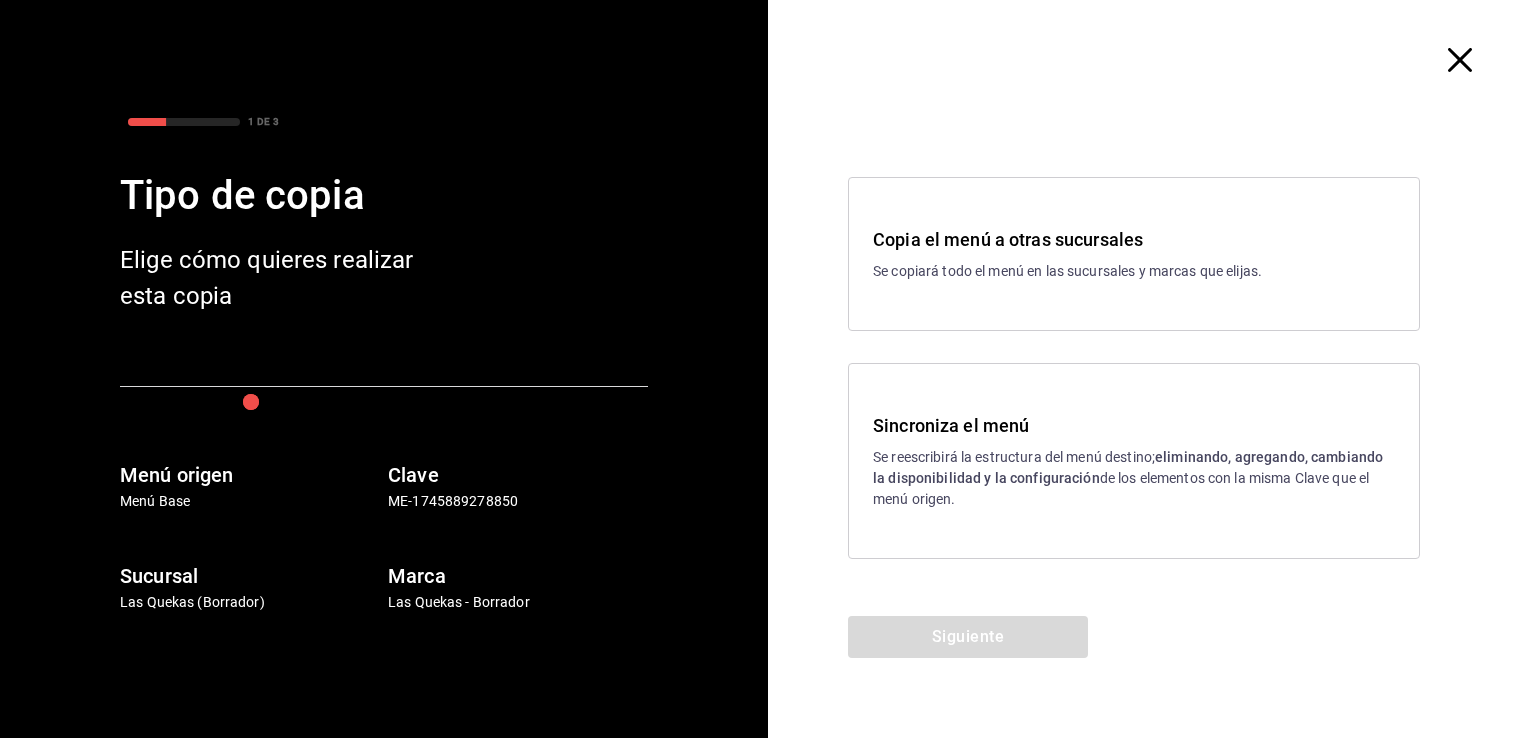 click on "Se copiará todo el menú en las sucursales y marcas que elijas." at bounding box center (1134, 271) 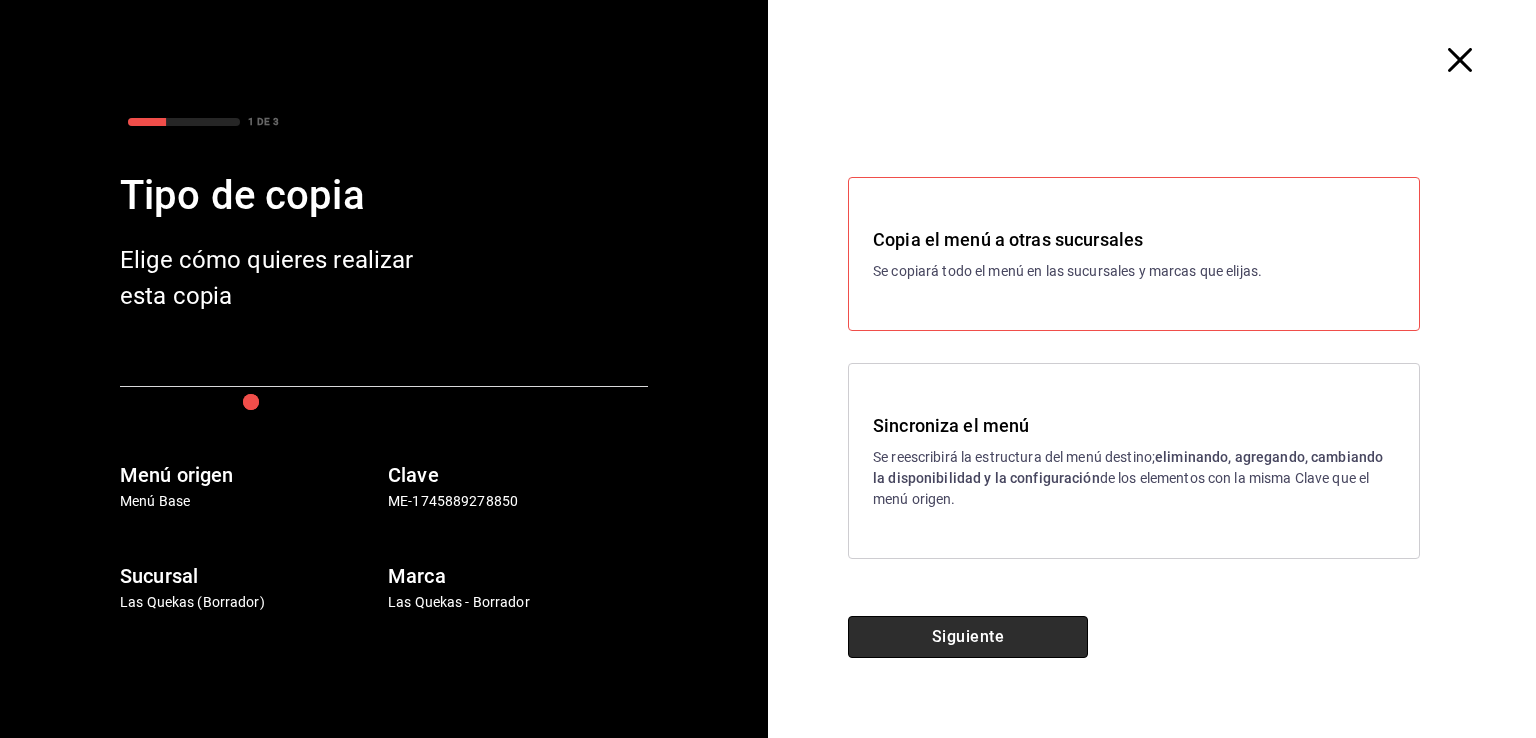 click on "Siguiente" at bounding box center [968, 637] 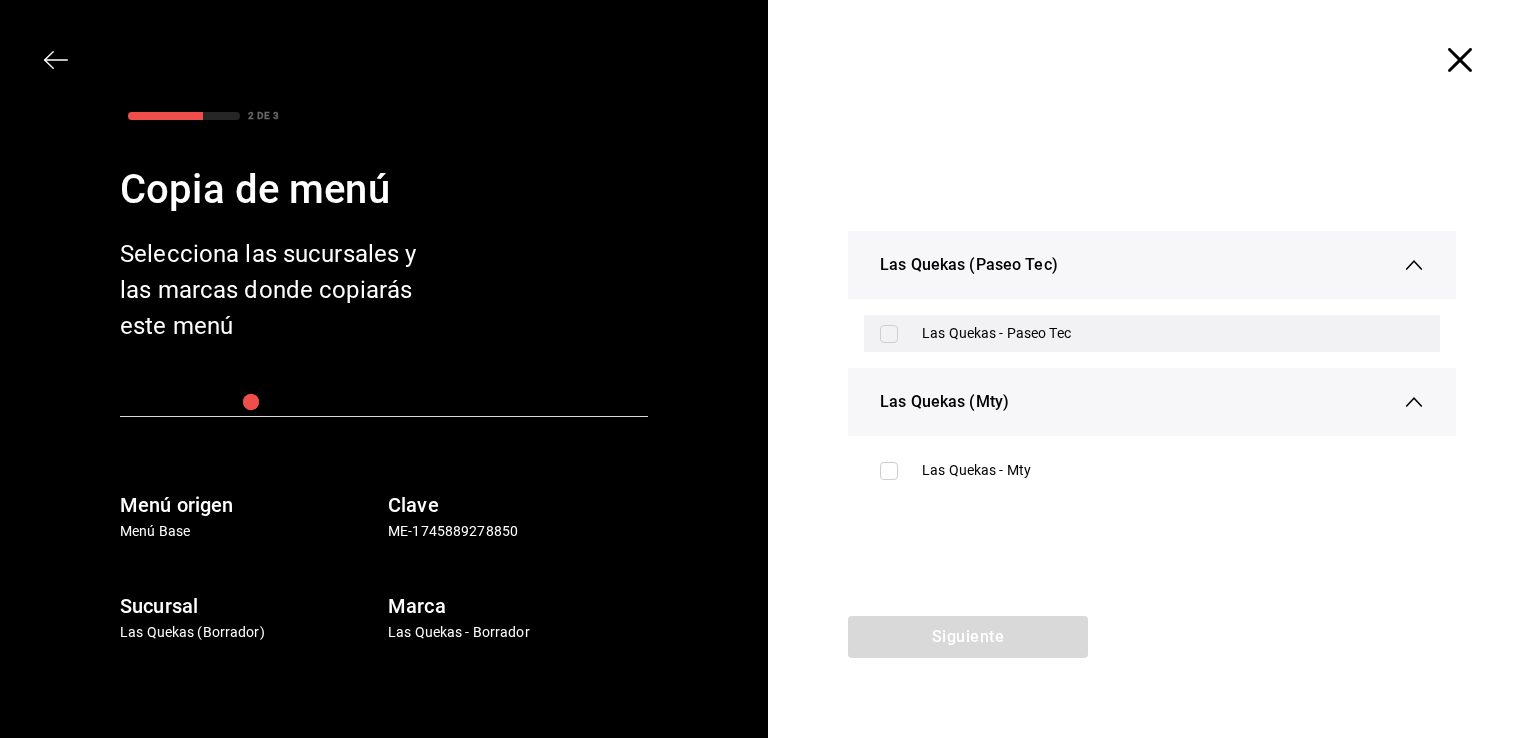 click at bounding box center (889, 334) 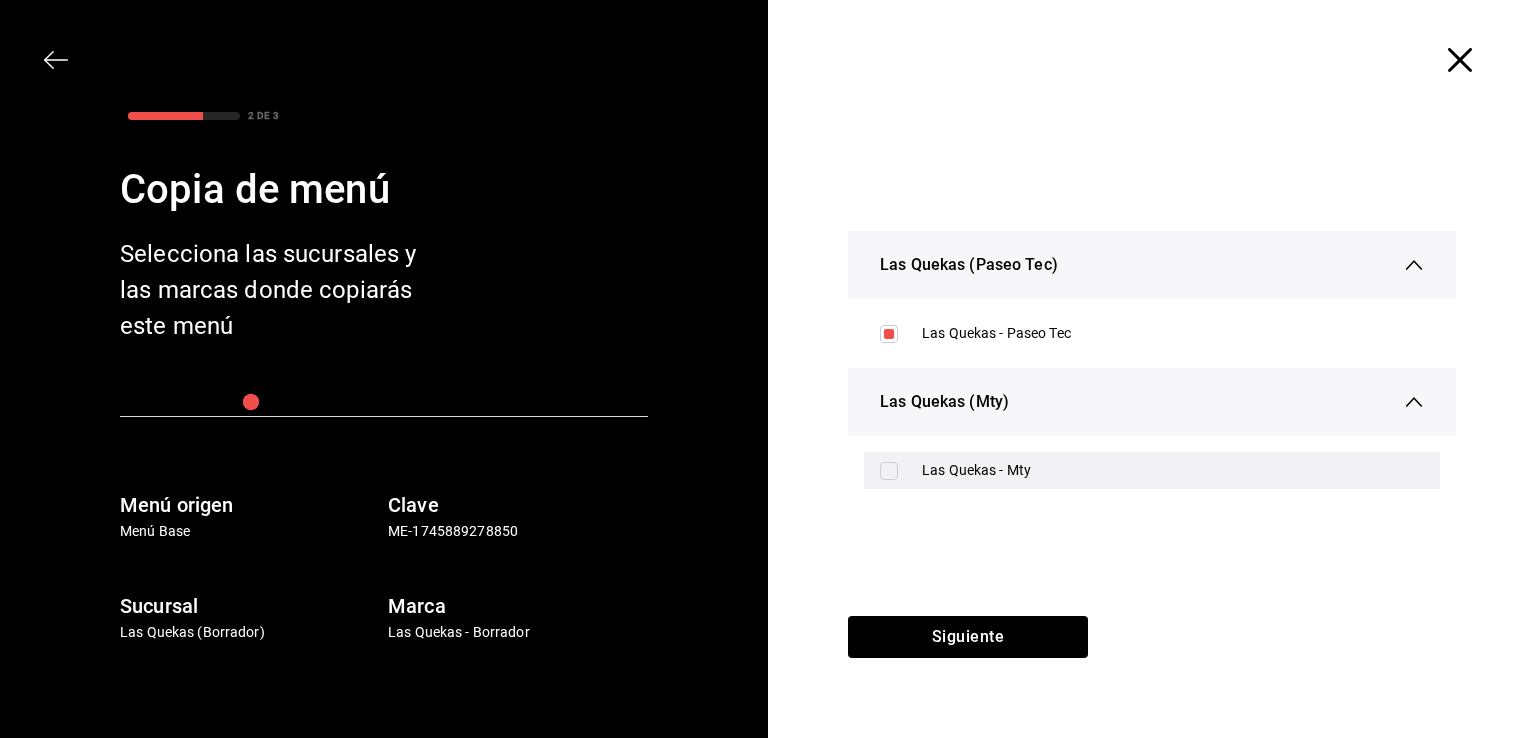 click on "Las Quekas - Mty" at bounding box center [1152, 470] 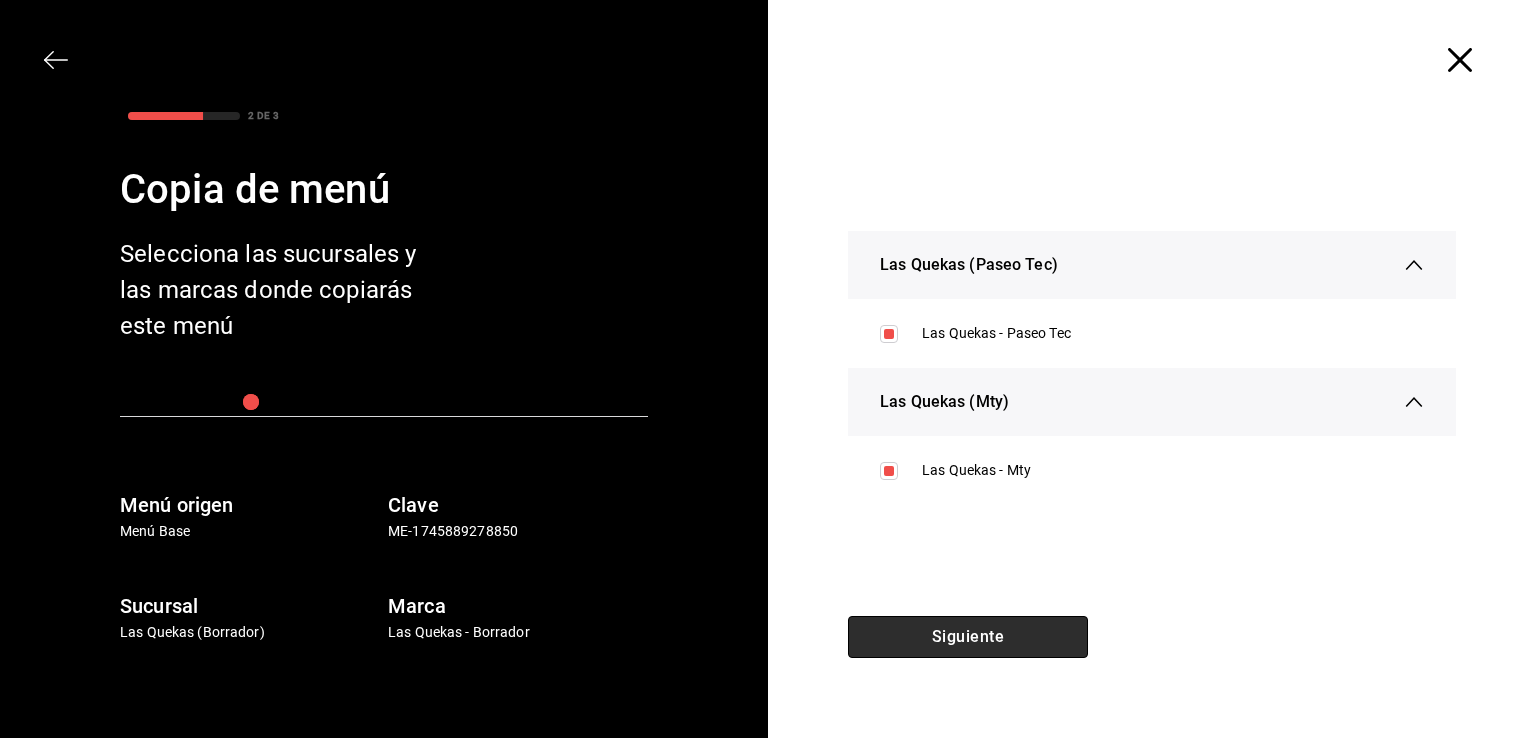 click on "Siguiente" at bounding box center [968, 637] 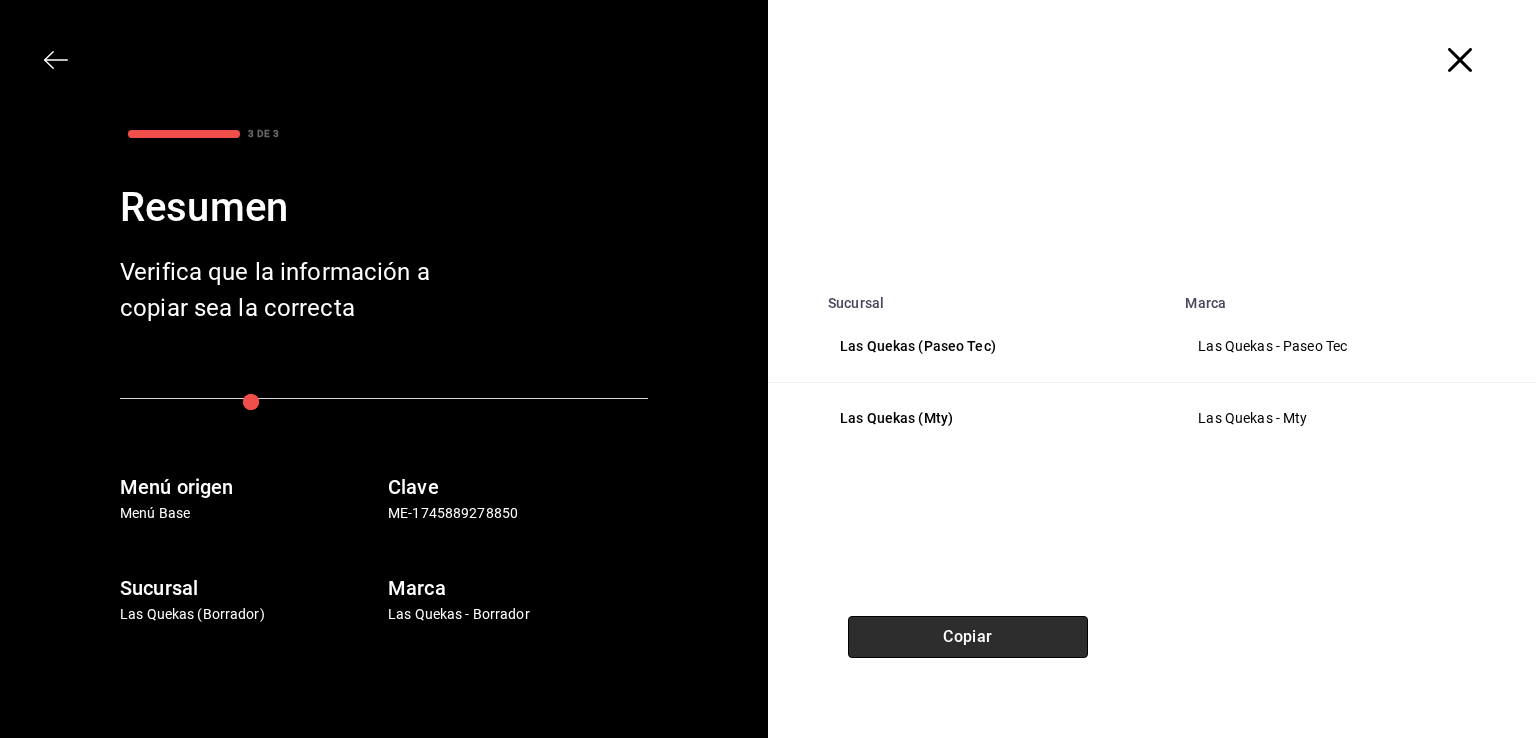 click on "Copiar" at bounding box center (968, 637) 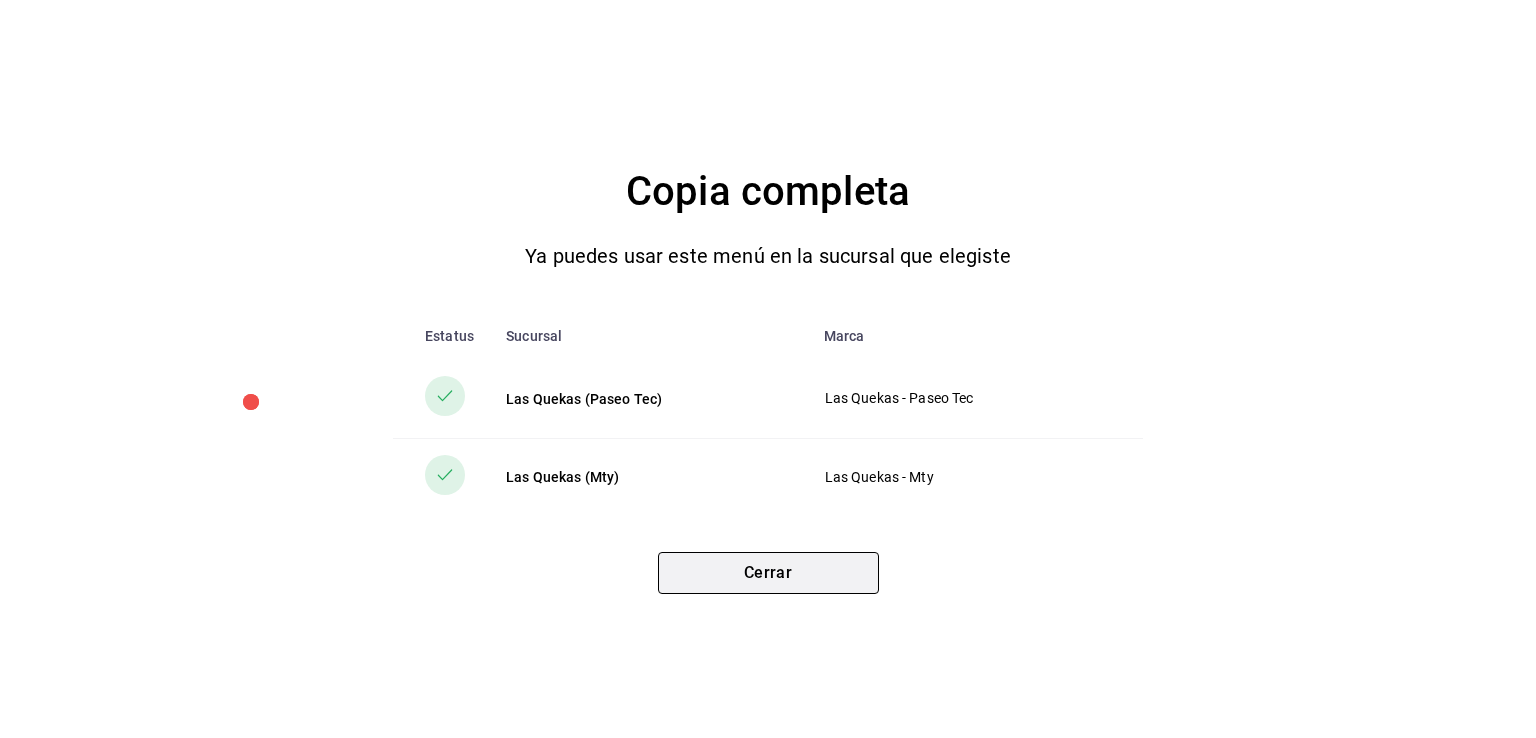 click on "Cerrar" at bounding box center (768, 573) 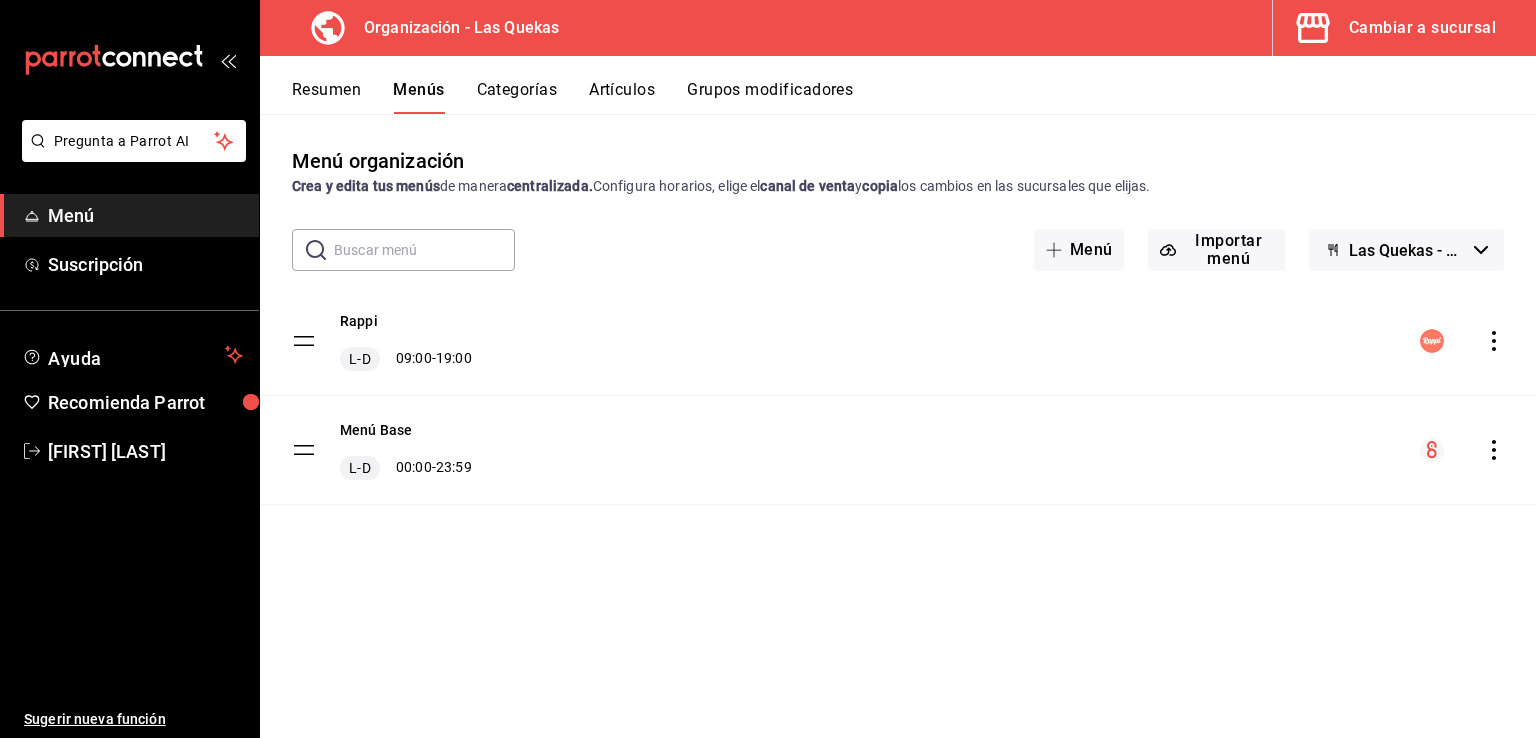 click on "Resumen" at bounding box center [326, 97] 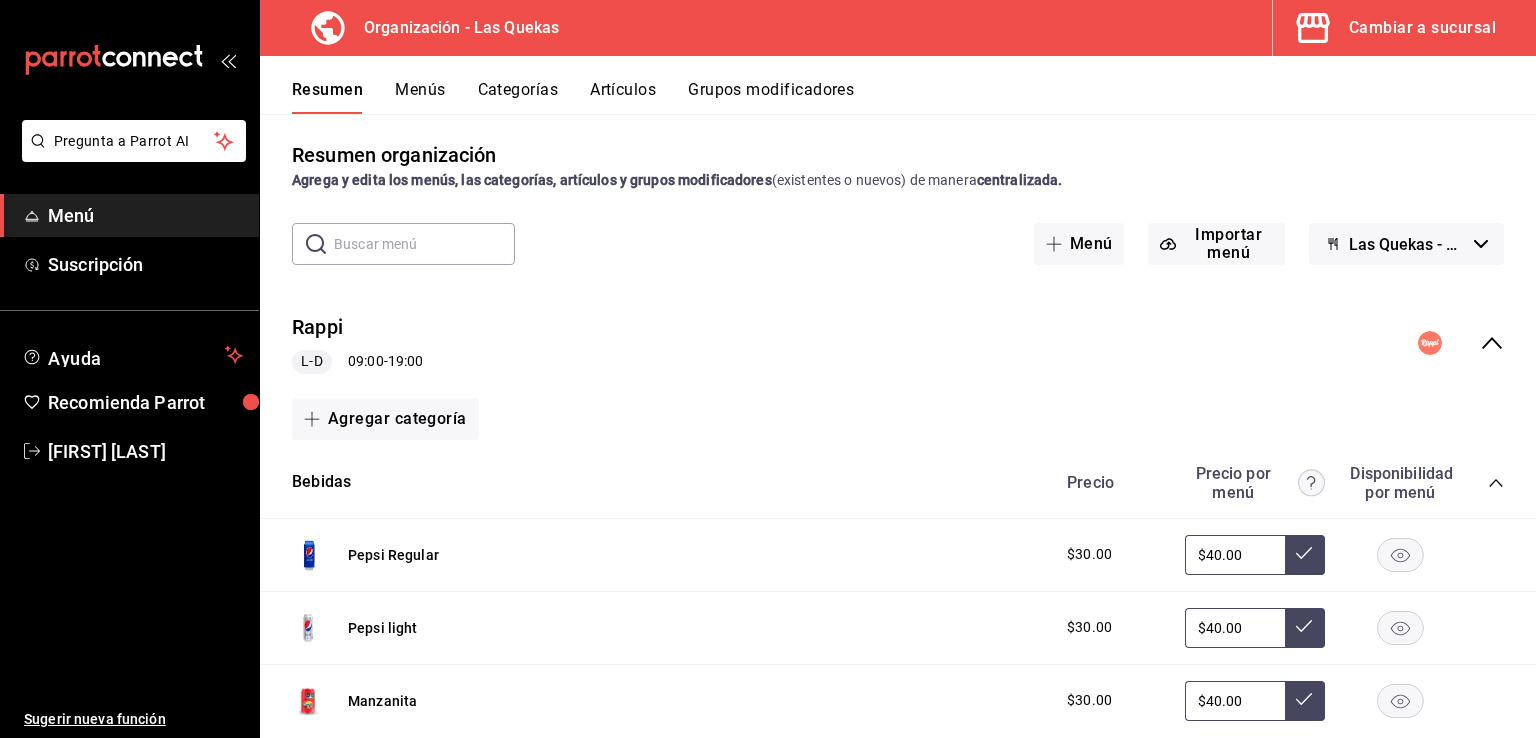 scroll, scrollTop: 0, scrollLeft: 0, axis: both 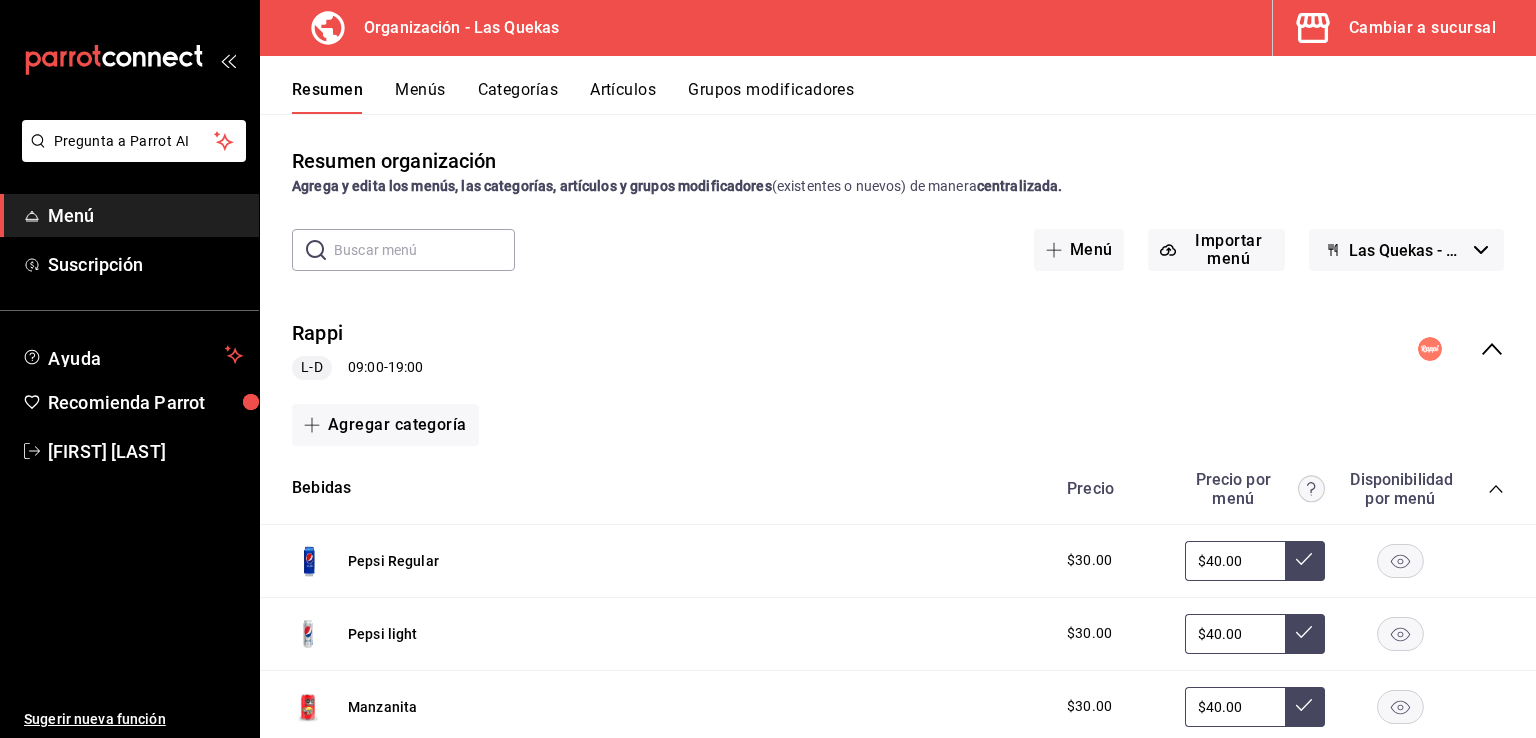 click 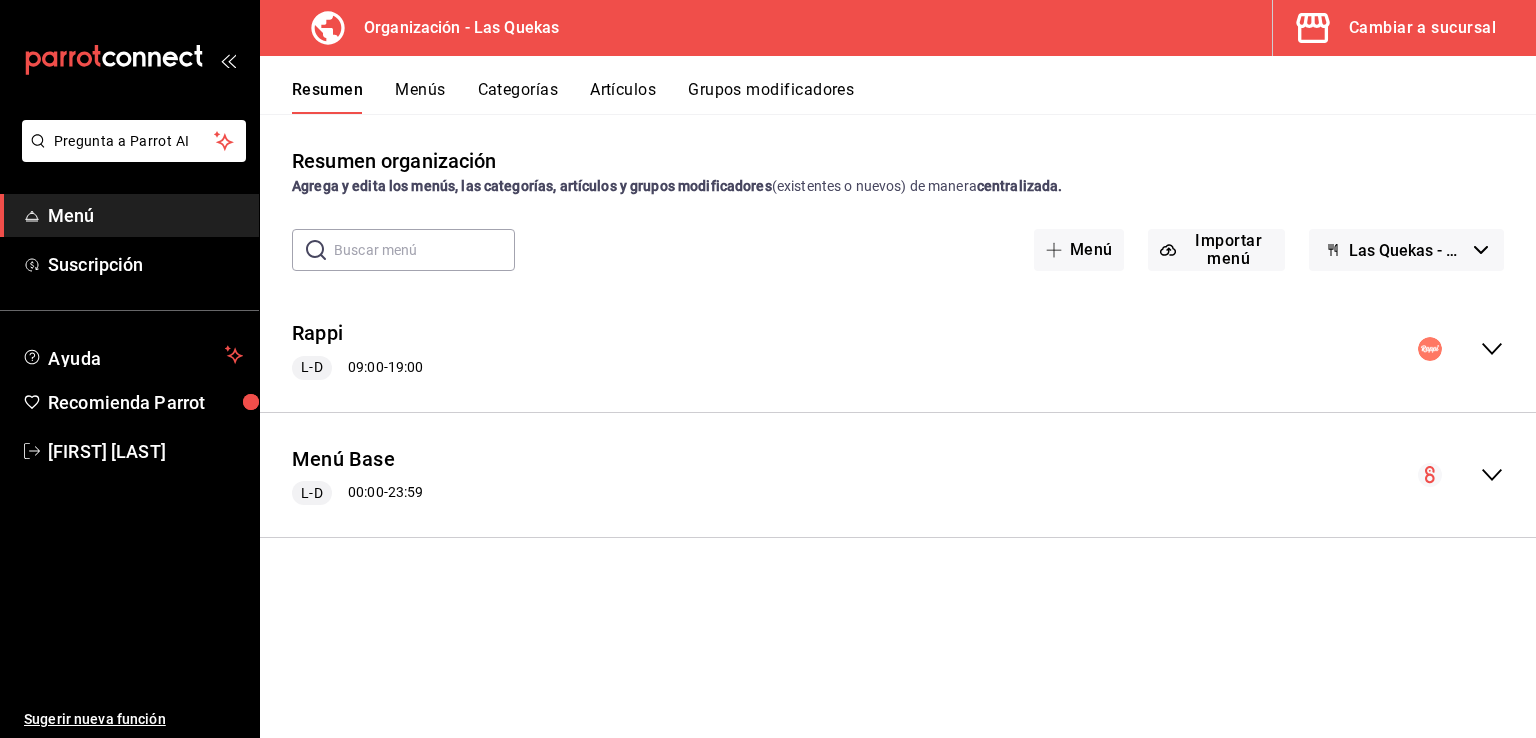 click 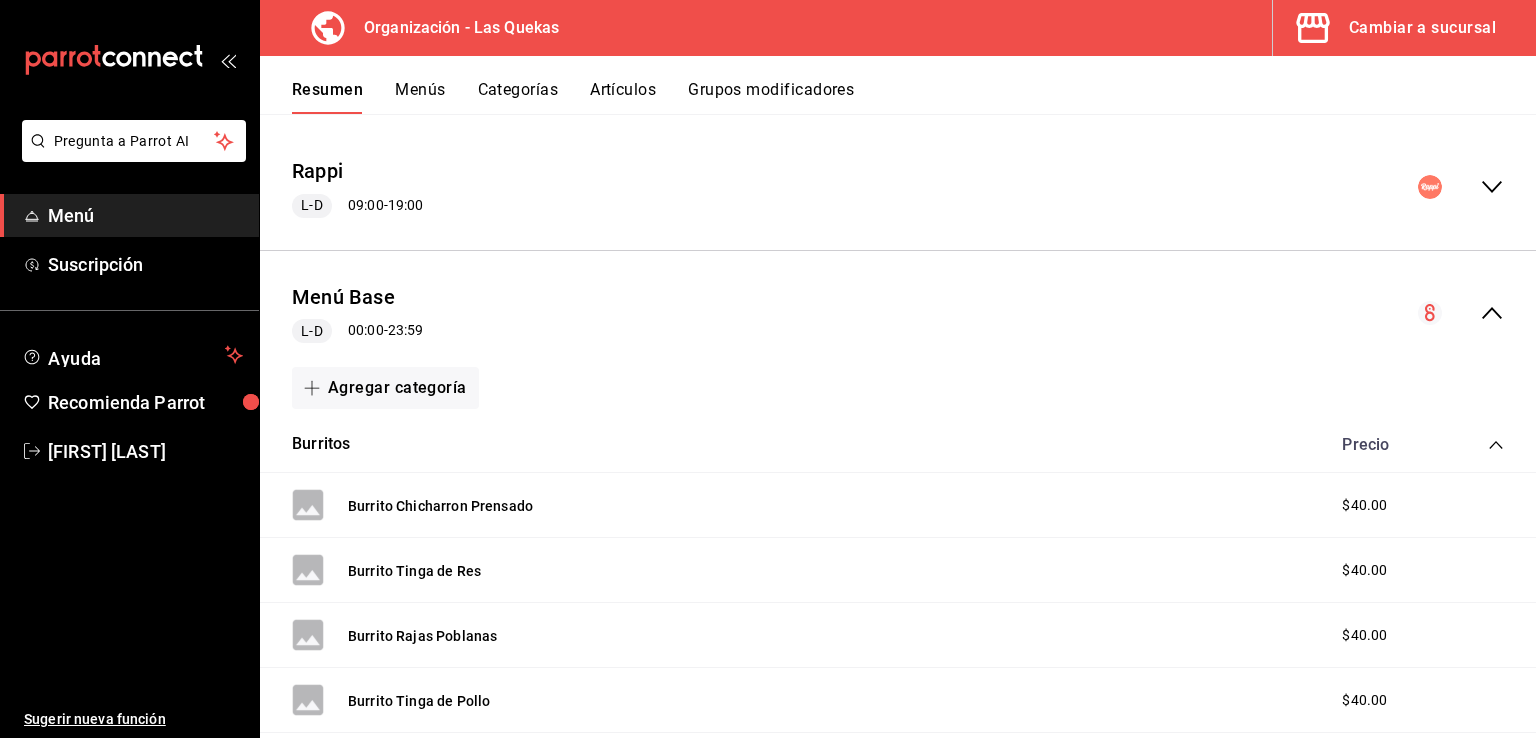 scroll, scrollTop: 200, scrollLeft: 0, axis: vertical 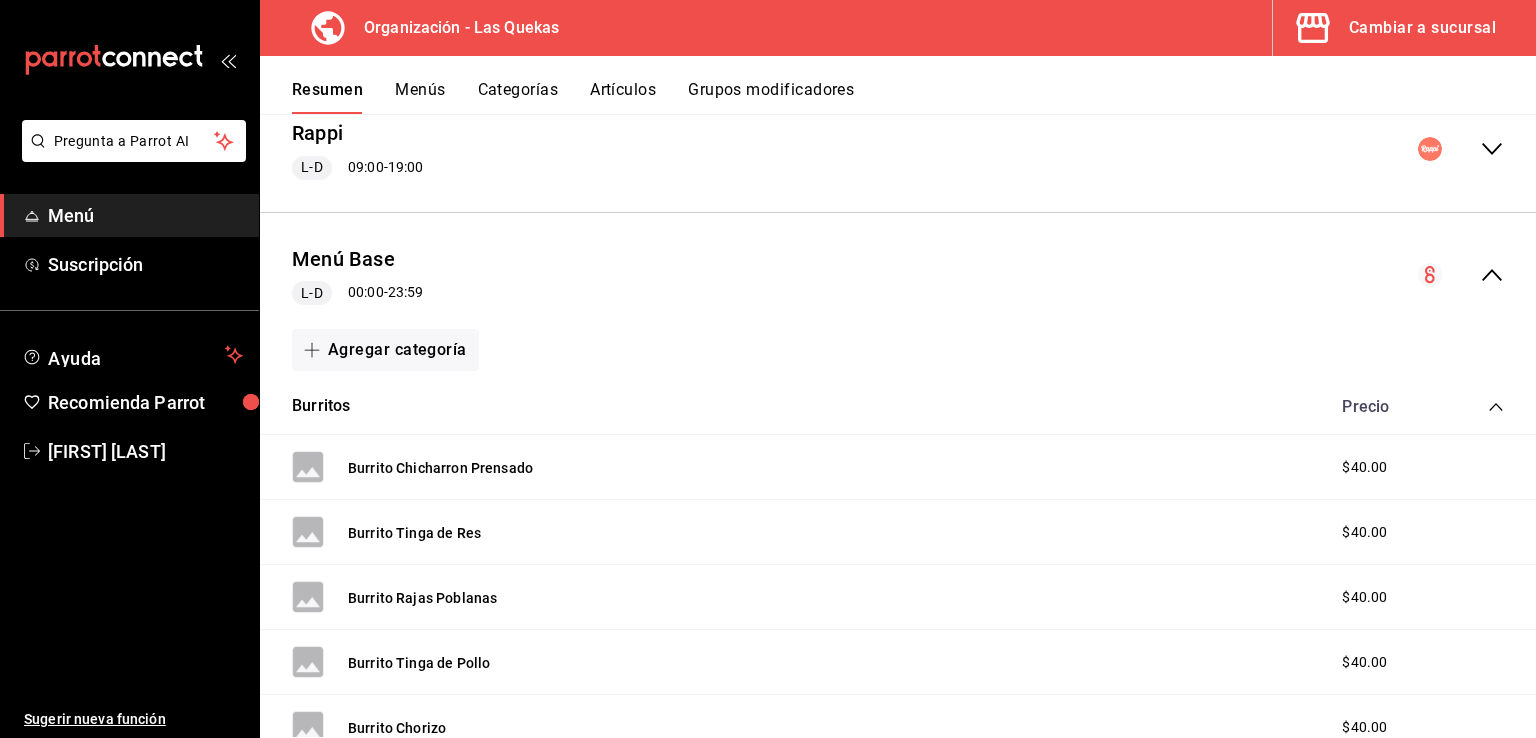 click 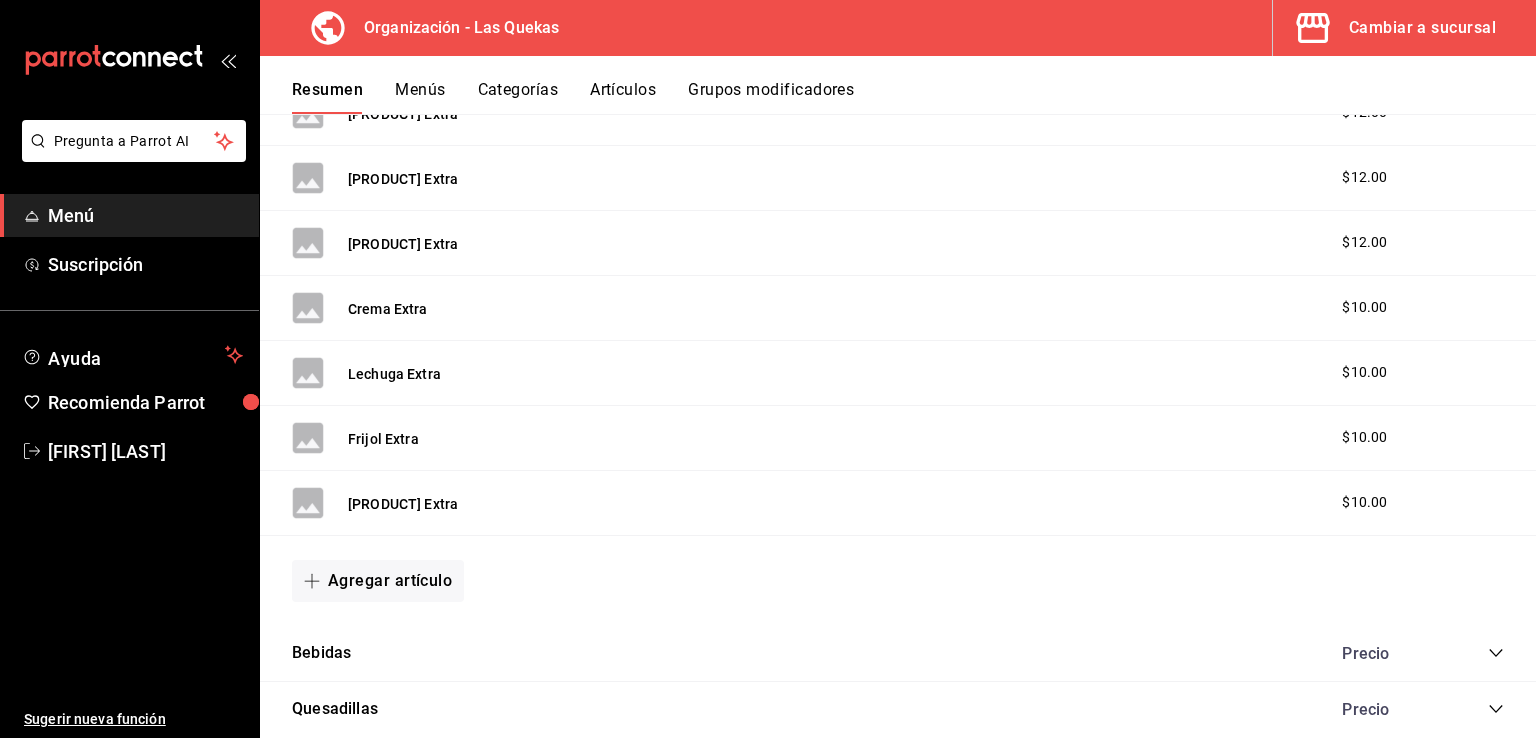 scroll, scrollTop: 1109, scrollLeft: 0, axis: vertical 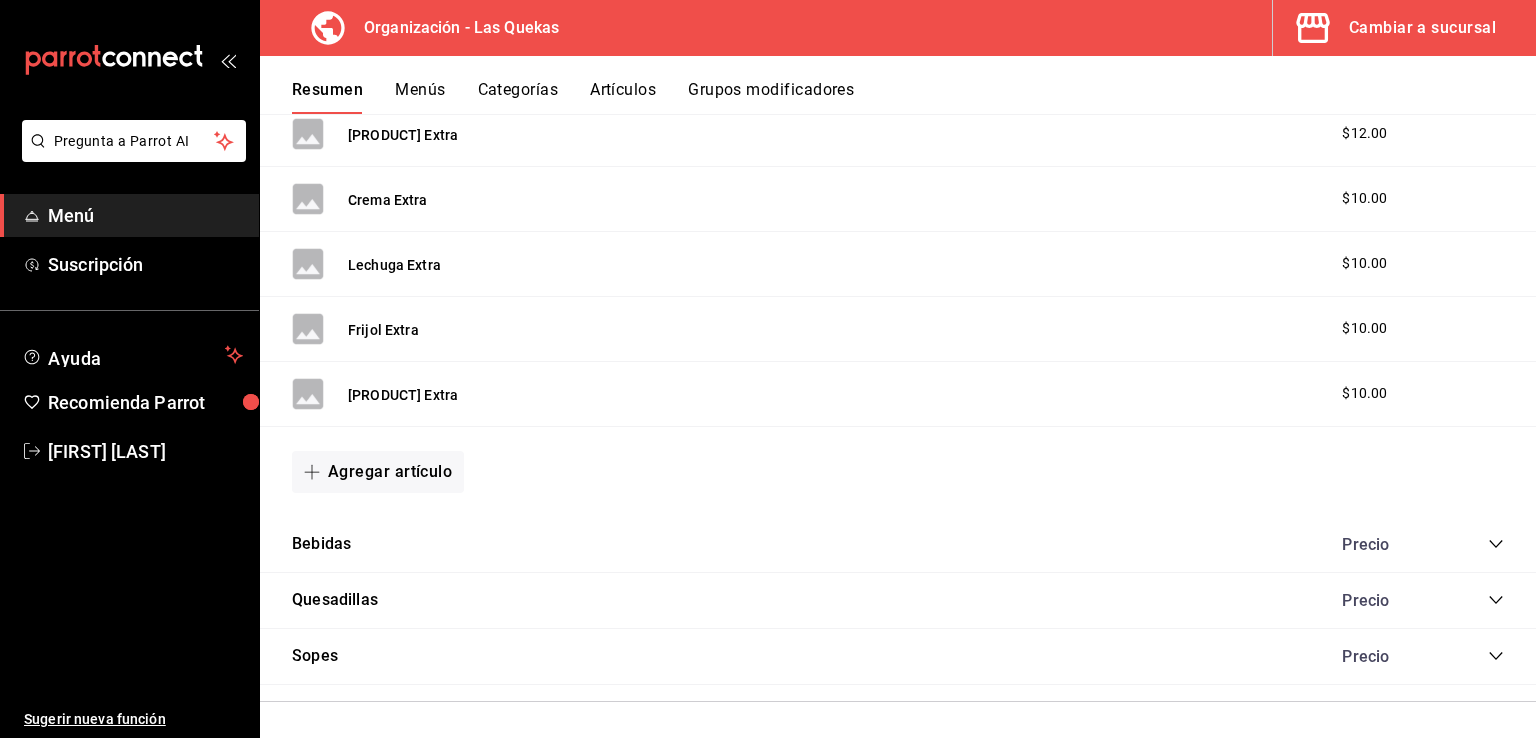 click 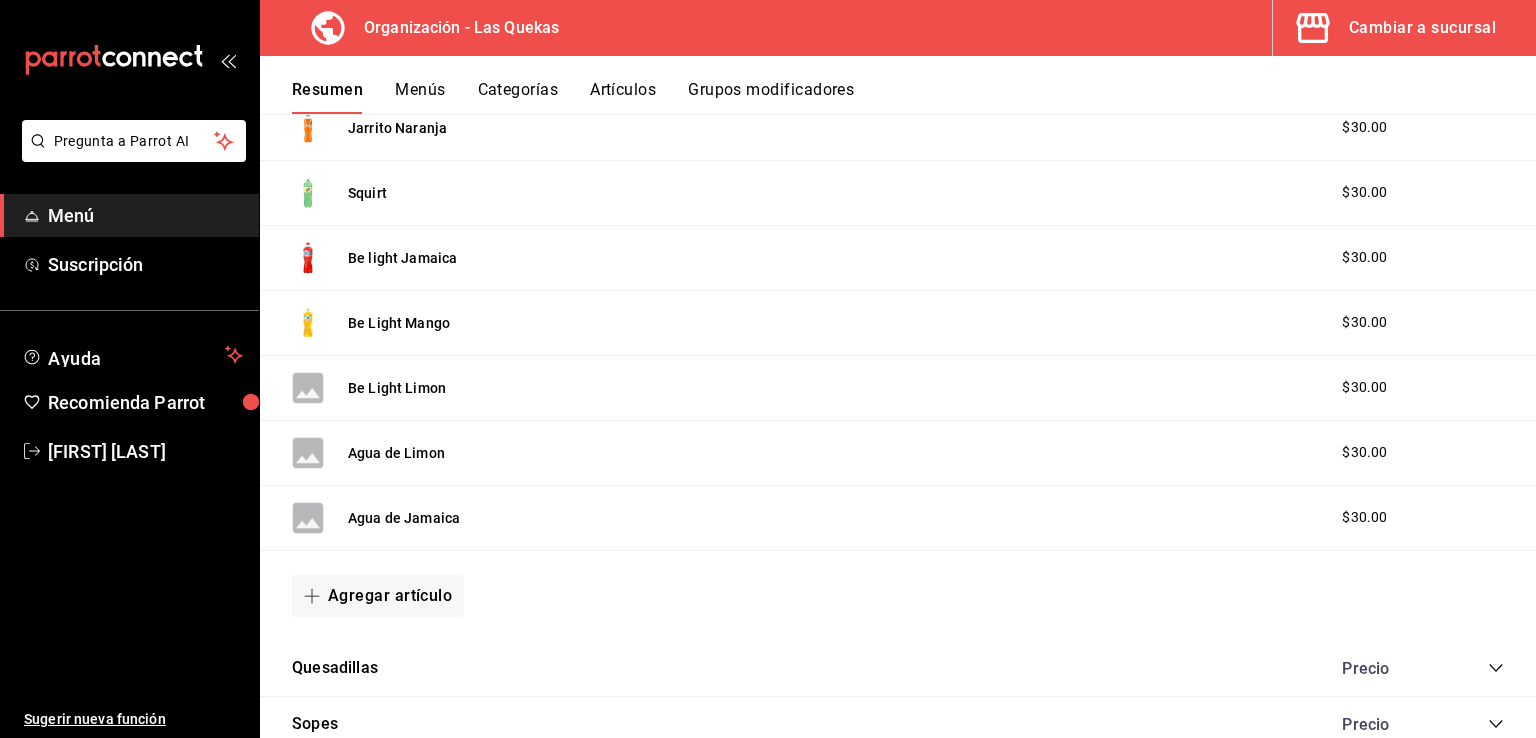 scroll, scrollTop: 2201, scrollLeft: 0, axis: vertical 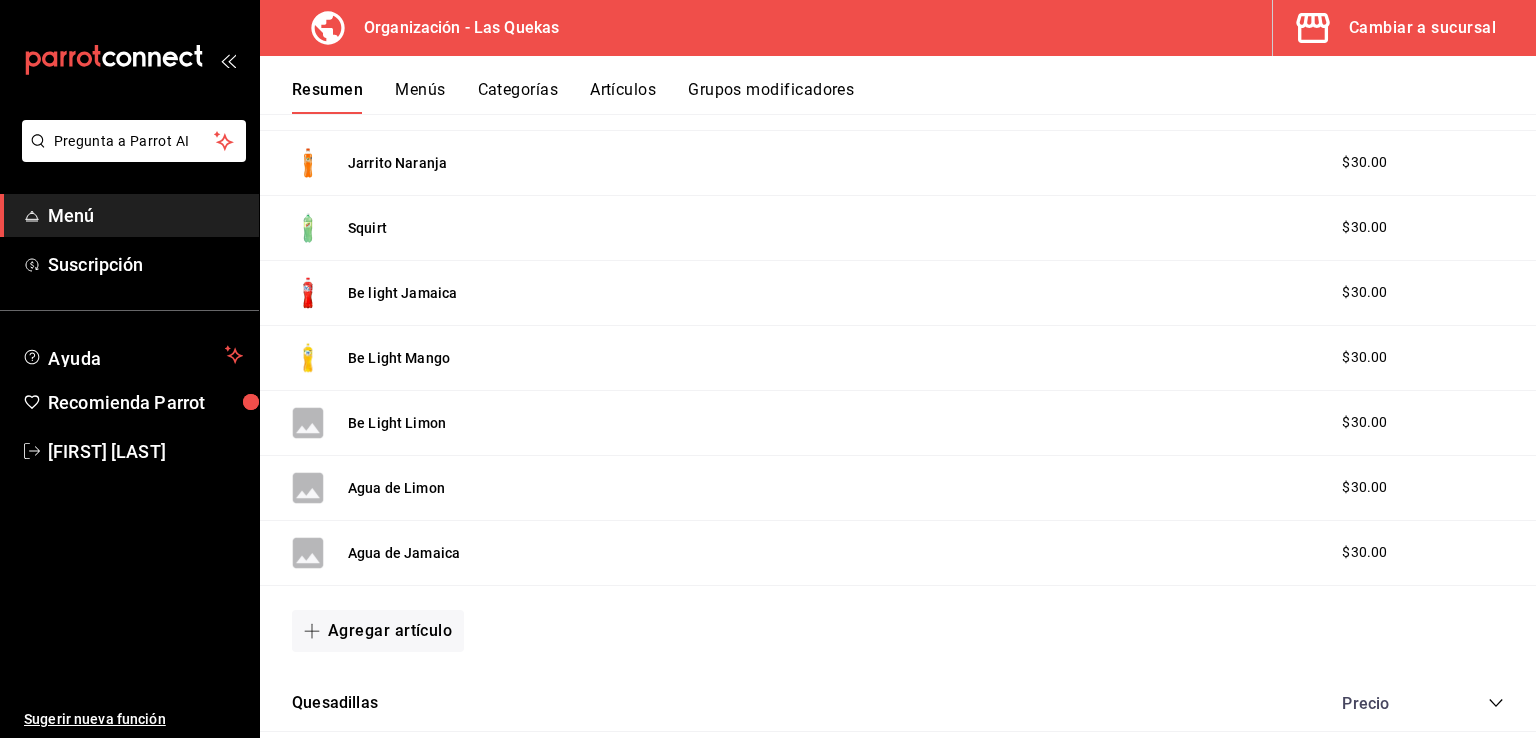click on "Cambiar a sucursal" at bounding box center [1422, 28] 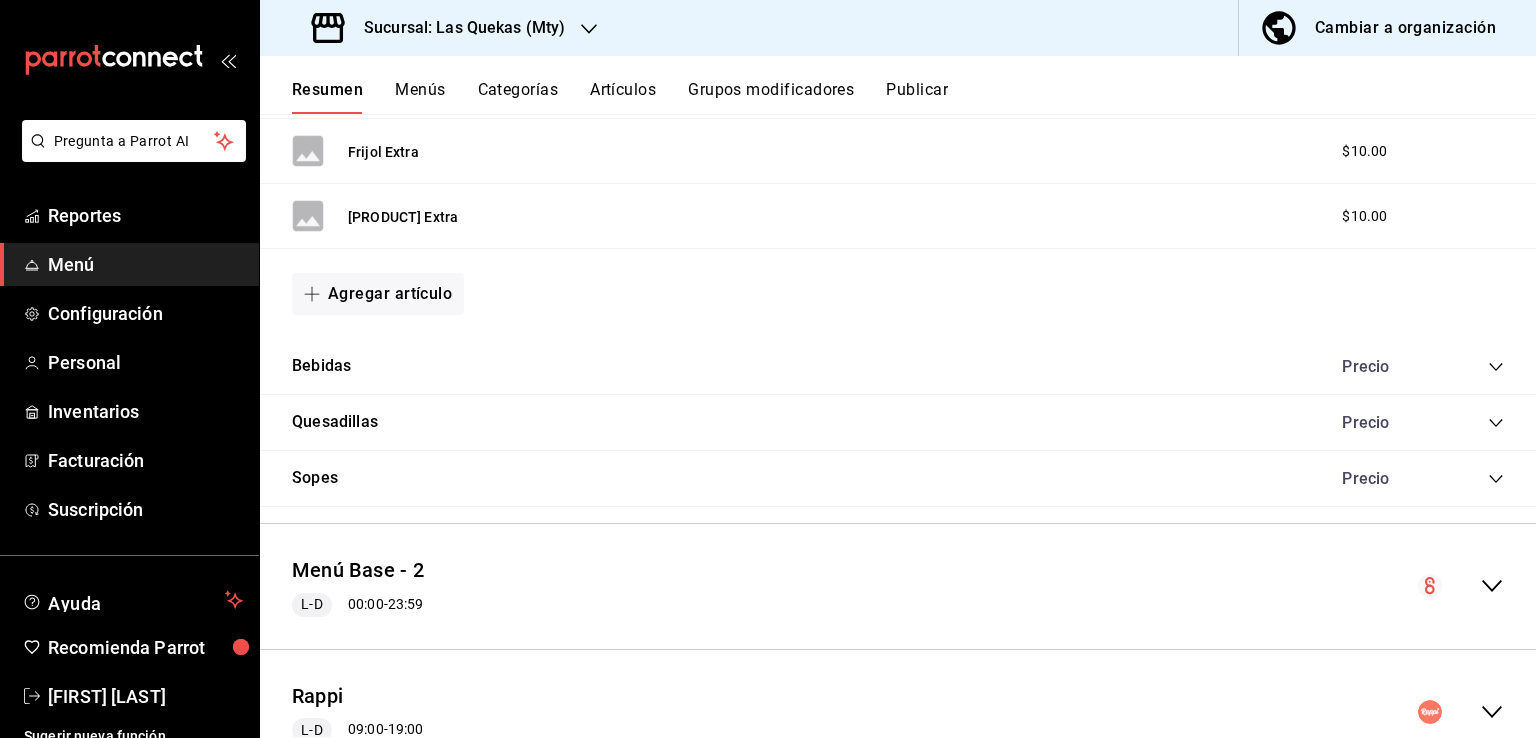 scroll, scrollTop: 1833, scrollLeft: 0, axis: vertical 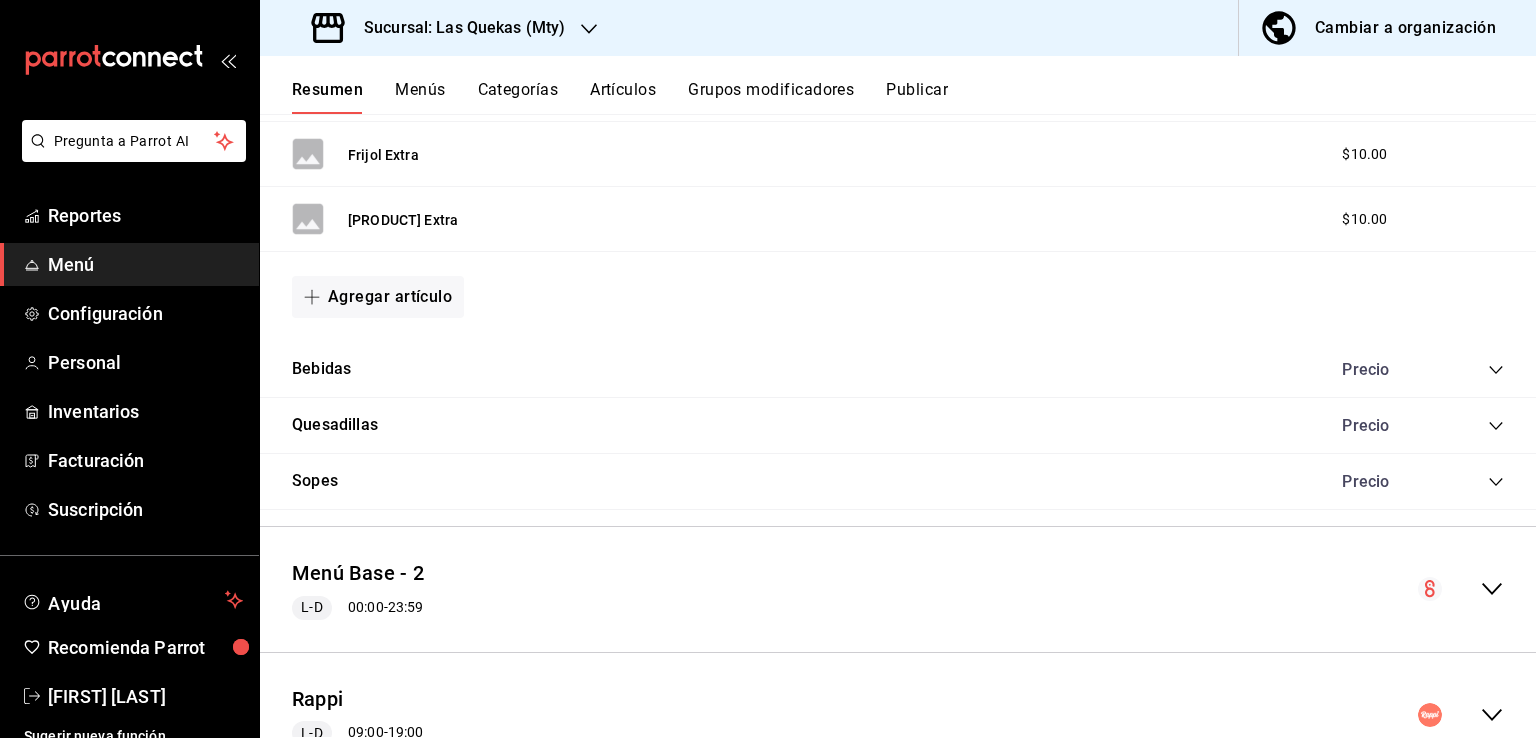 click 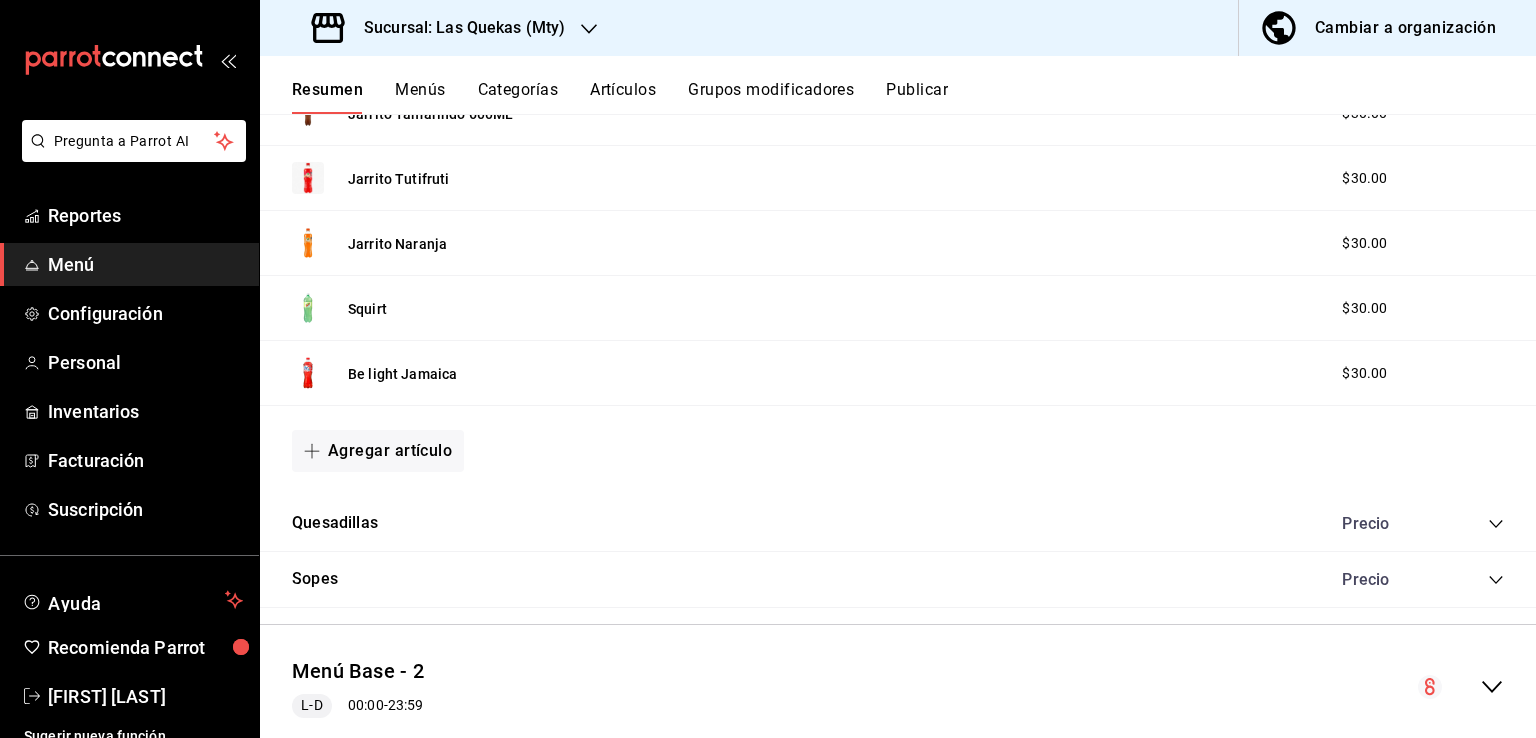 scroll, scrollTop: 3133, scrollLeft: 0, axis: vertical 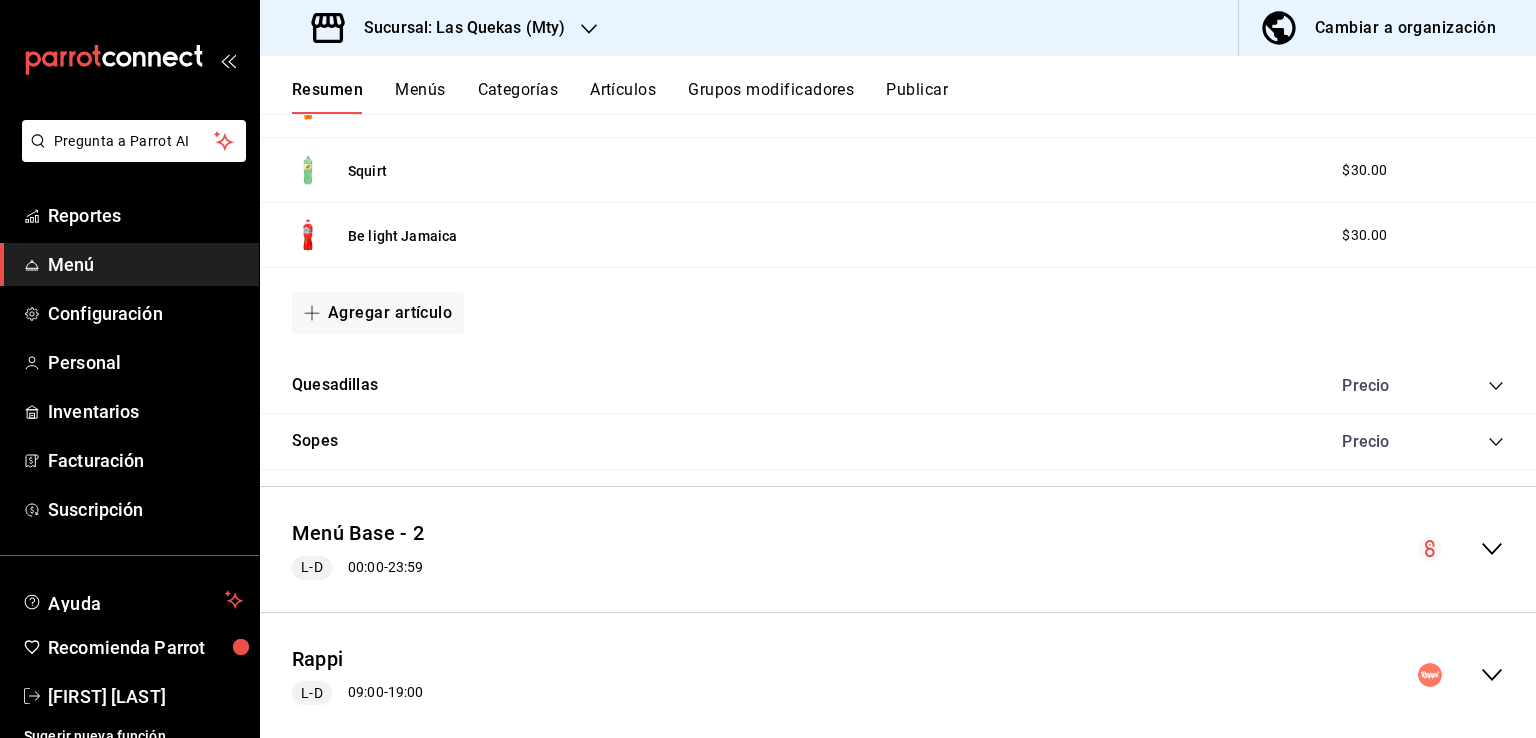 click 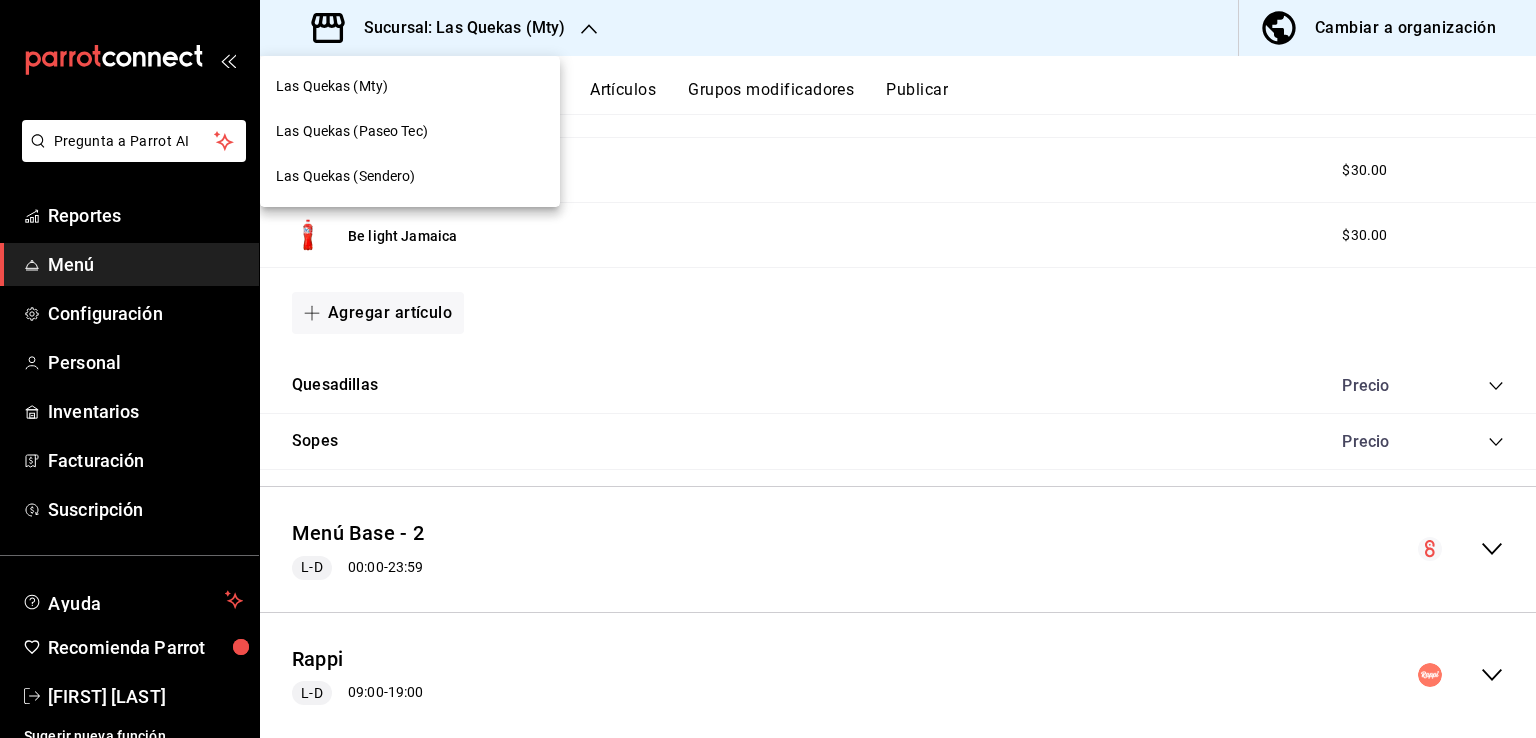 click on "Las Quekas (Paseo Tec)" at bounding box center (352, 131) 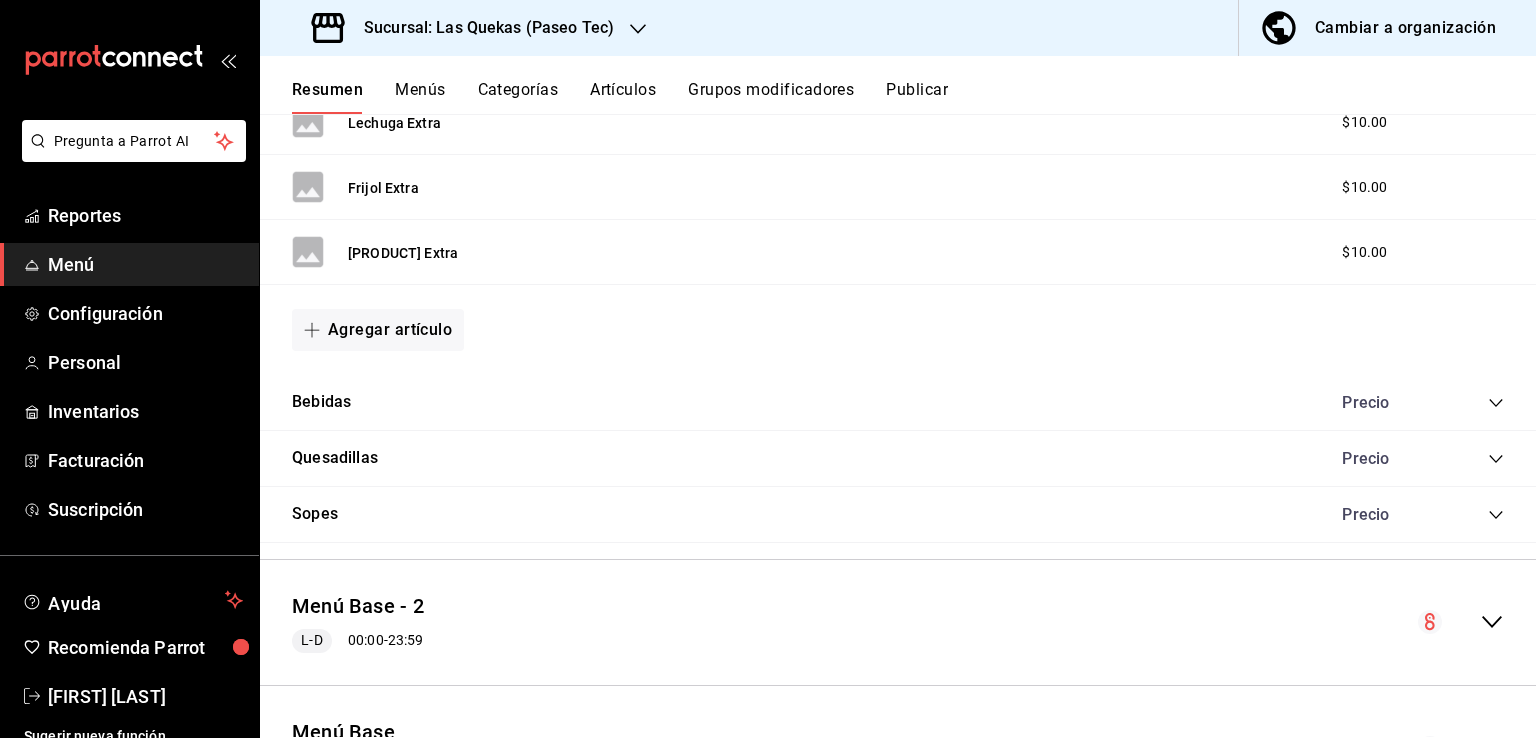 scroll, scrollTop: 1908, scrollLeft: 0, axis: vertical 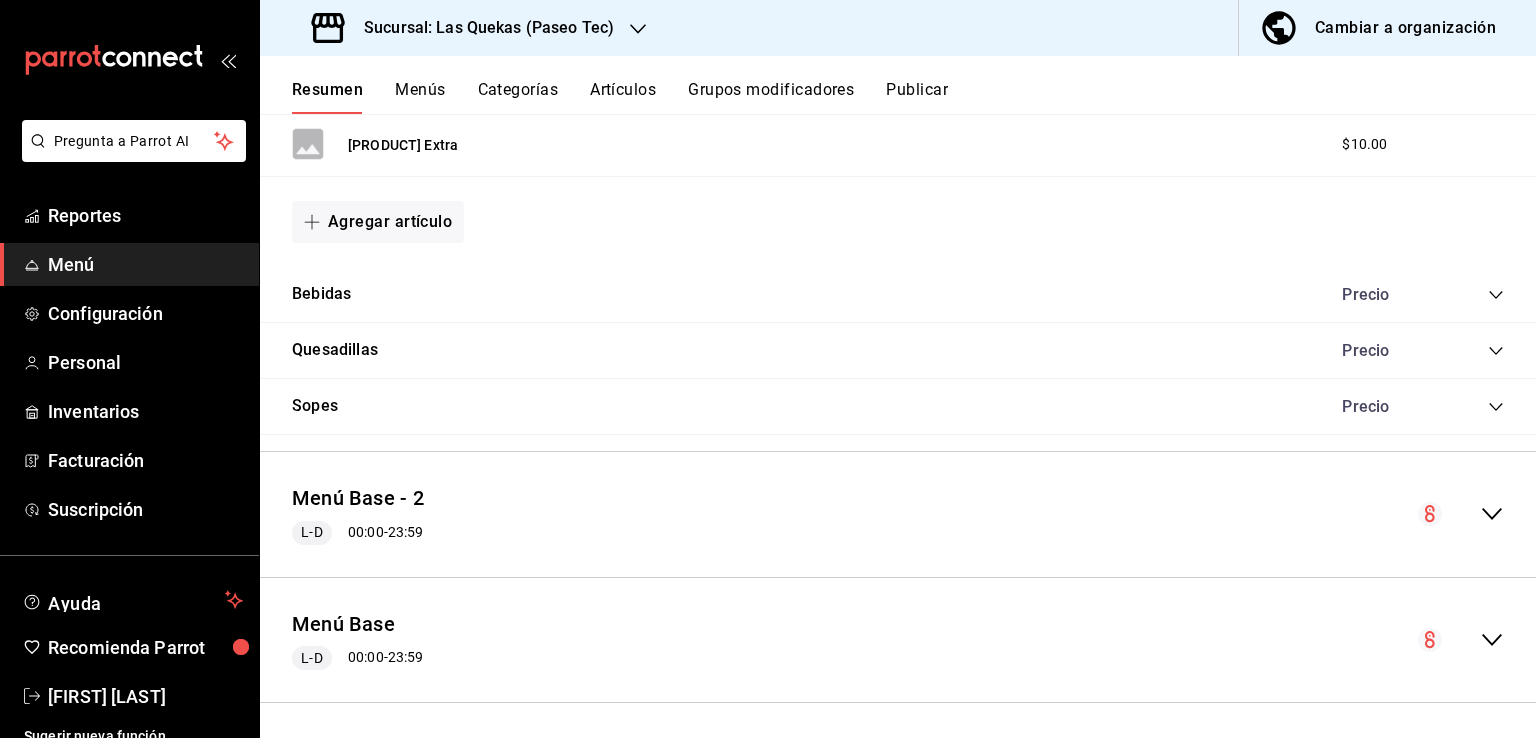 click 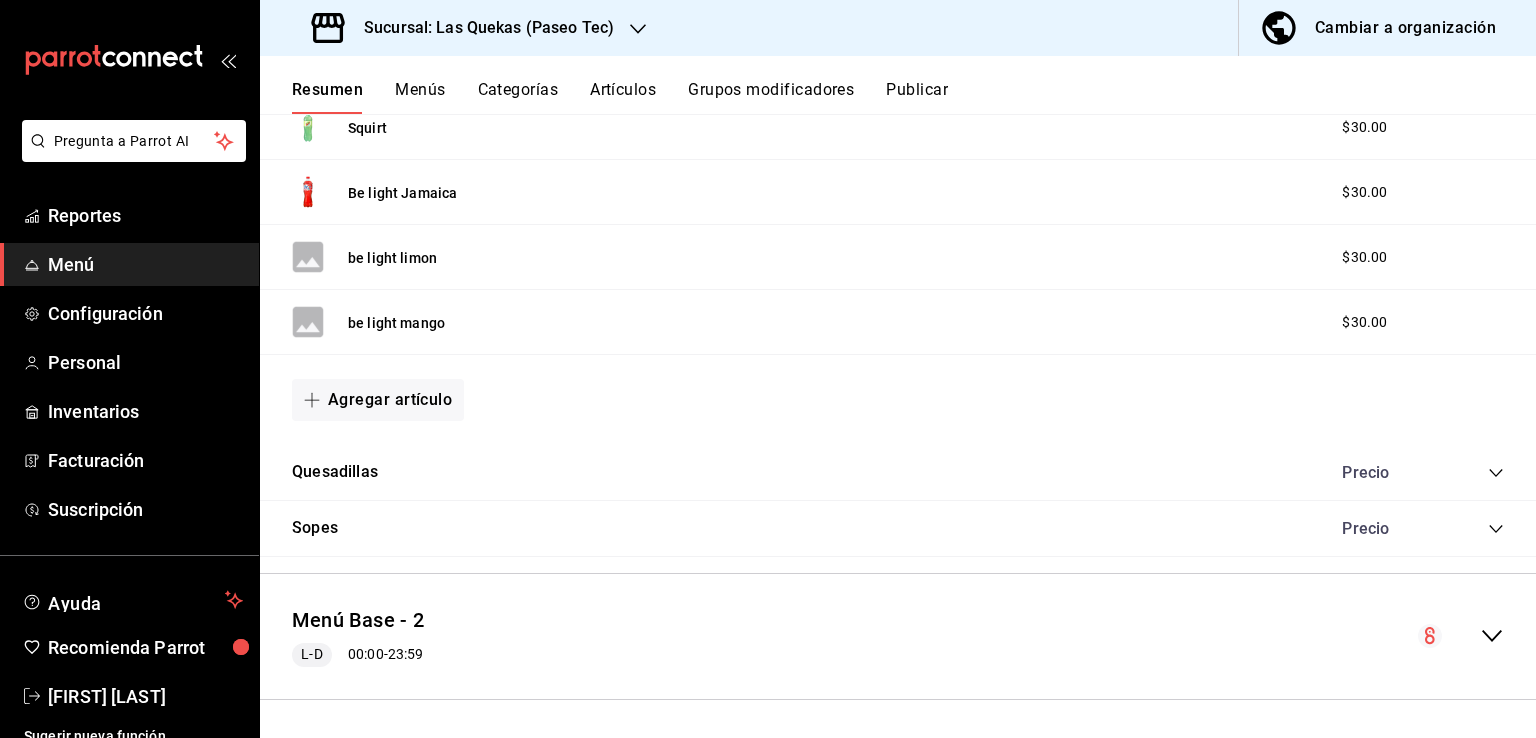 scroll, scrollTop: 3294, scrollLeft: 0, axis: vertical 